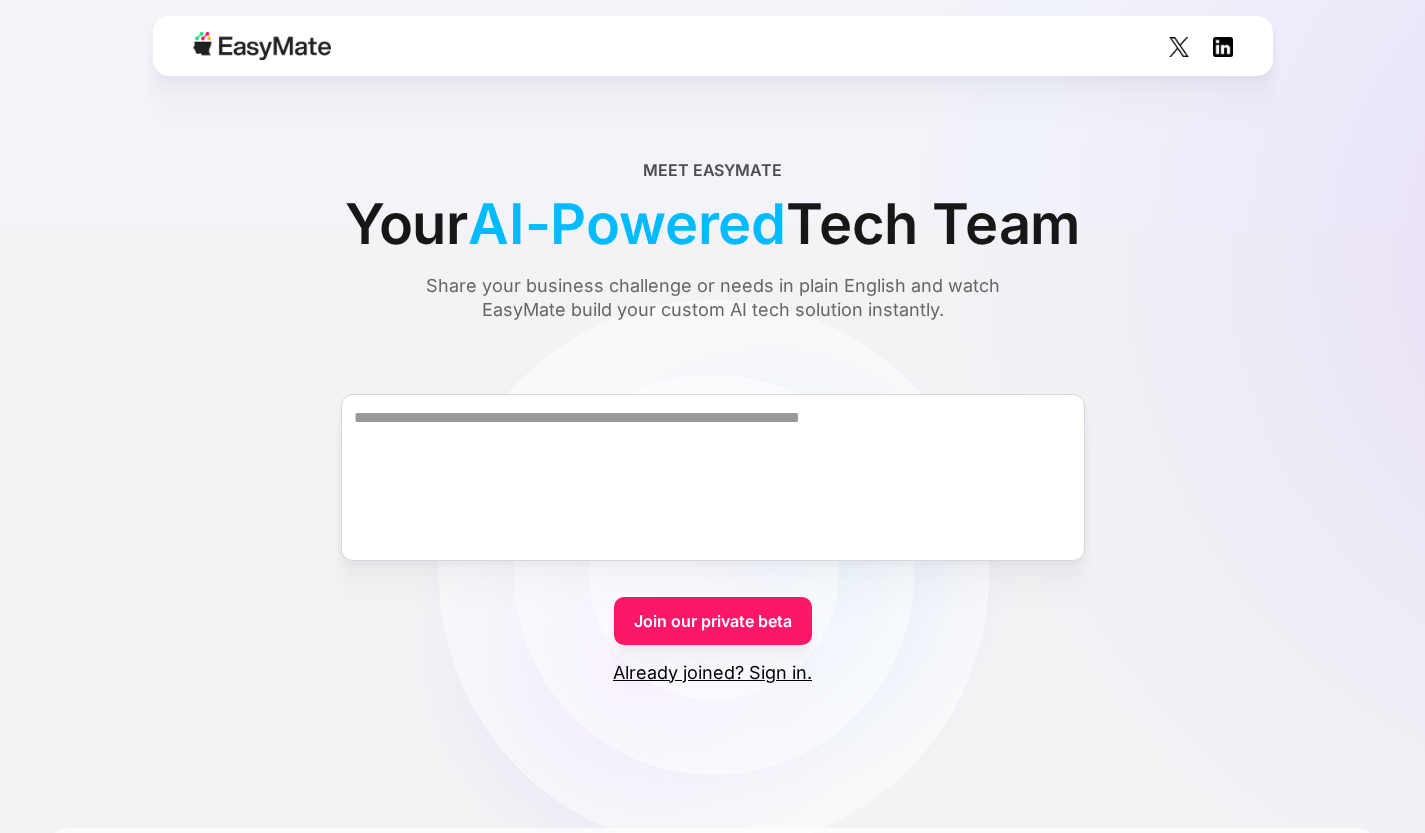 scroll, scrollTop: 0, scrollLeft: 0, axis: both 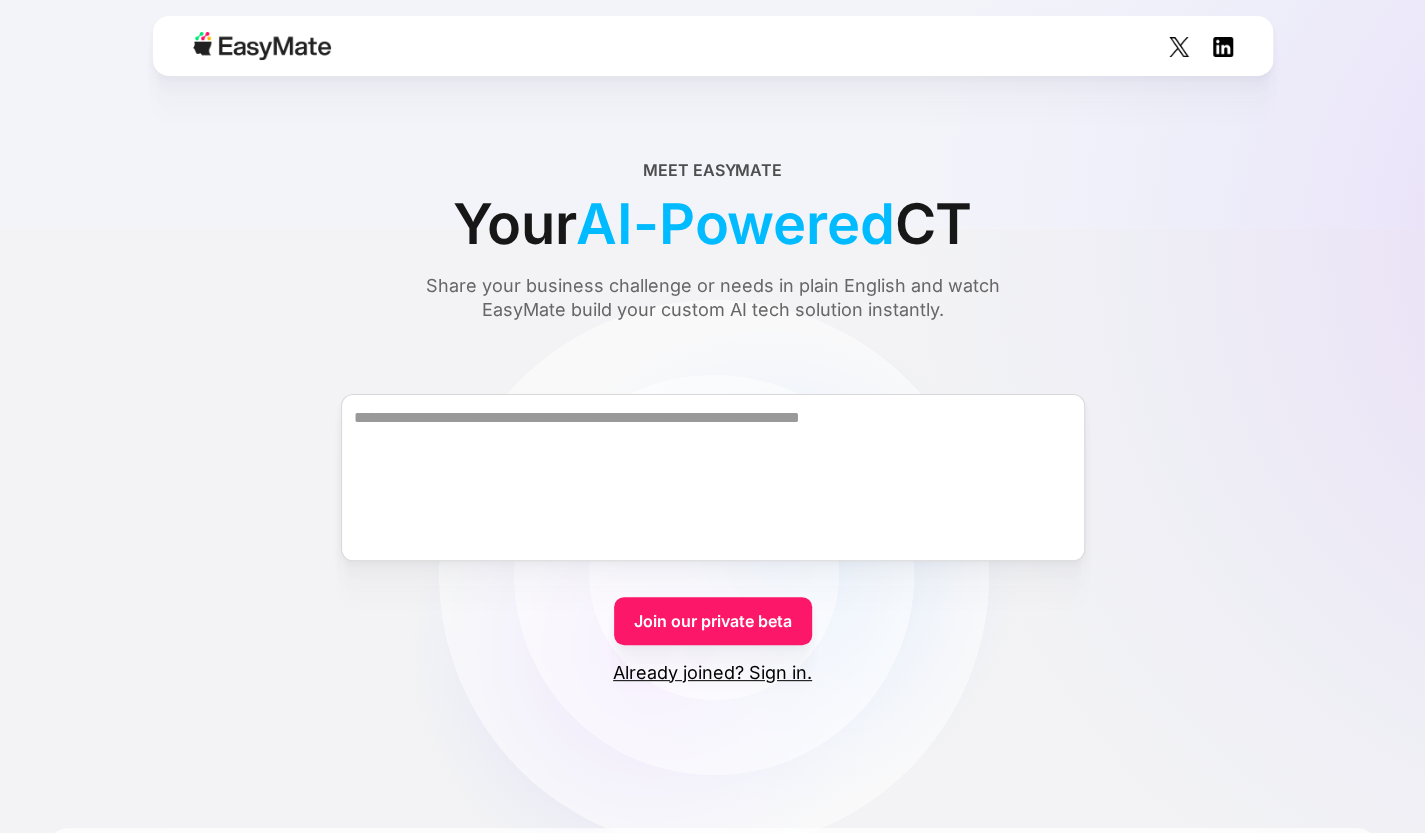 click on "Join our private beta" at bounding box center (713, 621) 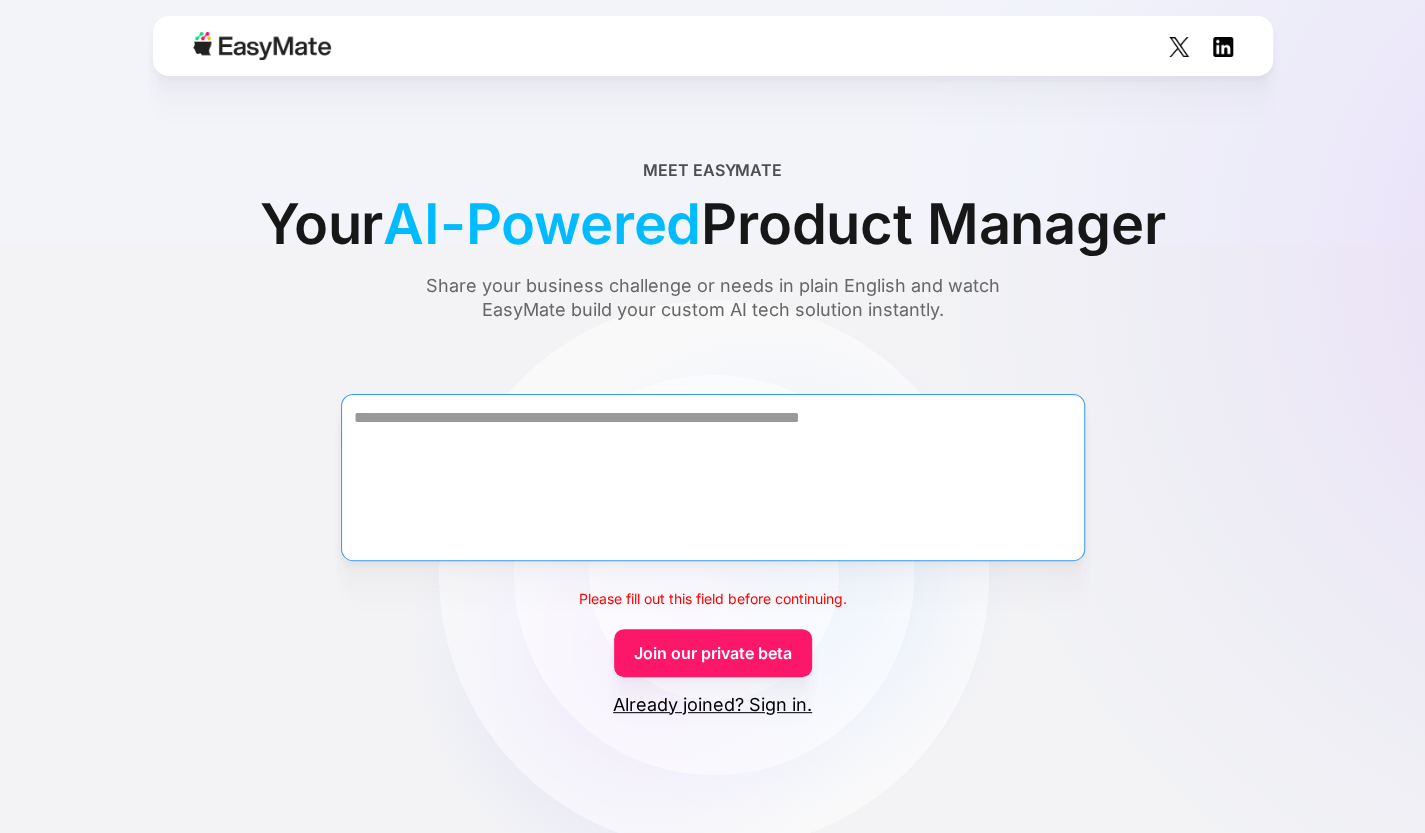 click at bounding box center (713, 477) 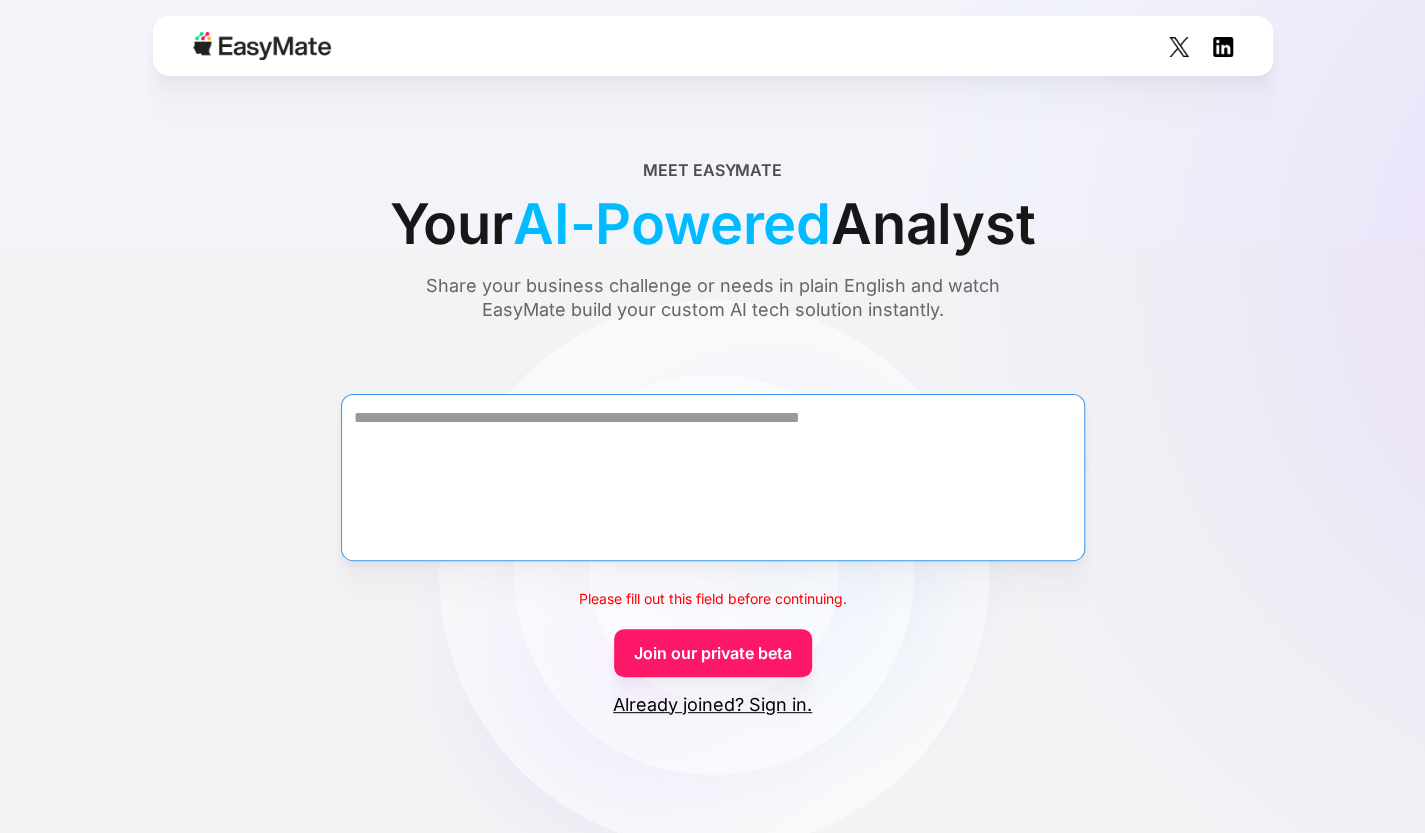 click at bounding box center [713, 477] 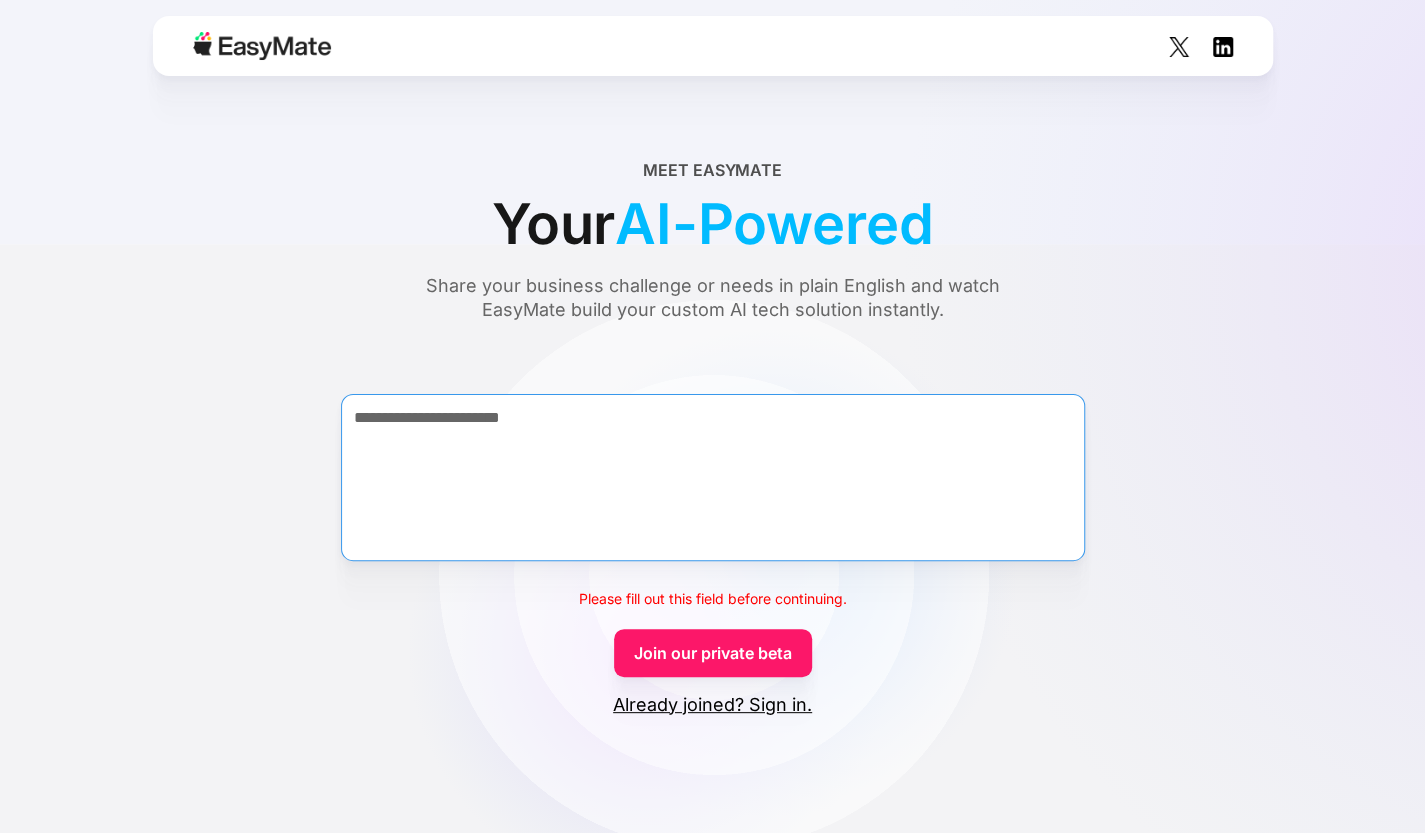 type on "**********" 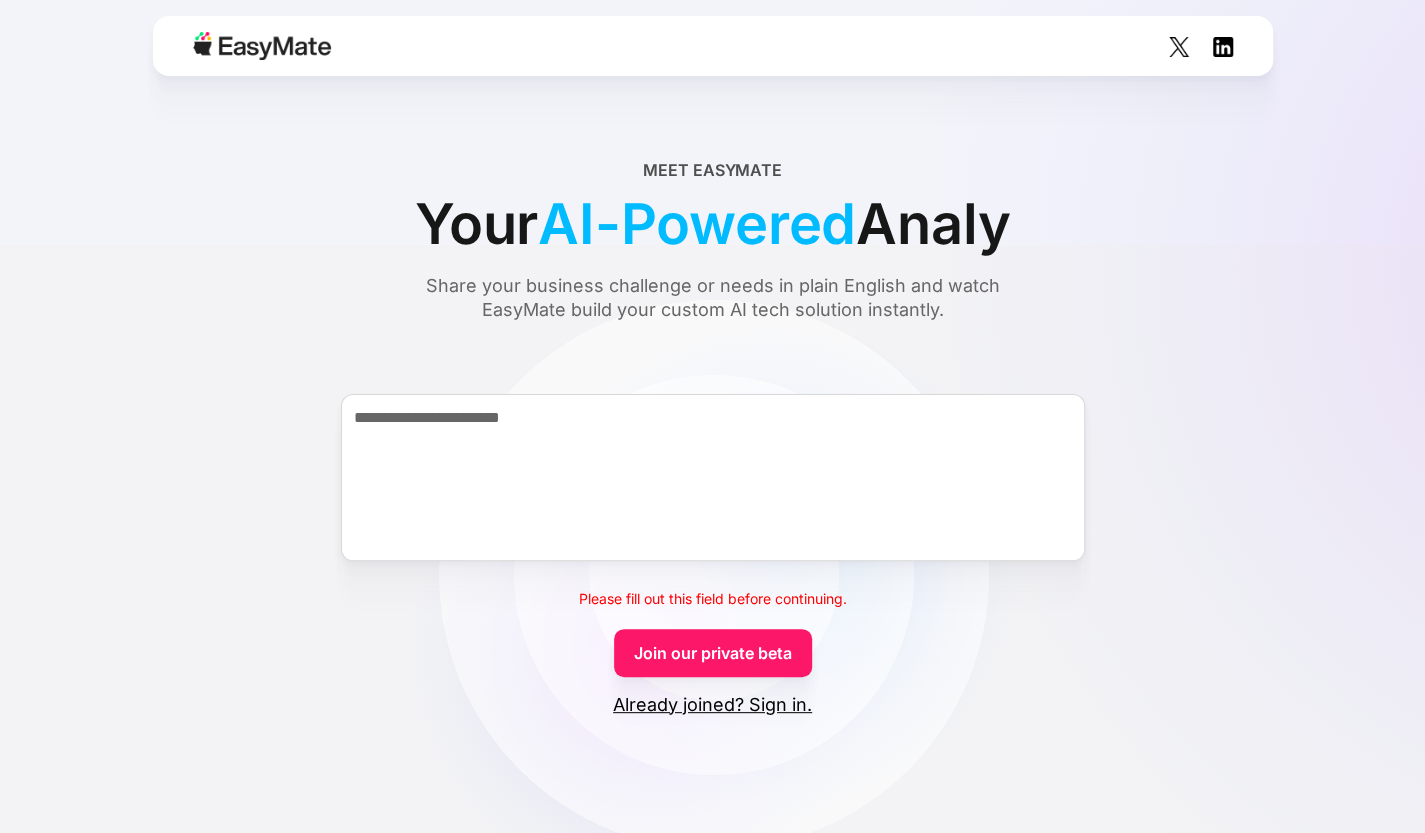 click on "Join our private beta" at bounding box center [713, 653] 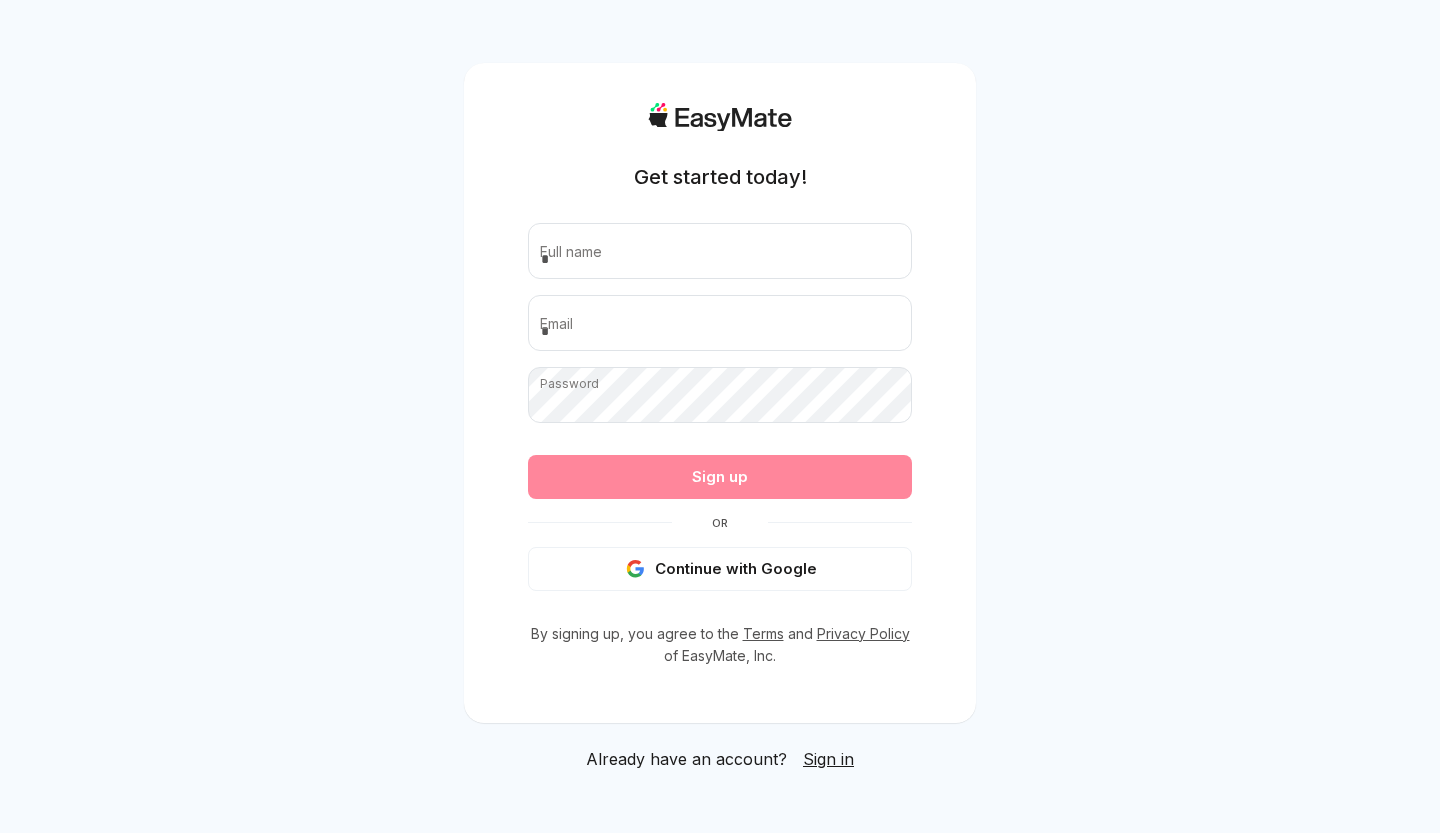 scroll, scrollTop: 0, scrollLeft: 0, axis: both 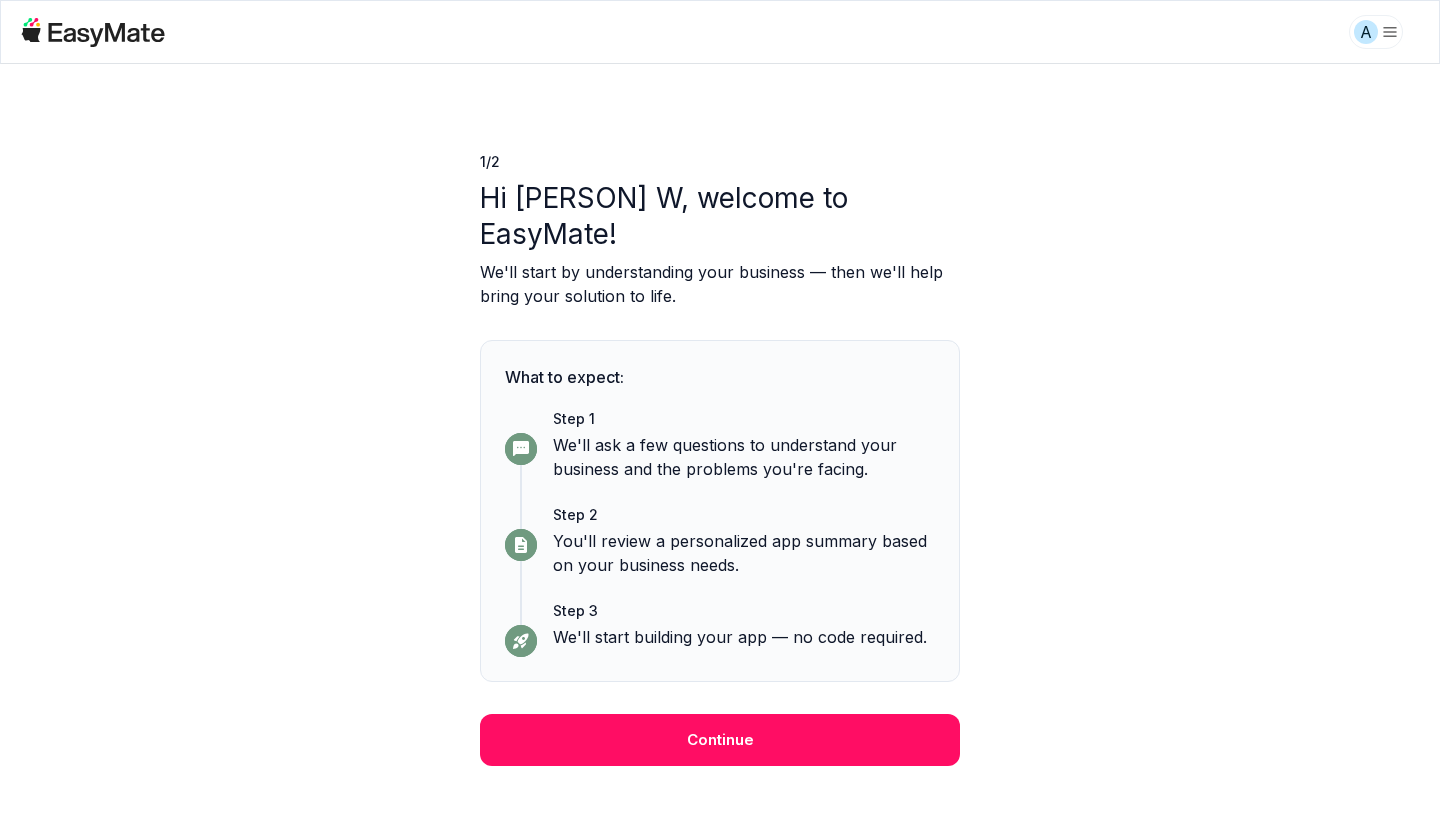 click on "1 / 2 Hi [PERSON] W, welcome to EasyMate! We'll start by understanding your business — then we'll help bring your solution to life. What to expect: Step 1 We'll ask a few questions to understand your business and the problems you're facing. Step 2 You'll review a personalized app summary based on your business needs. Step 3 We'll start building your app — no code required. Continue" at bounding box center [720, 448] 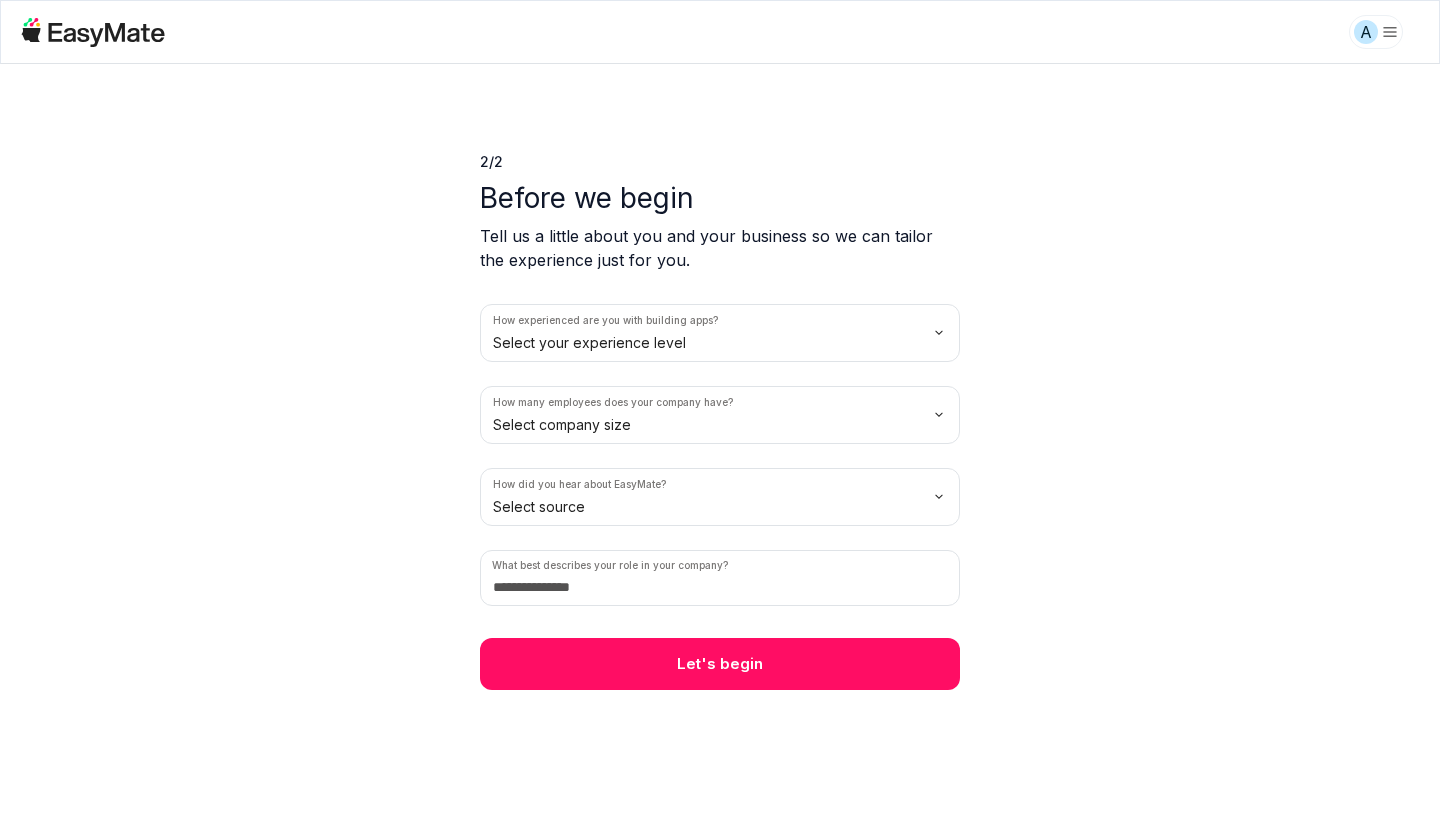 click on "A 2 / 2 Before we begin Tell us a little about you and your business so we can tailor the experience just for you. How experienced are you with building apps? Select your experience level How many employees does your company have? Select company size How did you hear about EasyMate? Select source What best describes your role in your company? Let's begin" at bounding box center (720, 416) 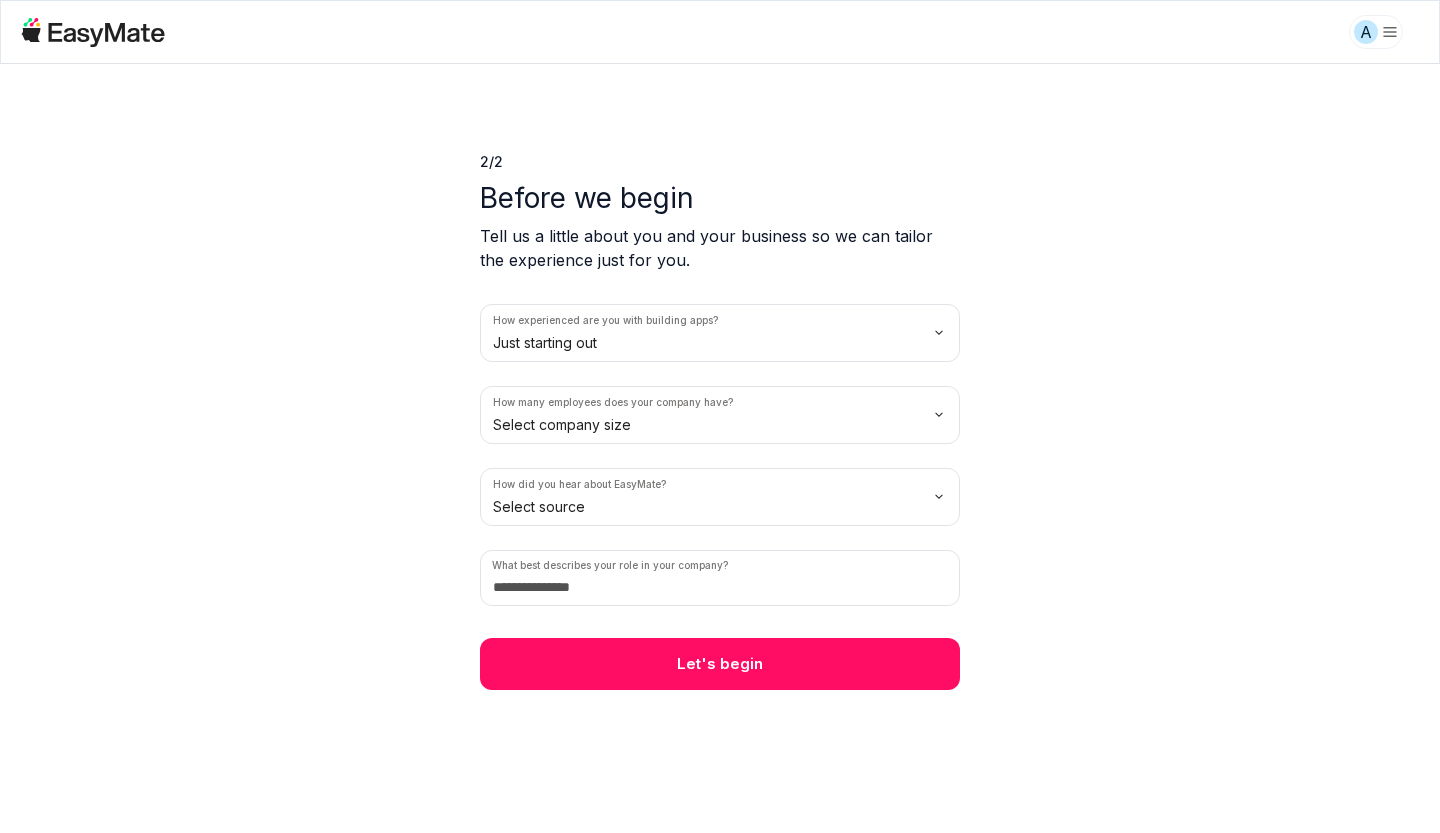 click on "A 2 / 2 Before we begin Tell us a little about you and your business so we can tailor the experience just for you. How experienced are you with building apps? Just starting out How many employees does your company have? Select company size How did you hear about EasyMate? Select source What best describes your role in your company? Let's begin" at bounding box center [720, 416] 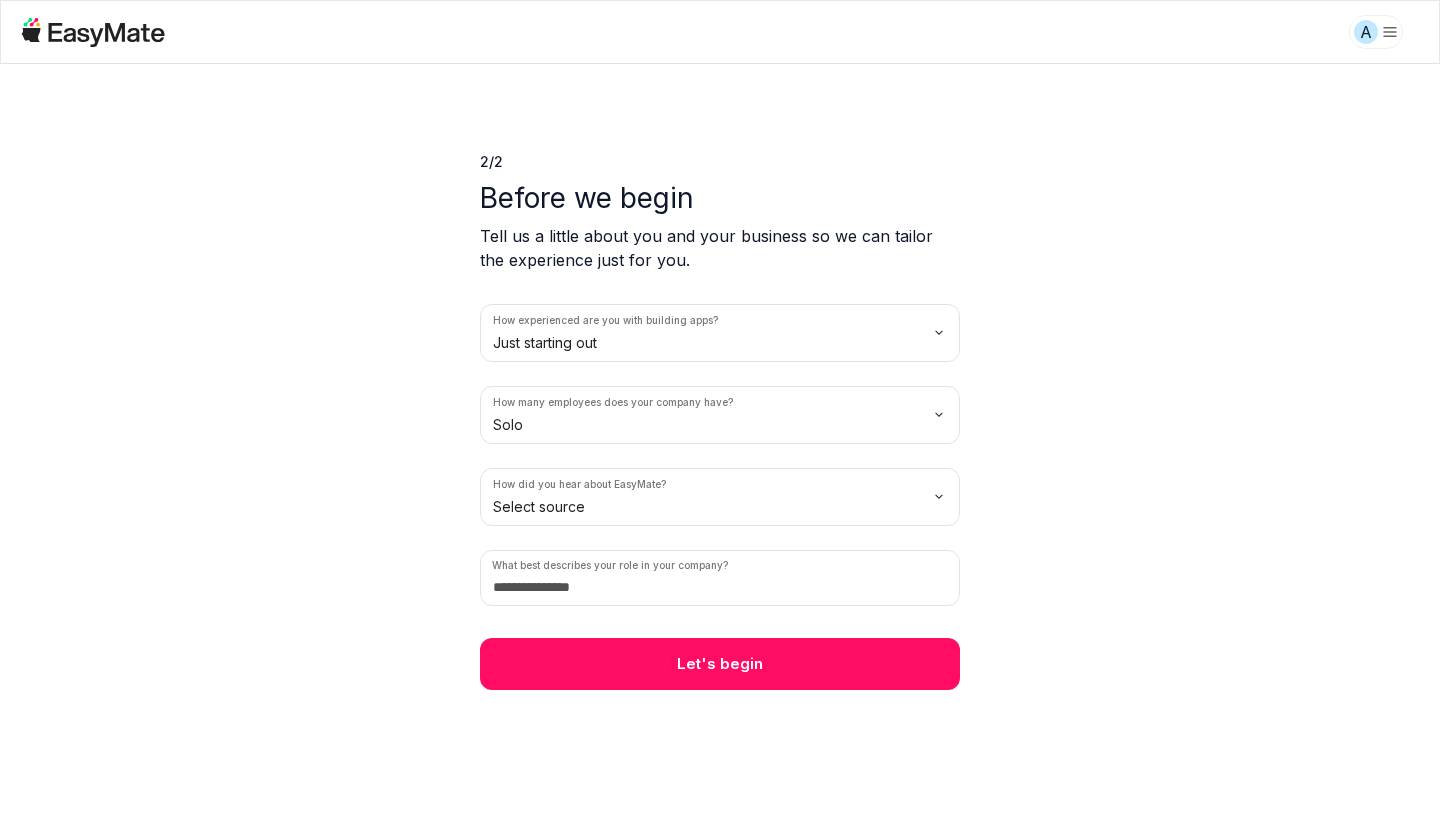 click on "A 2 / 2 Before we begin Tell us a little about you and your business so we can tailor the experience just for you. How experienced are you with building apps? Just starting out How many employees does your company have? Solo How did you hear about EasyMate? Select source What best describes your role in your company? Let's begin" at bounding box center (720, 416) 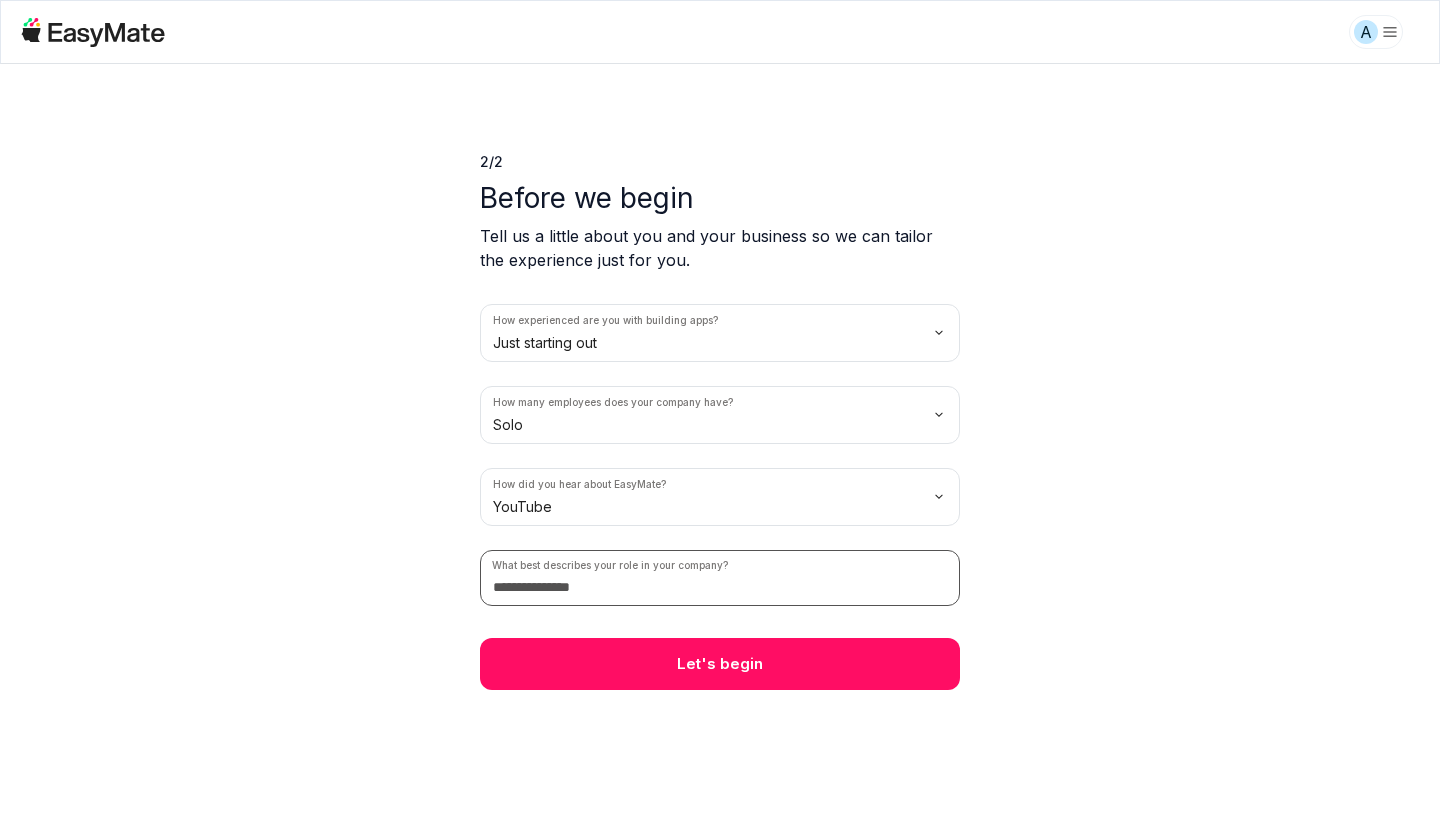 click at bounding box center (720, 578) 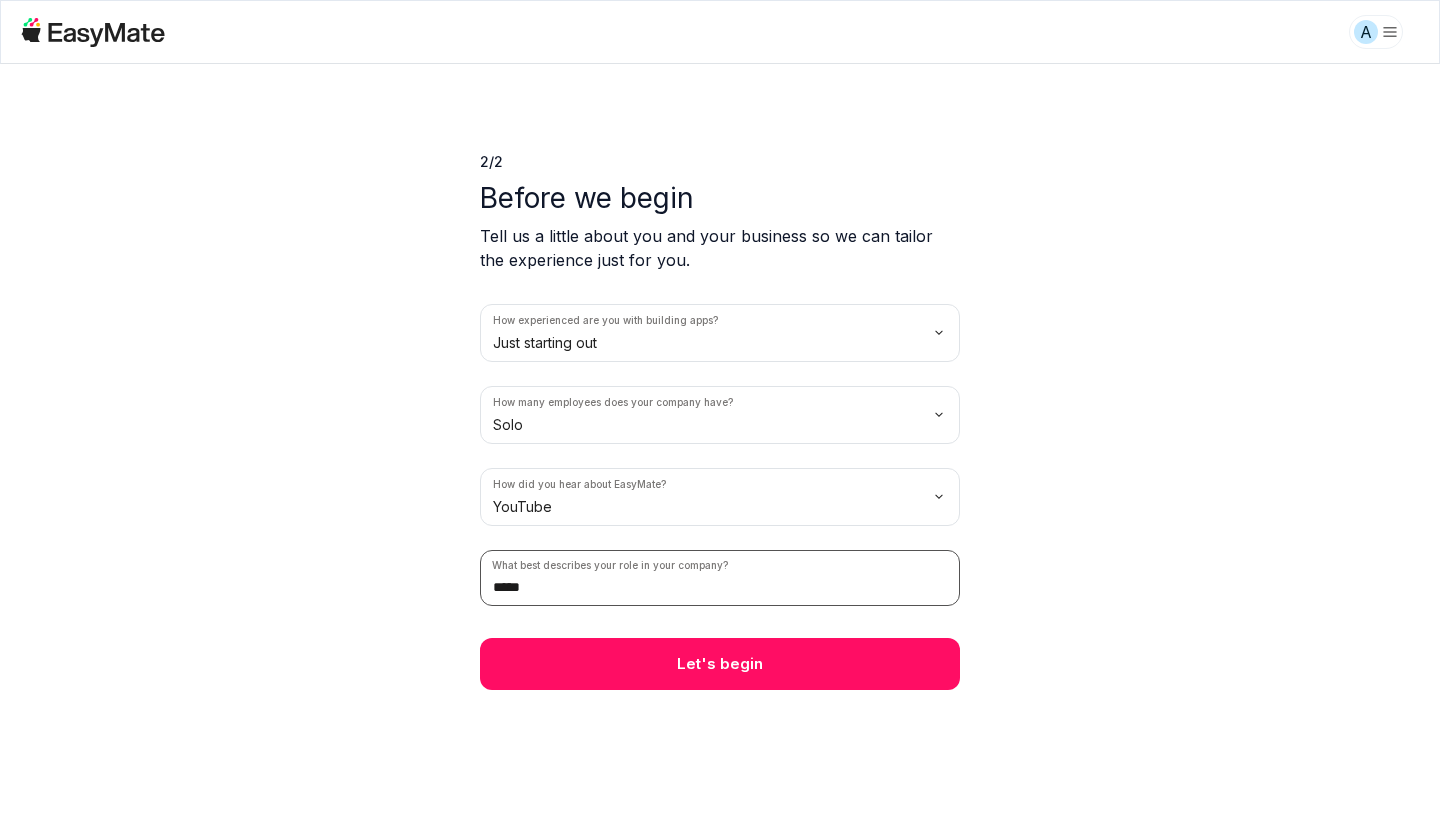 type on "*****" 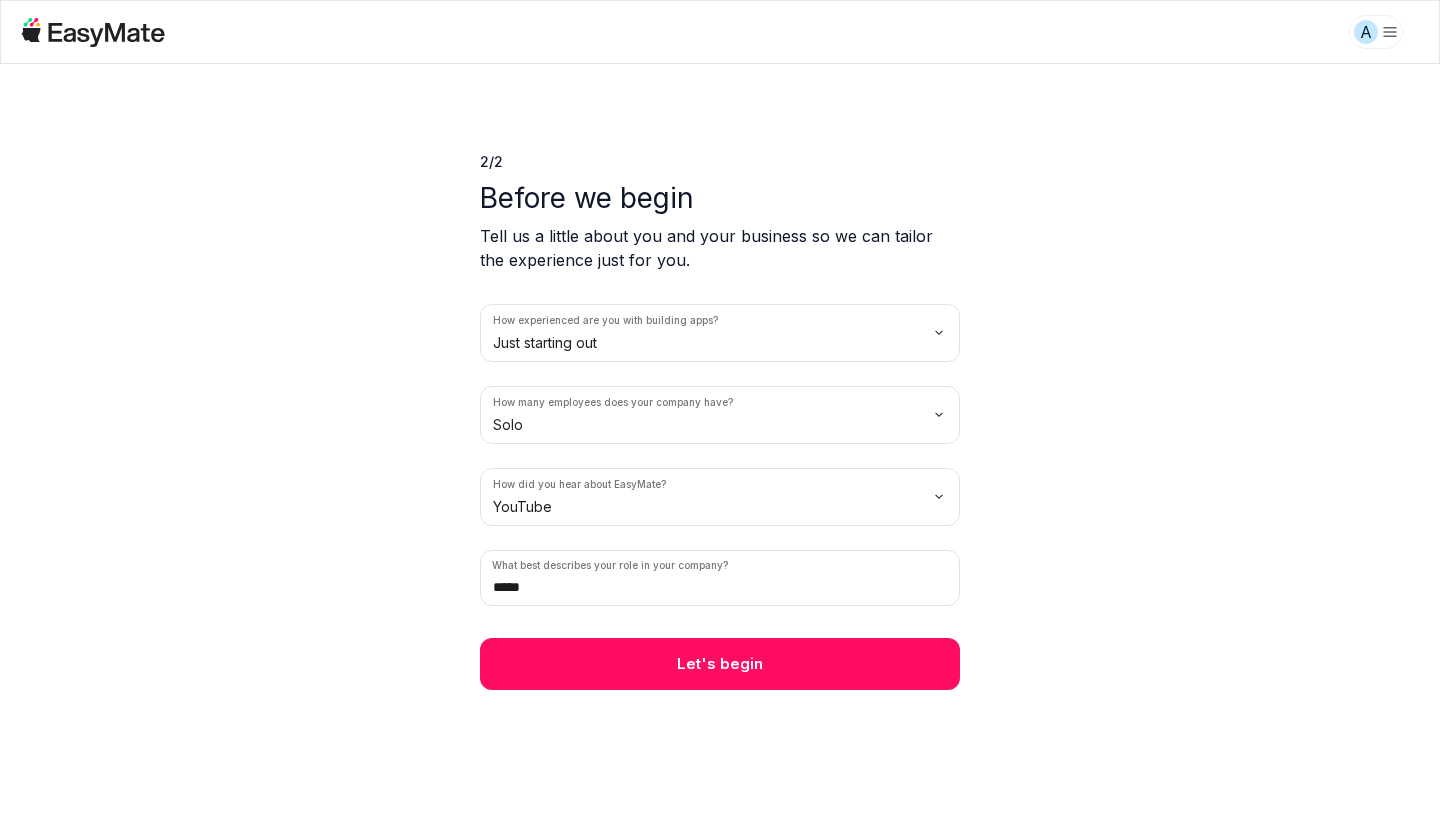 click on "Let's begin" at bounding box center [720, 664] 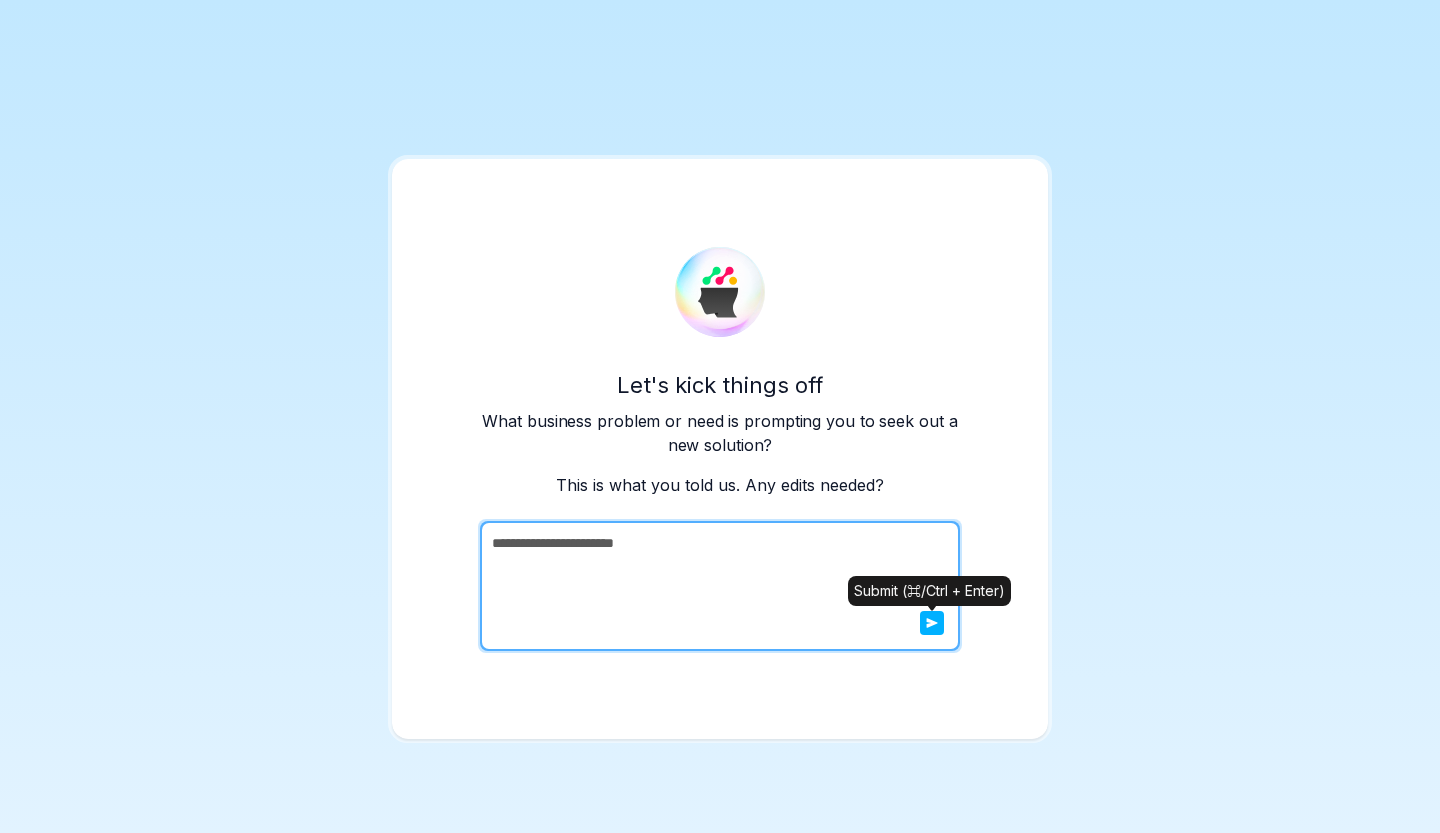 click 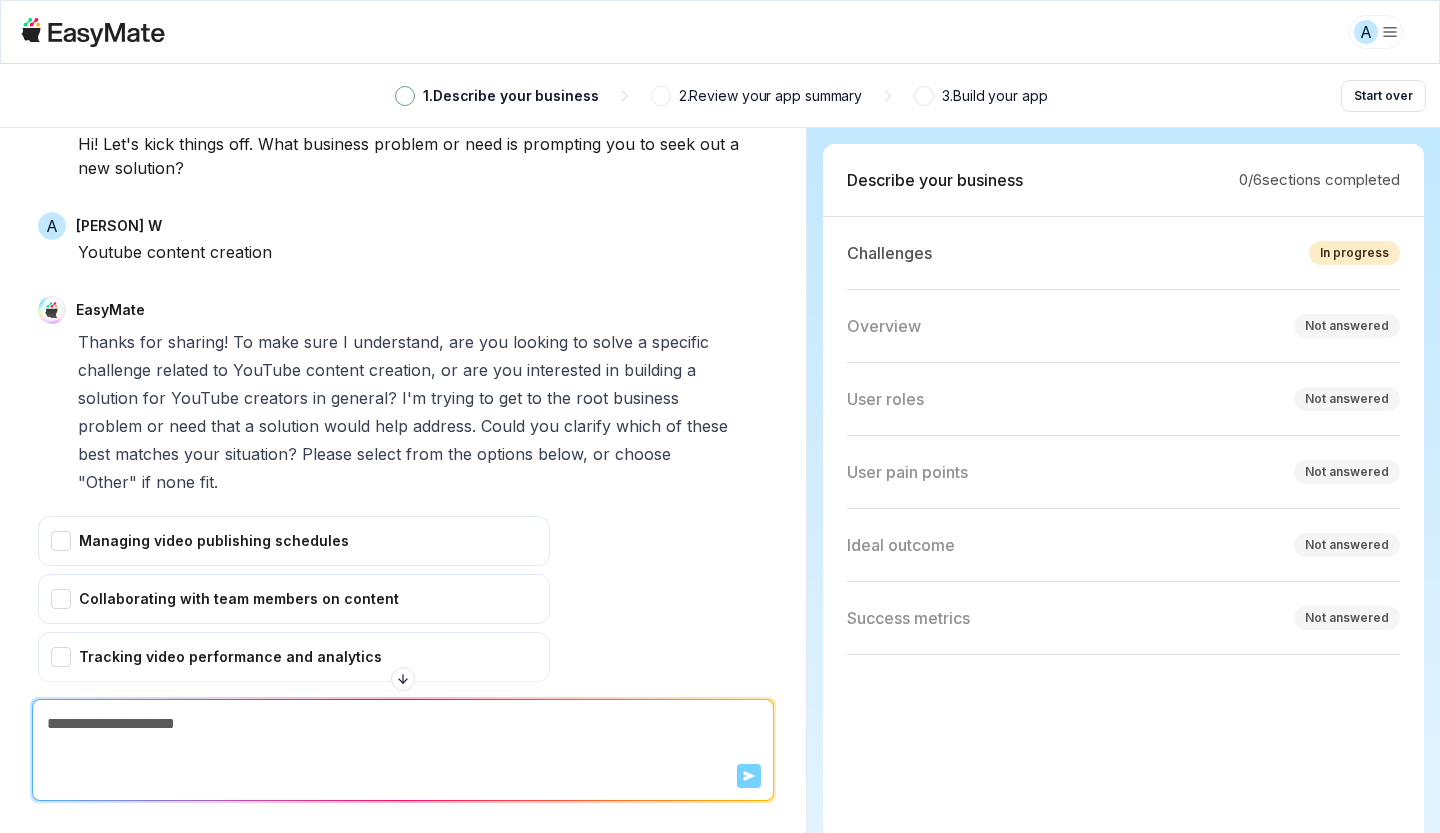 scroll, scrollTop: 360, scrollLeft: 0, axis: vertical 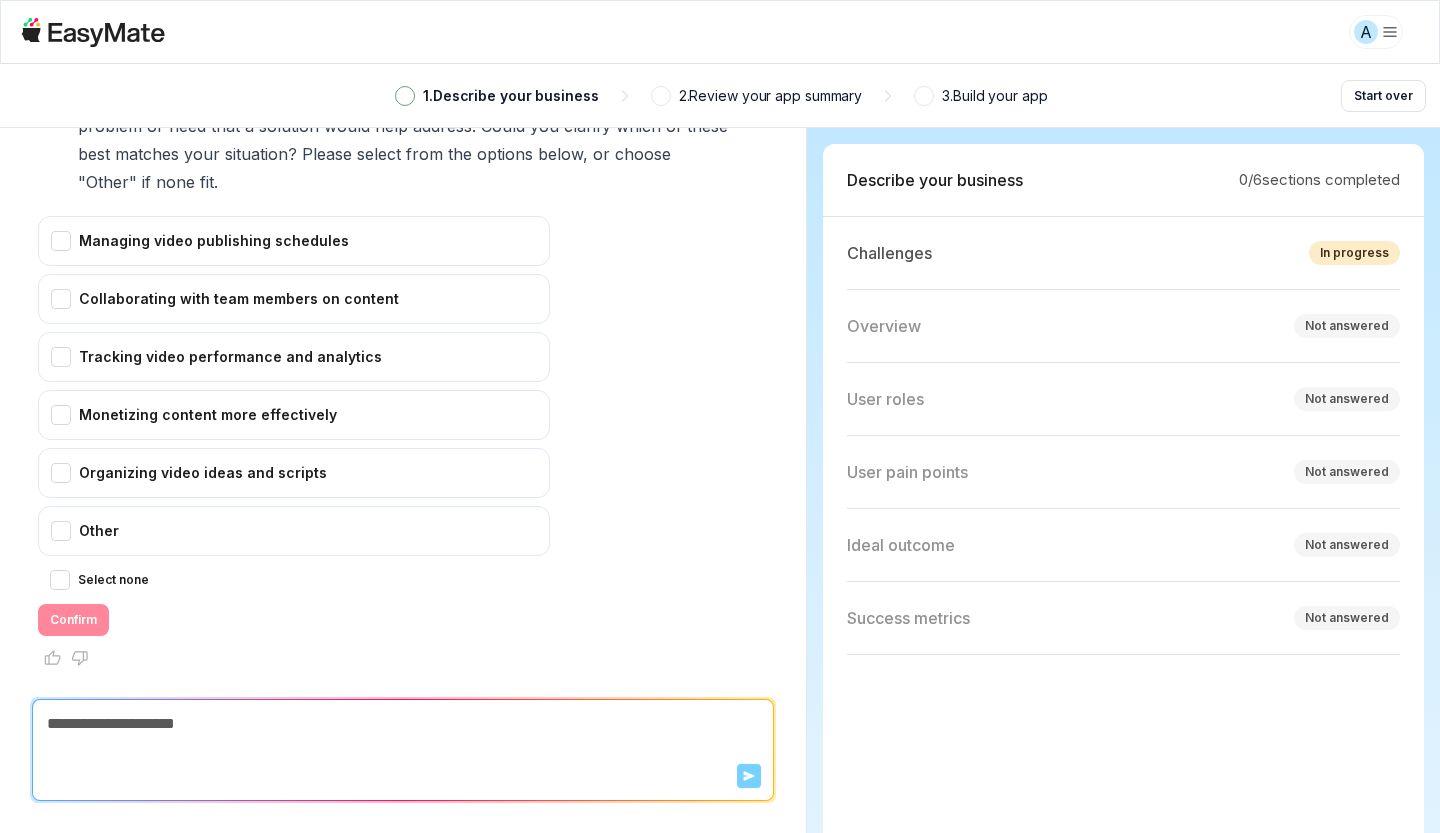 click at bounding box center (403, 724) 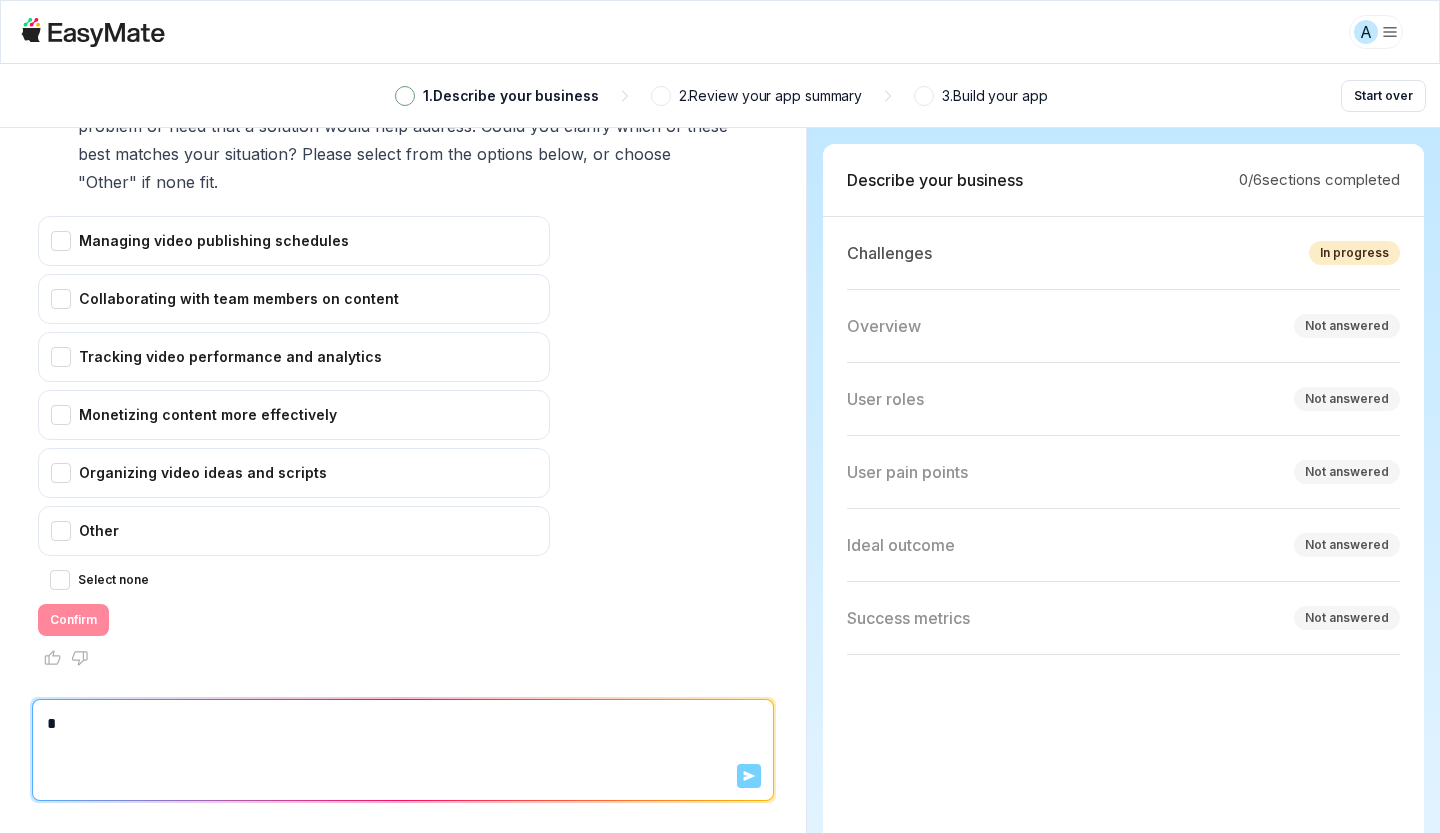 type on "*" 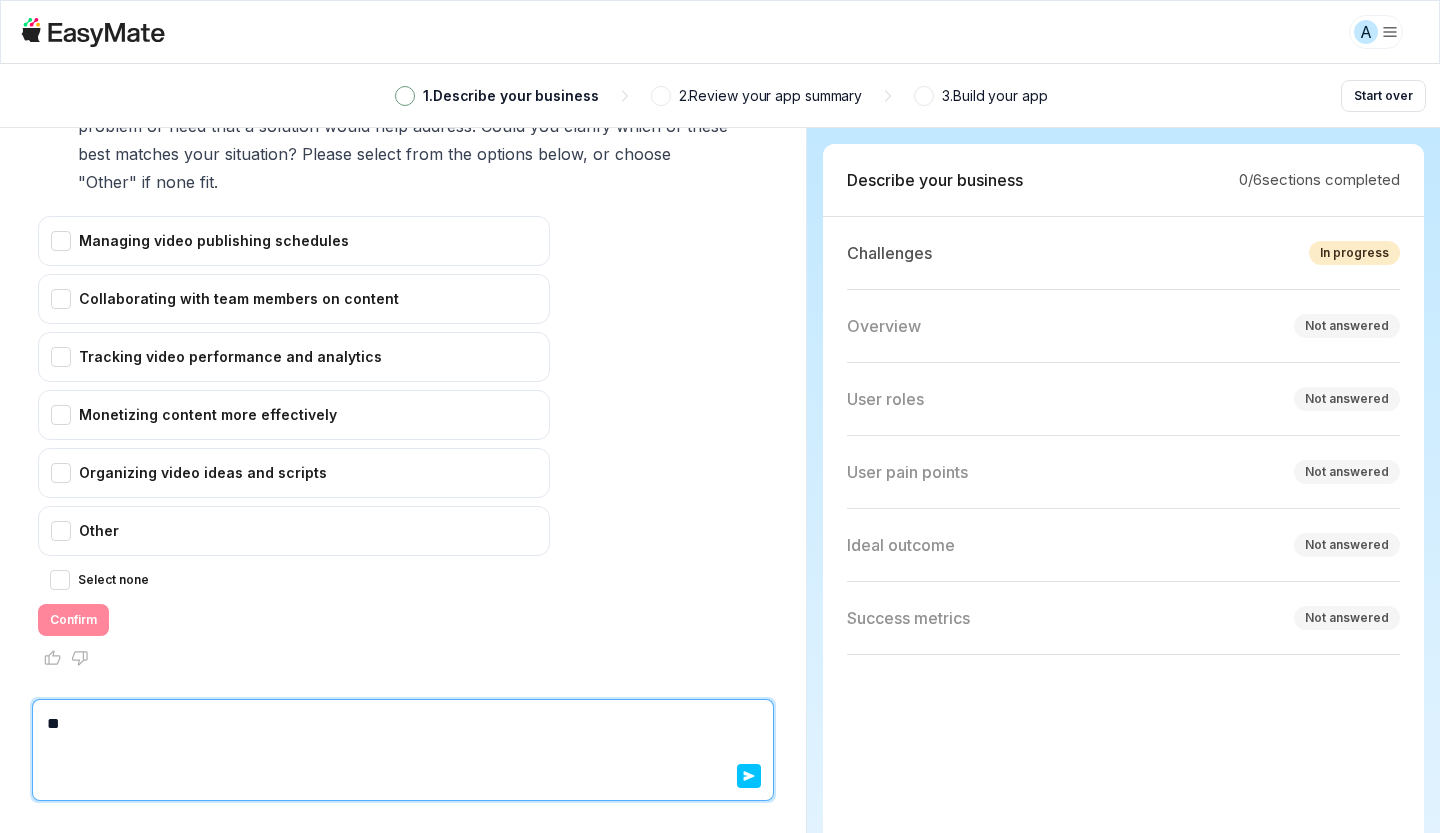 type on "*" 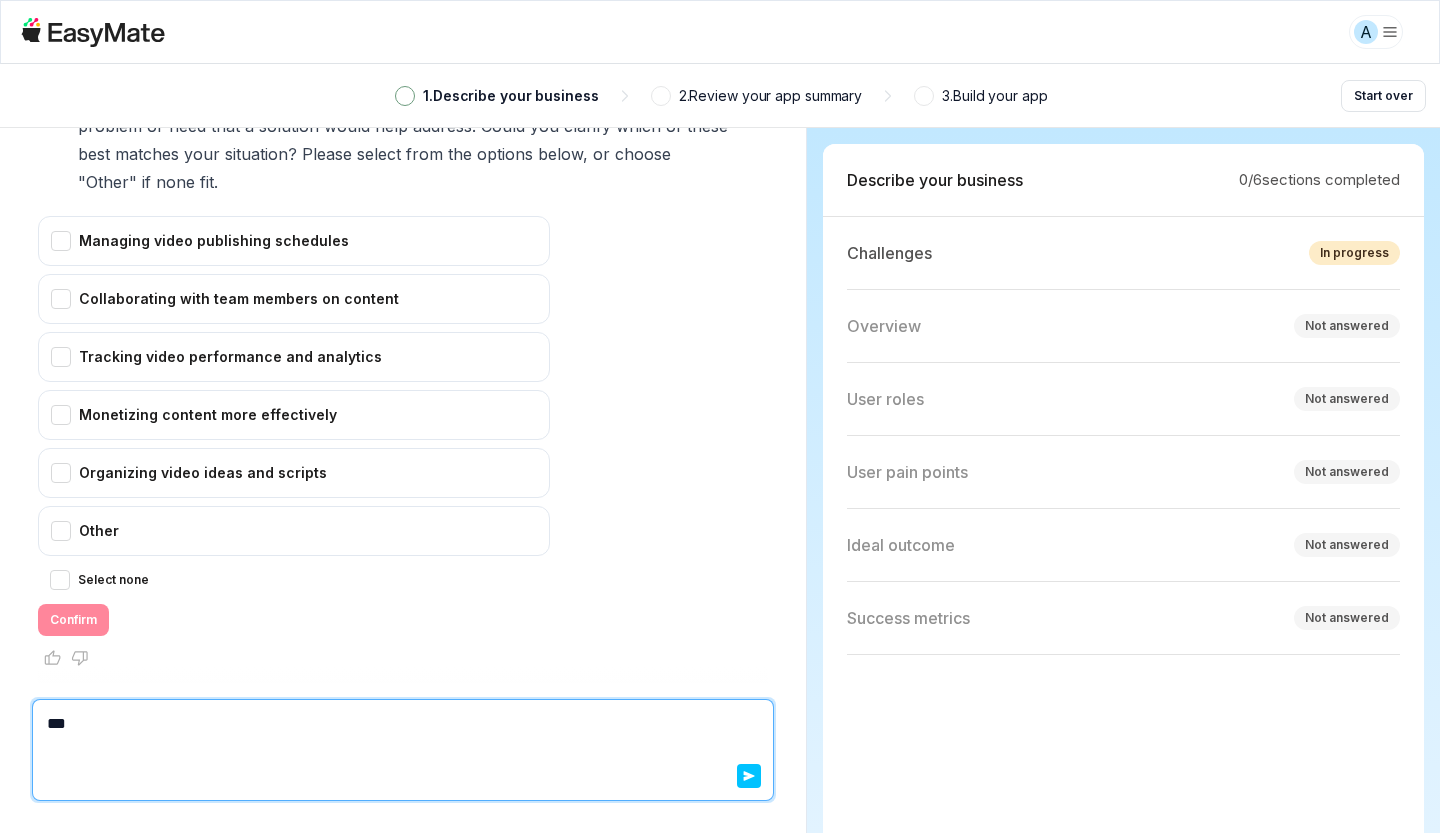 type on "*" 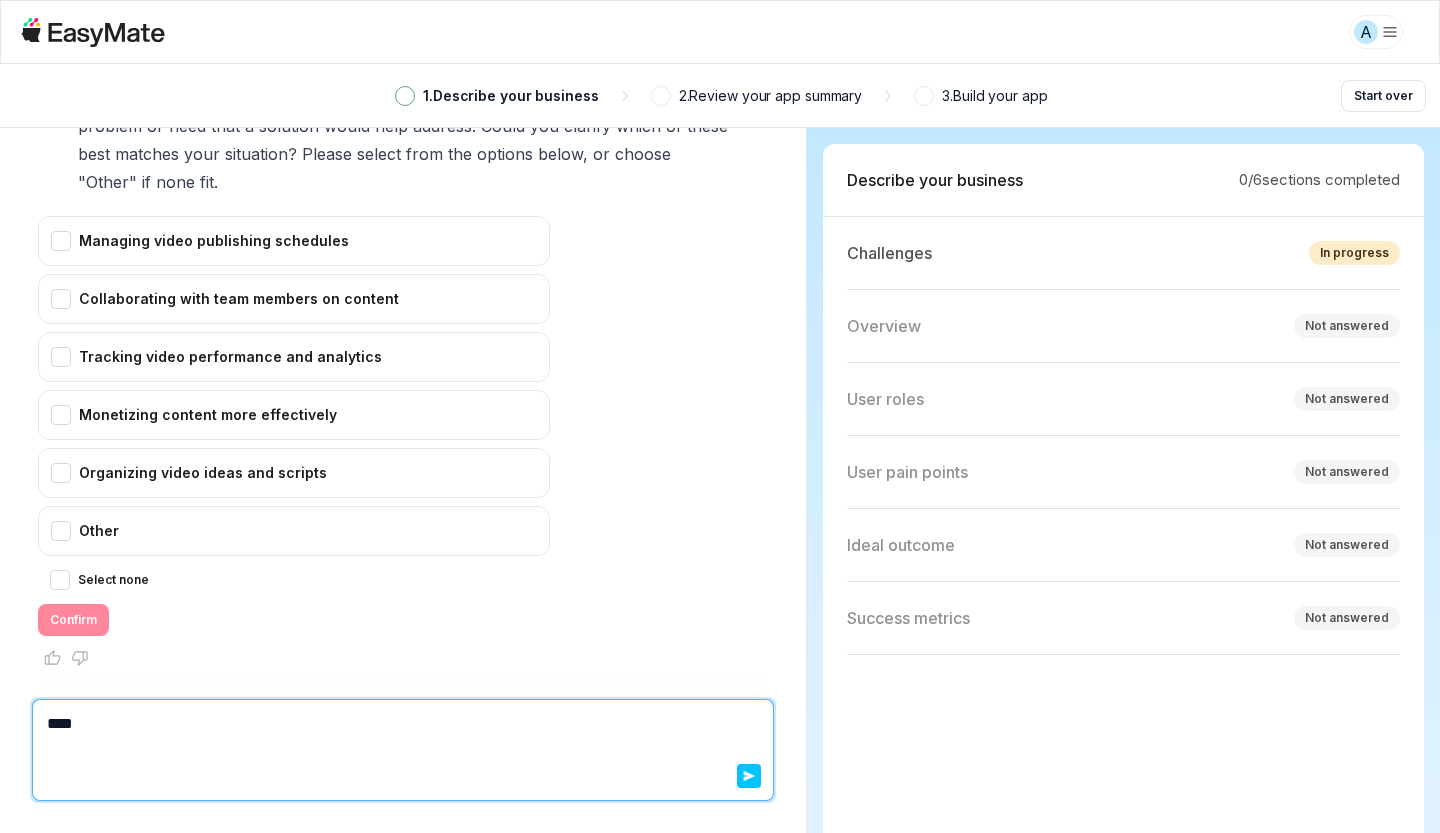 type on "*" 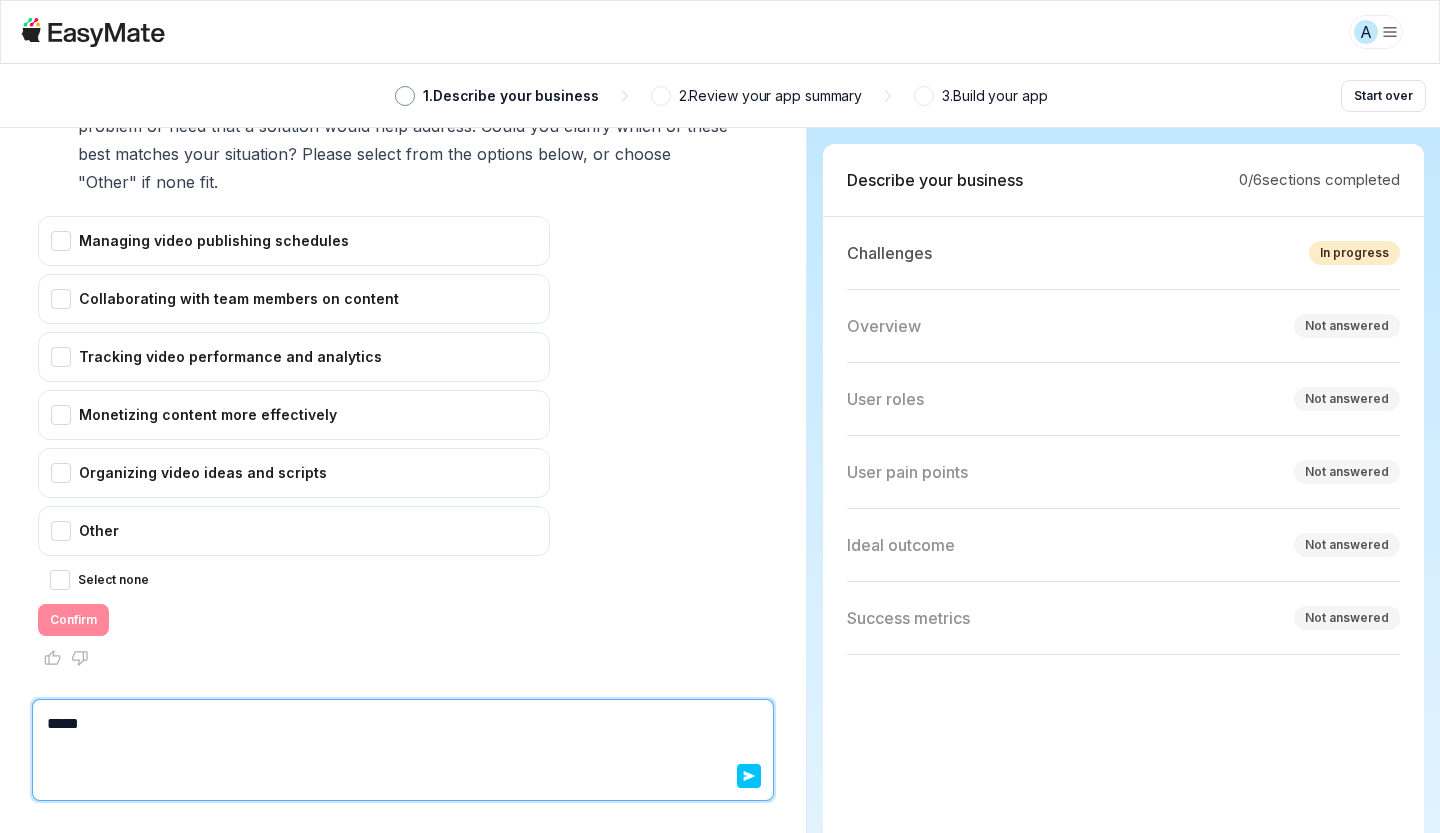 type on "*" 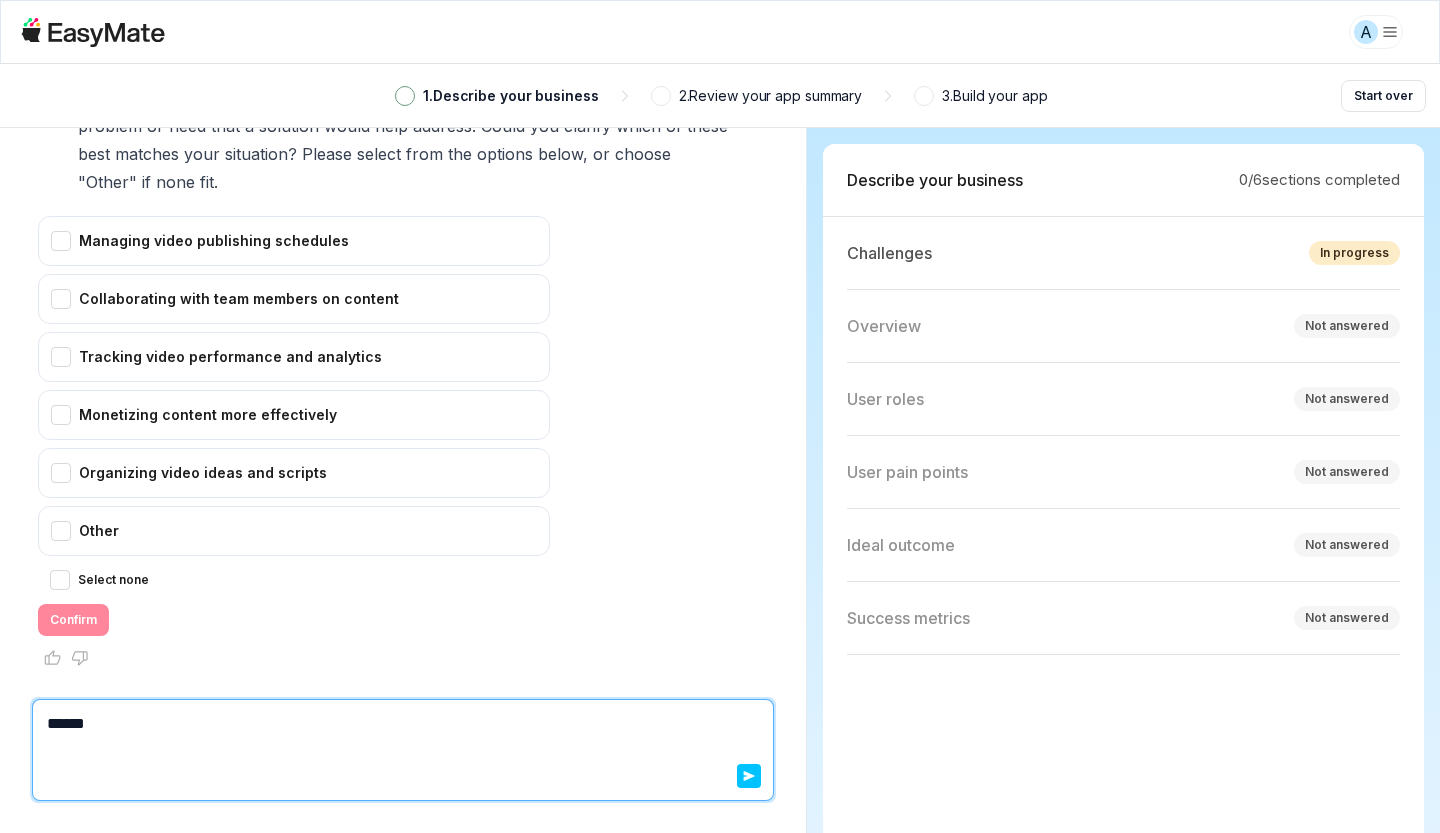 type on "*" 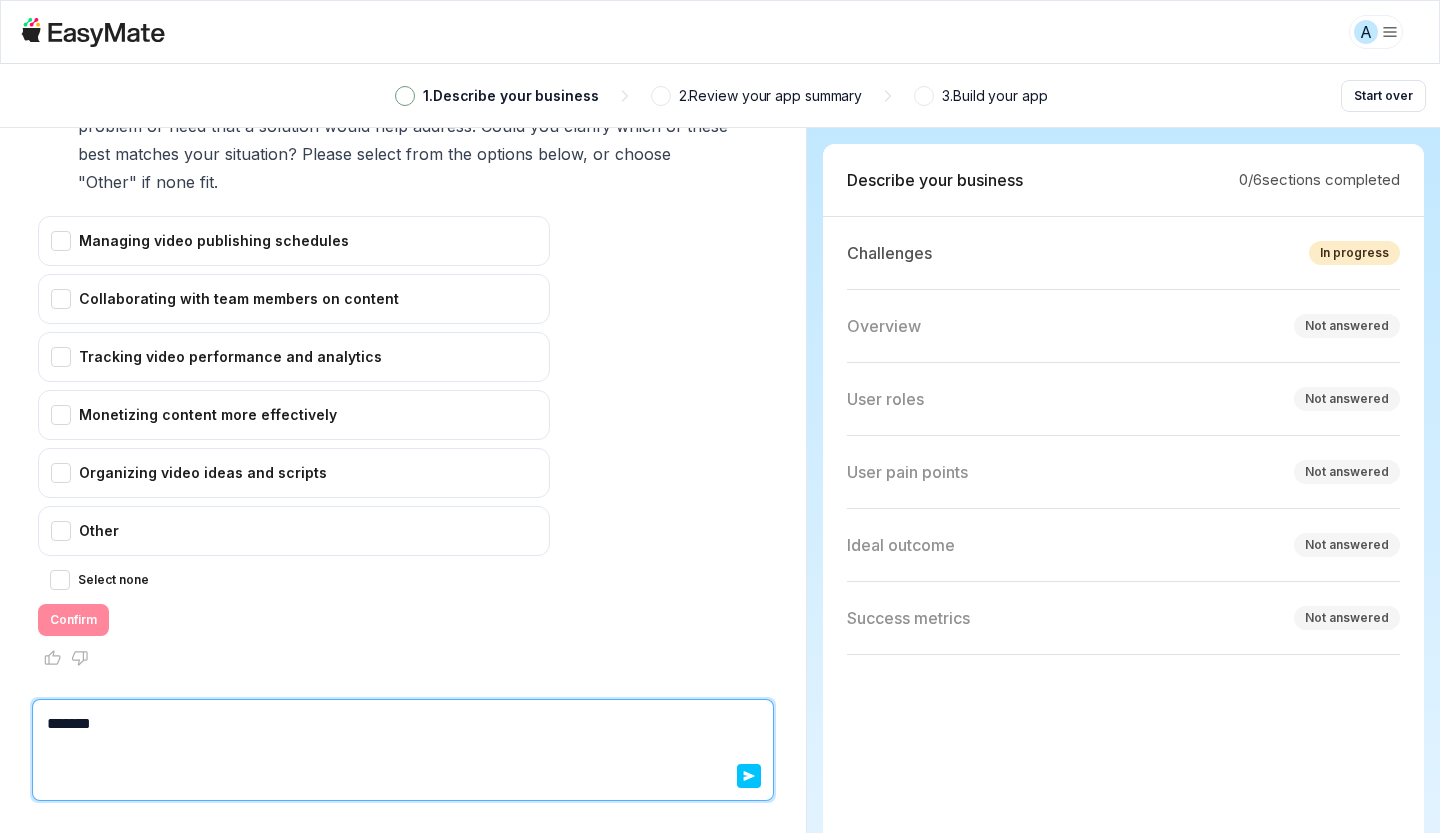 type on "*" 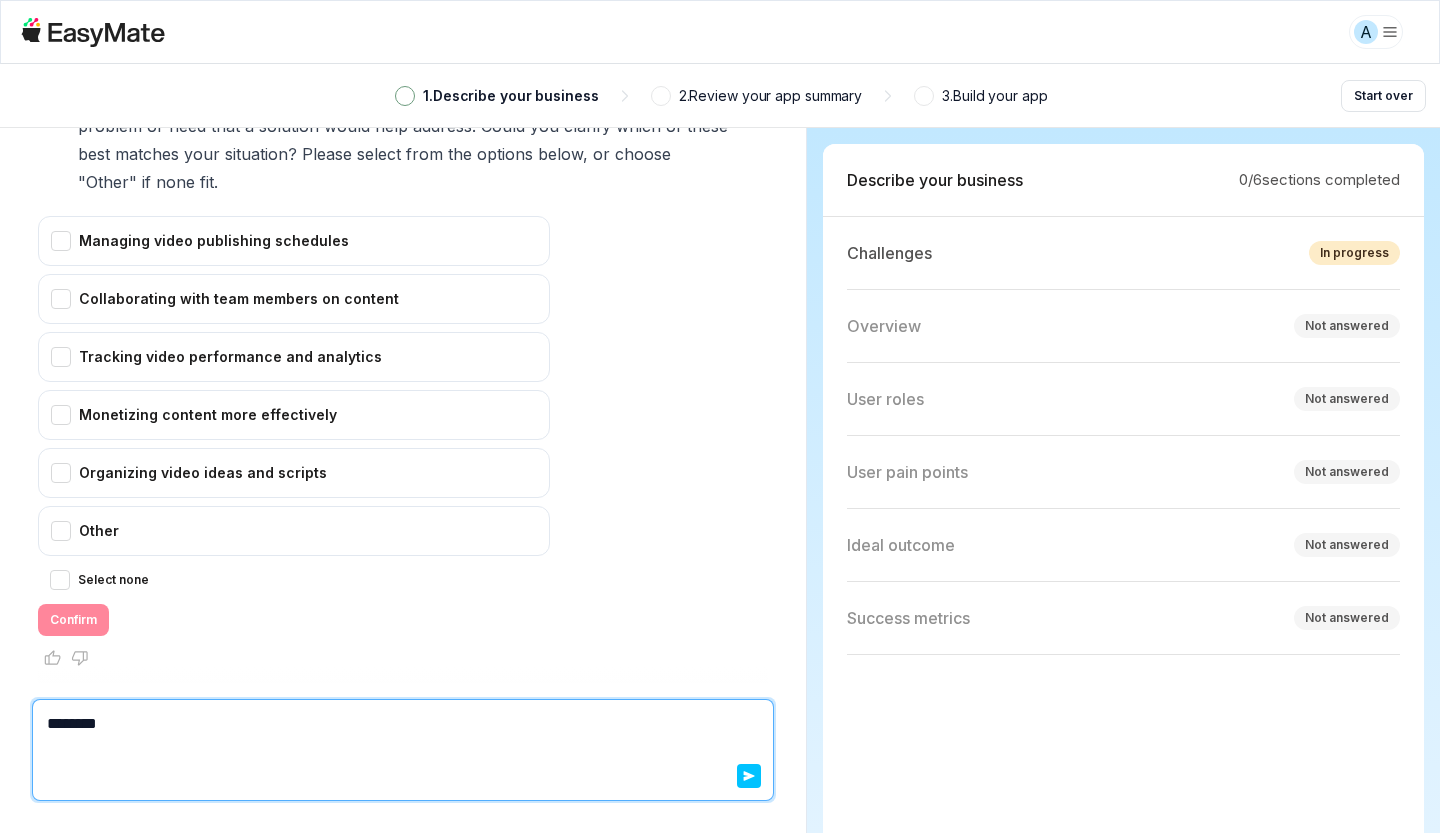 type on "*" 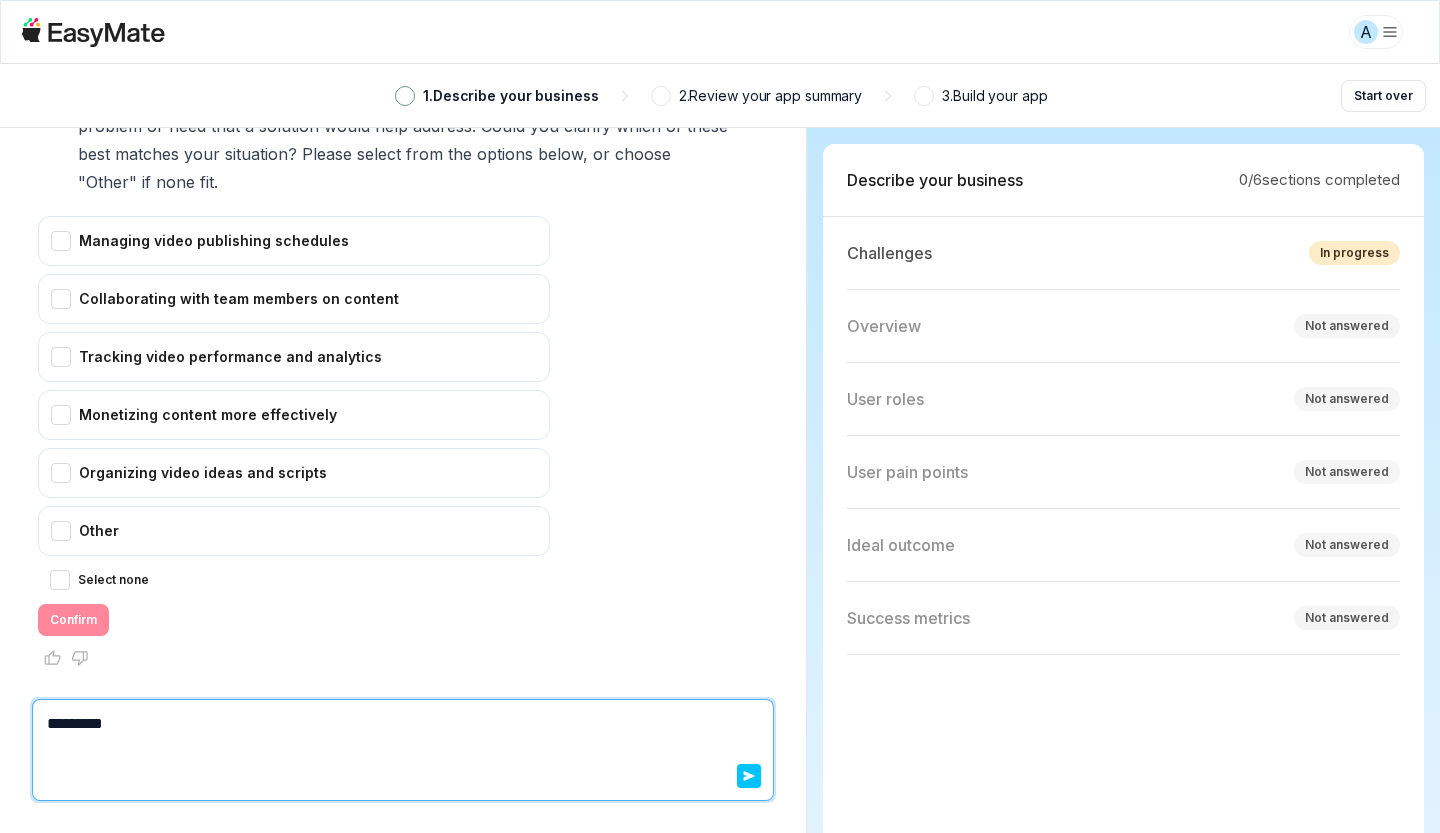 type on "*" 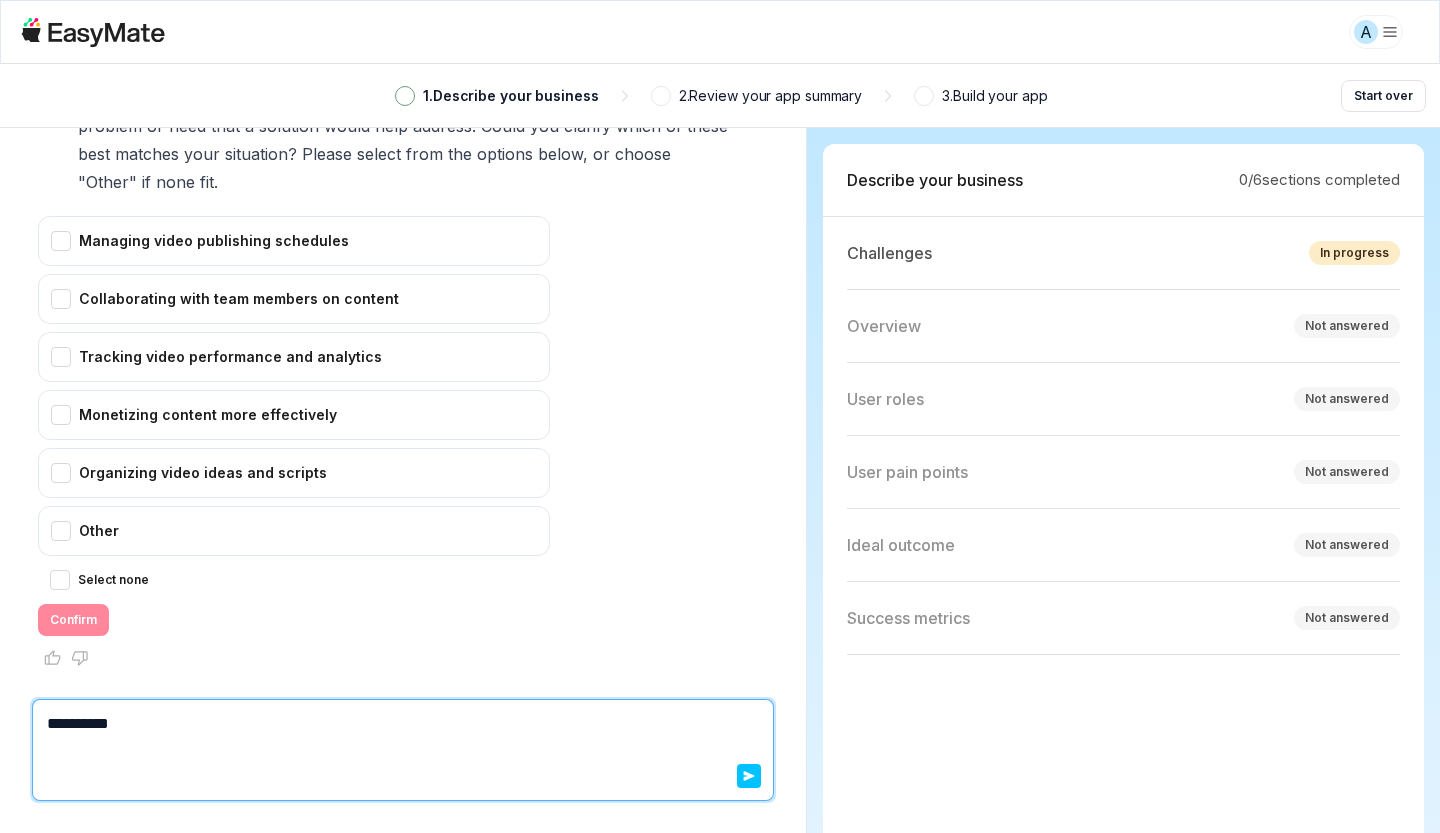 type on "*" 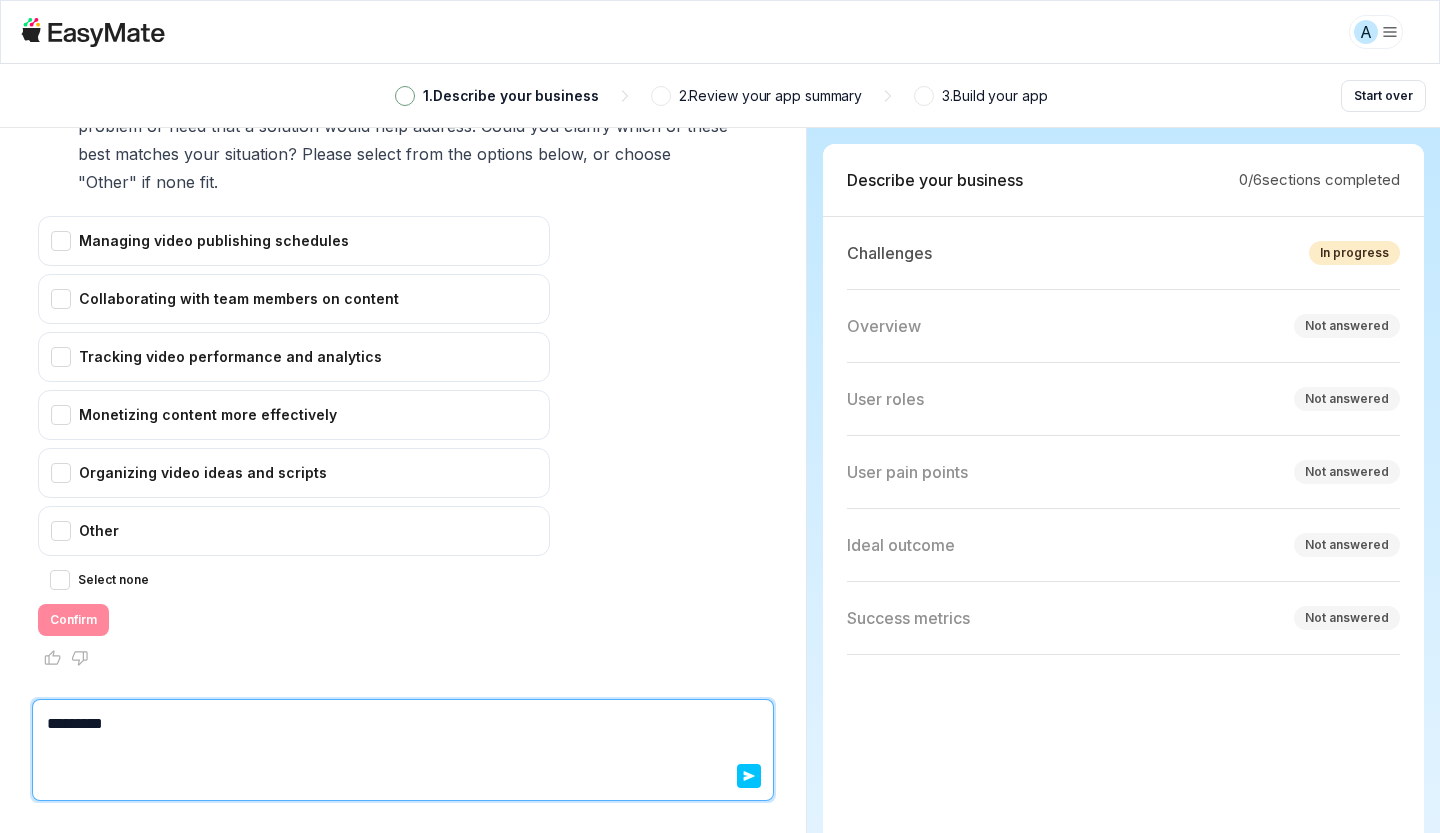 type on "*" 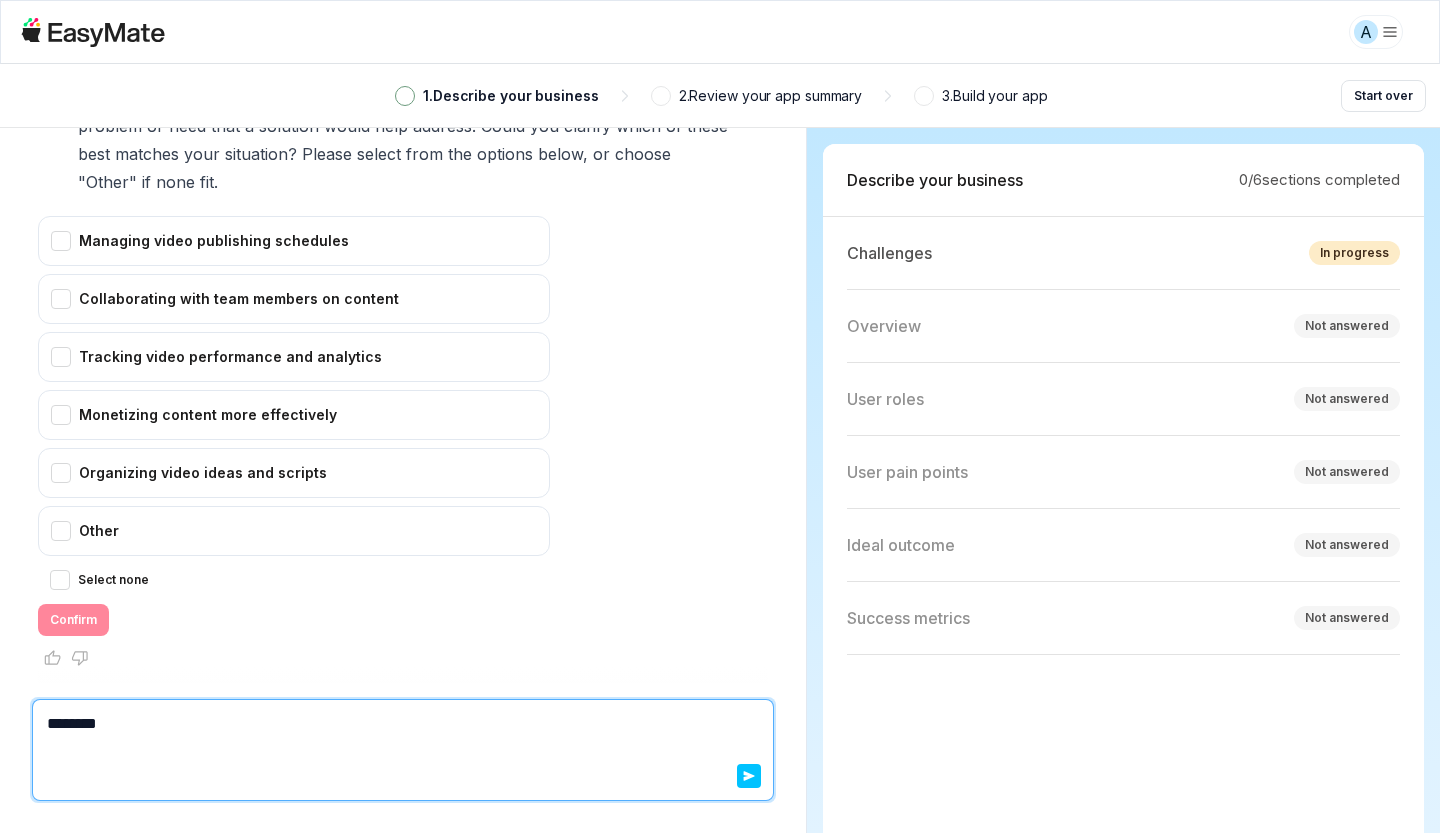 type on "*" 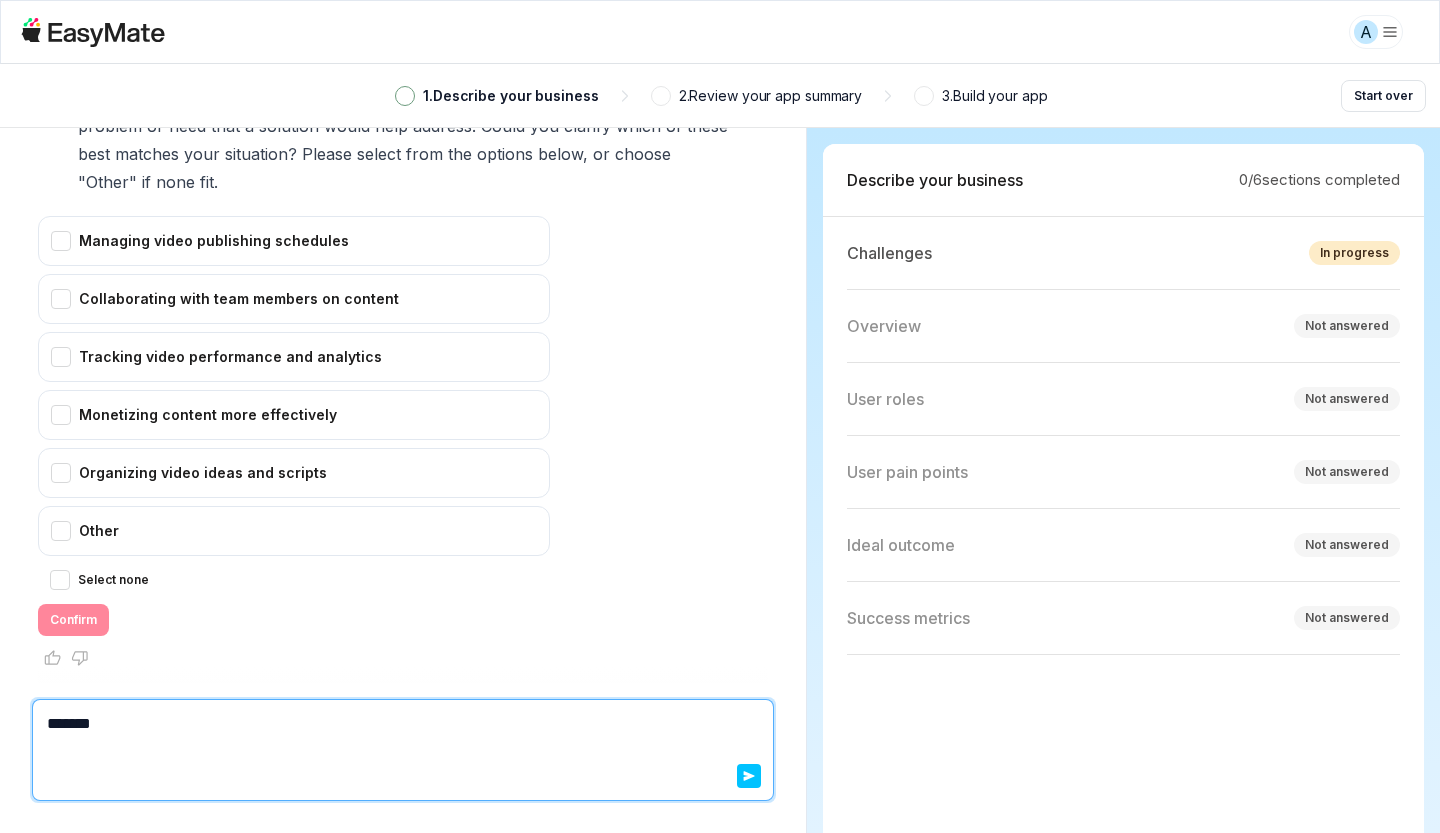 type on "*" 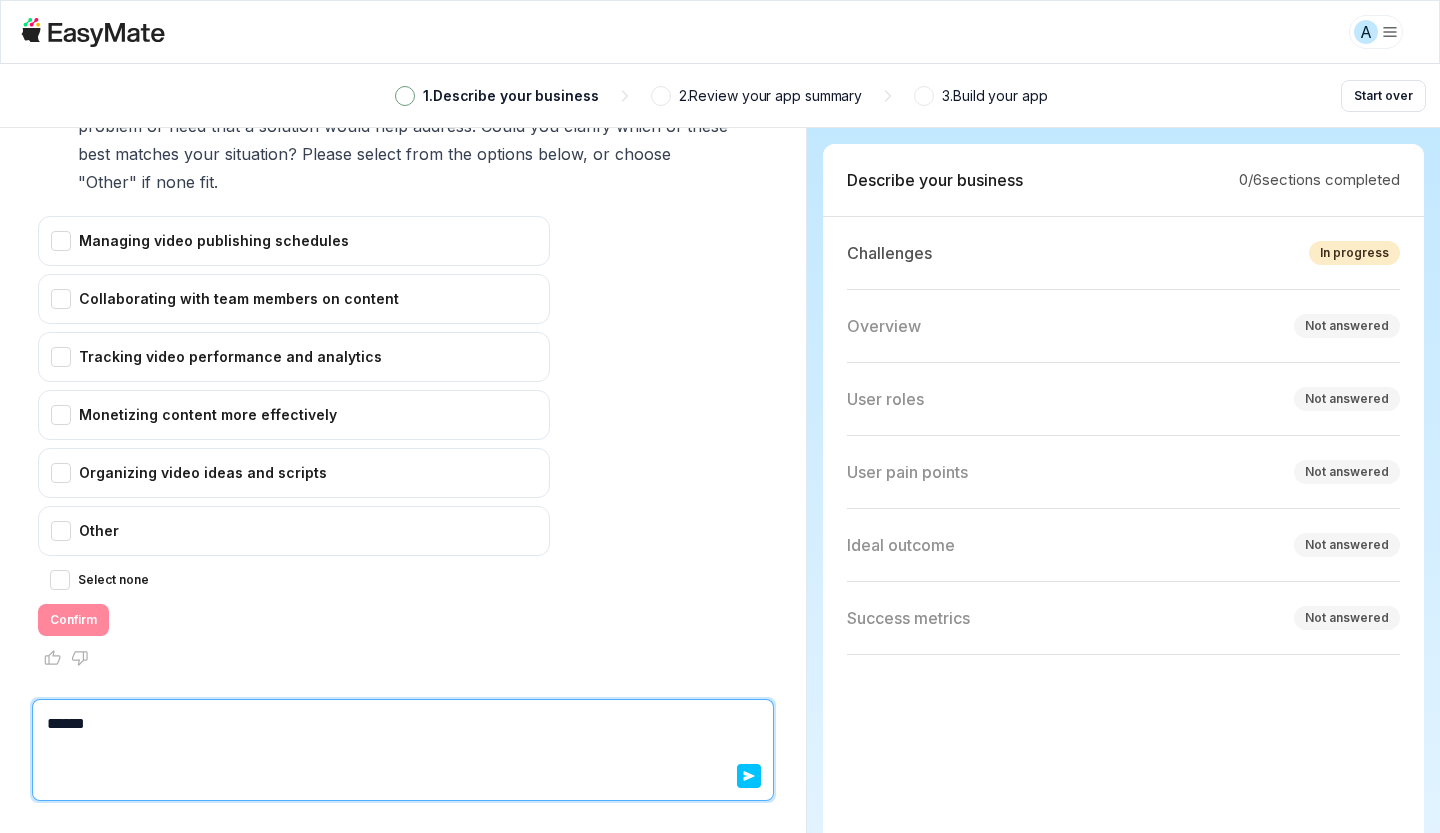 type on "*" 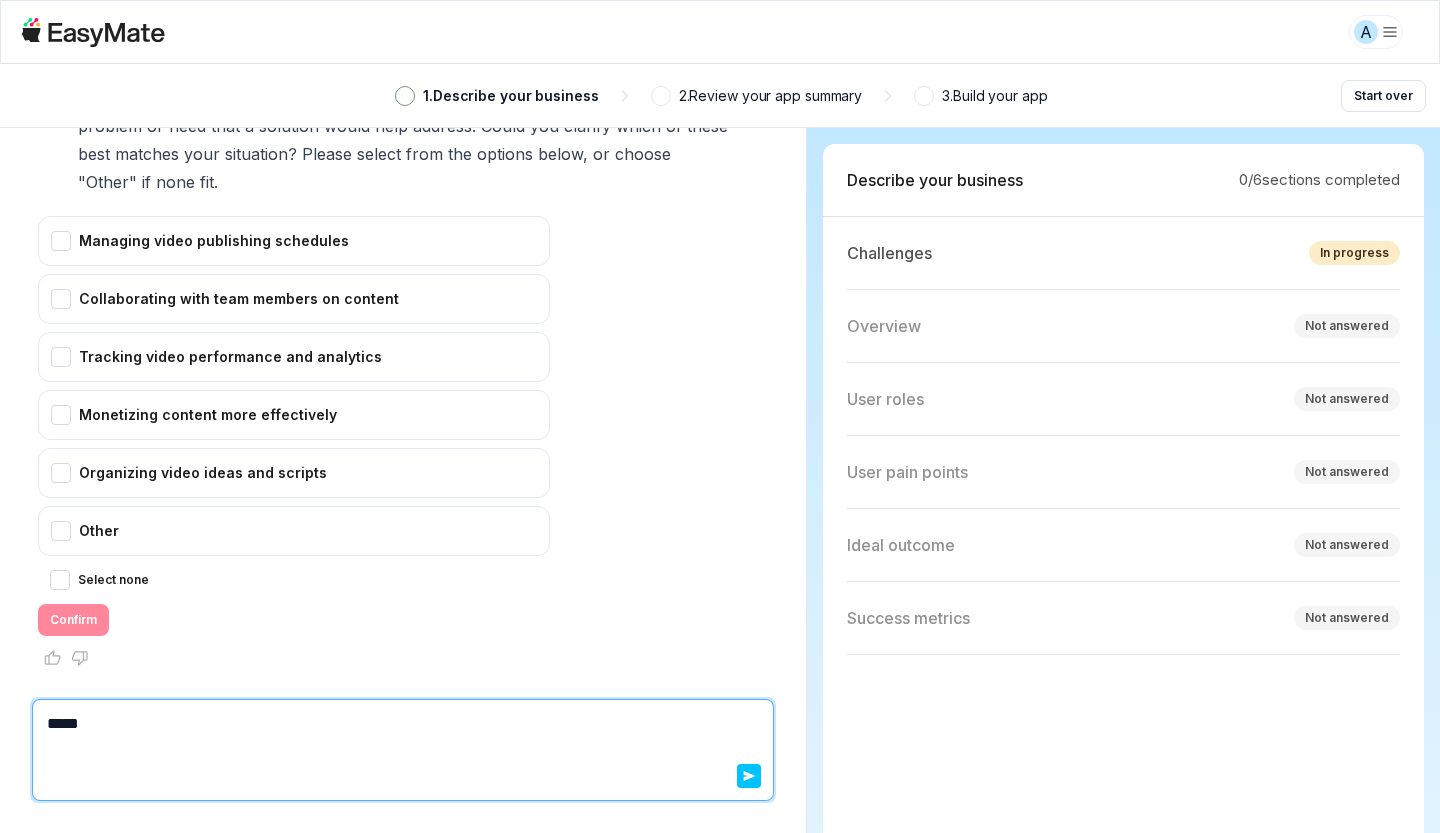 type on "*" 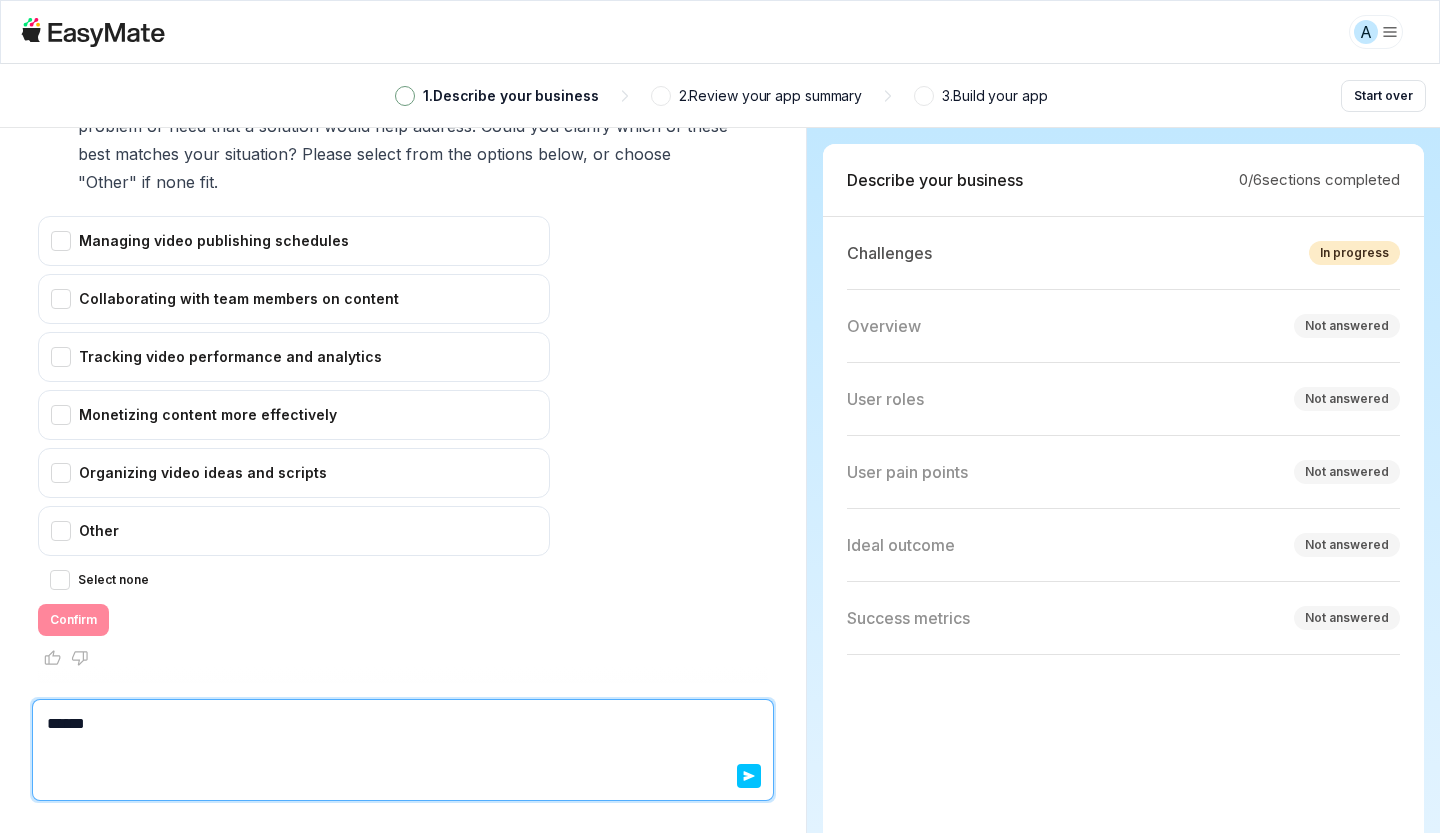 type on "*" 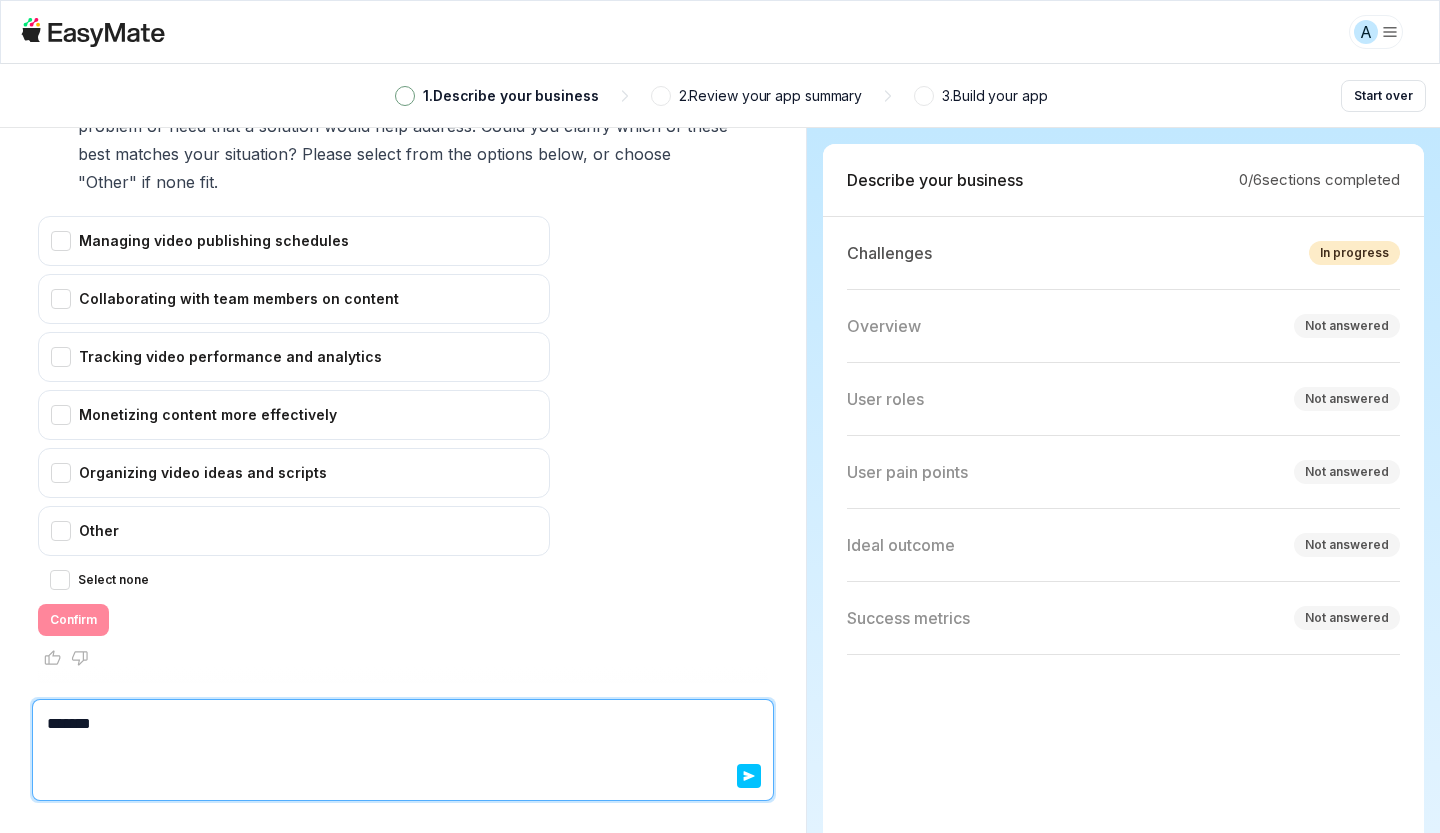 type on "*" 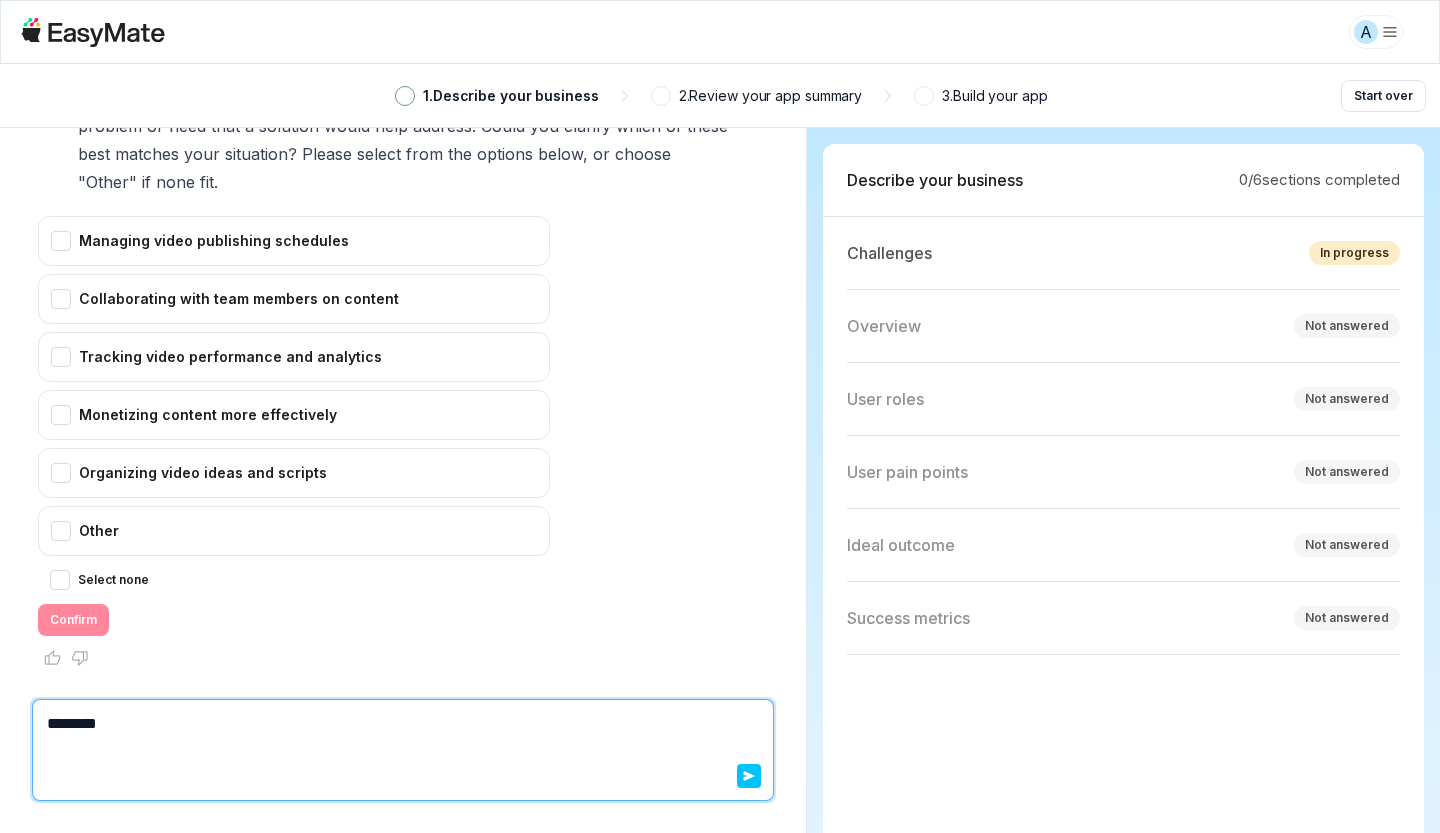 type on "*" 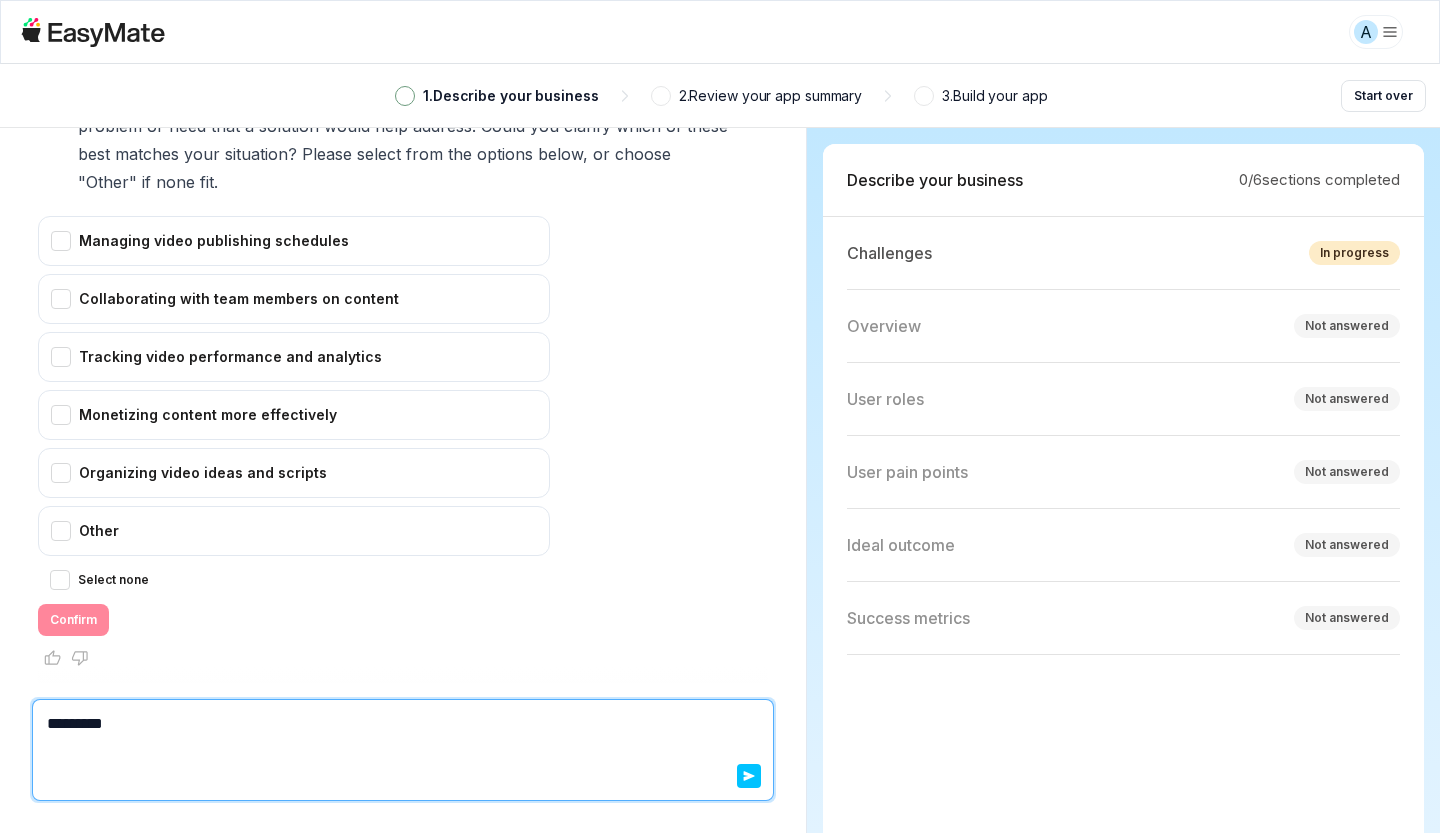 type on "*" 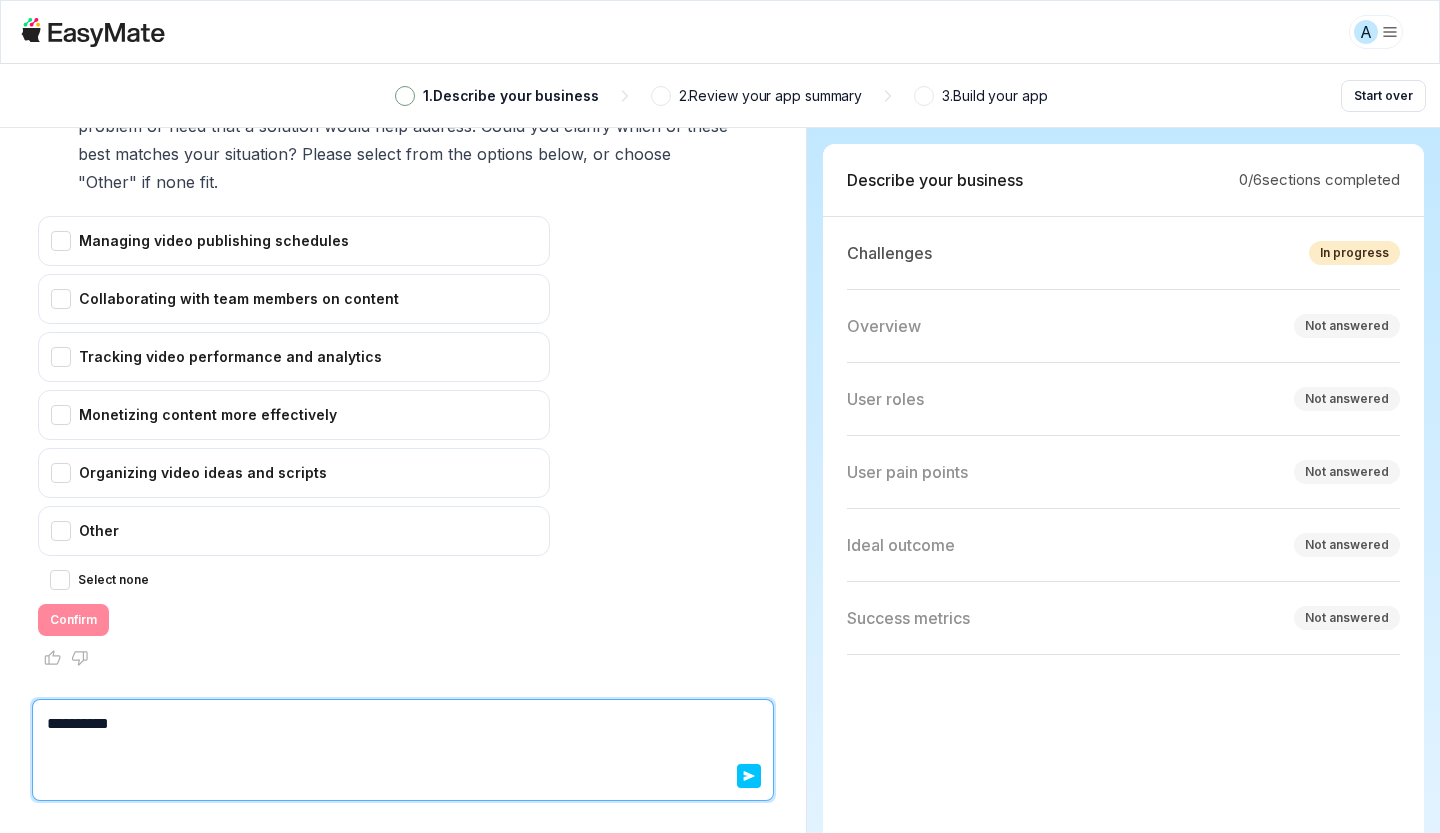 type on "*" 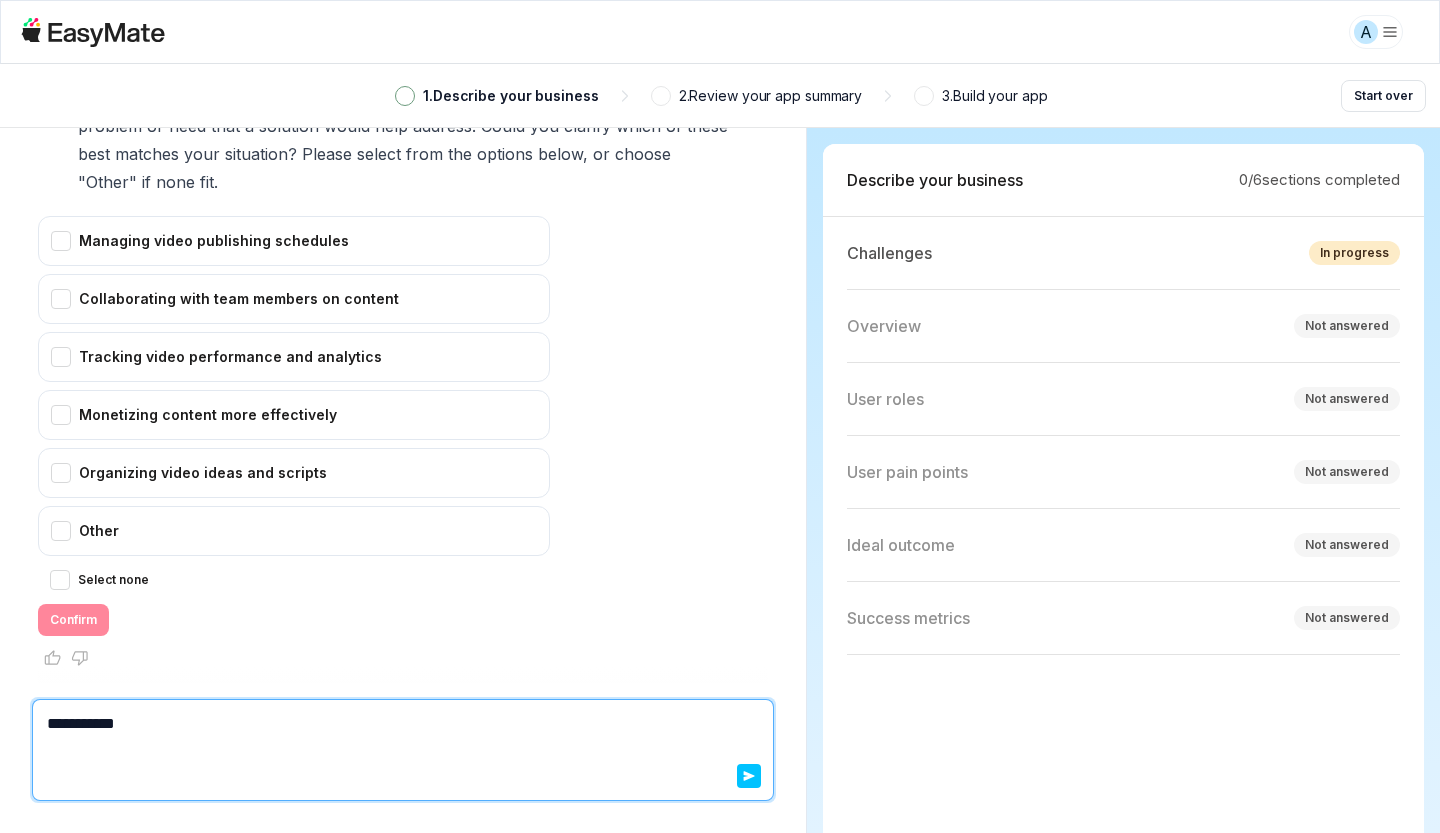 type on "*" 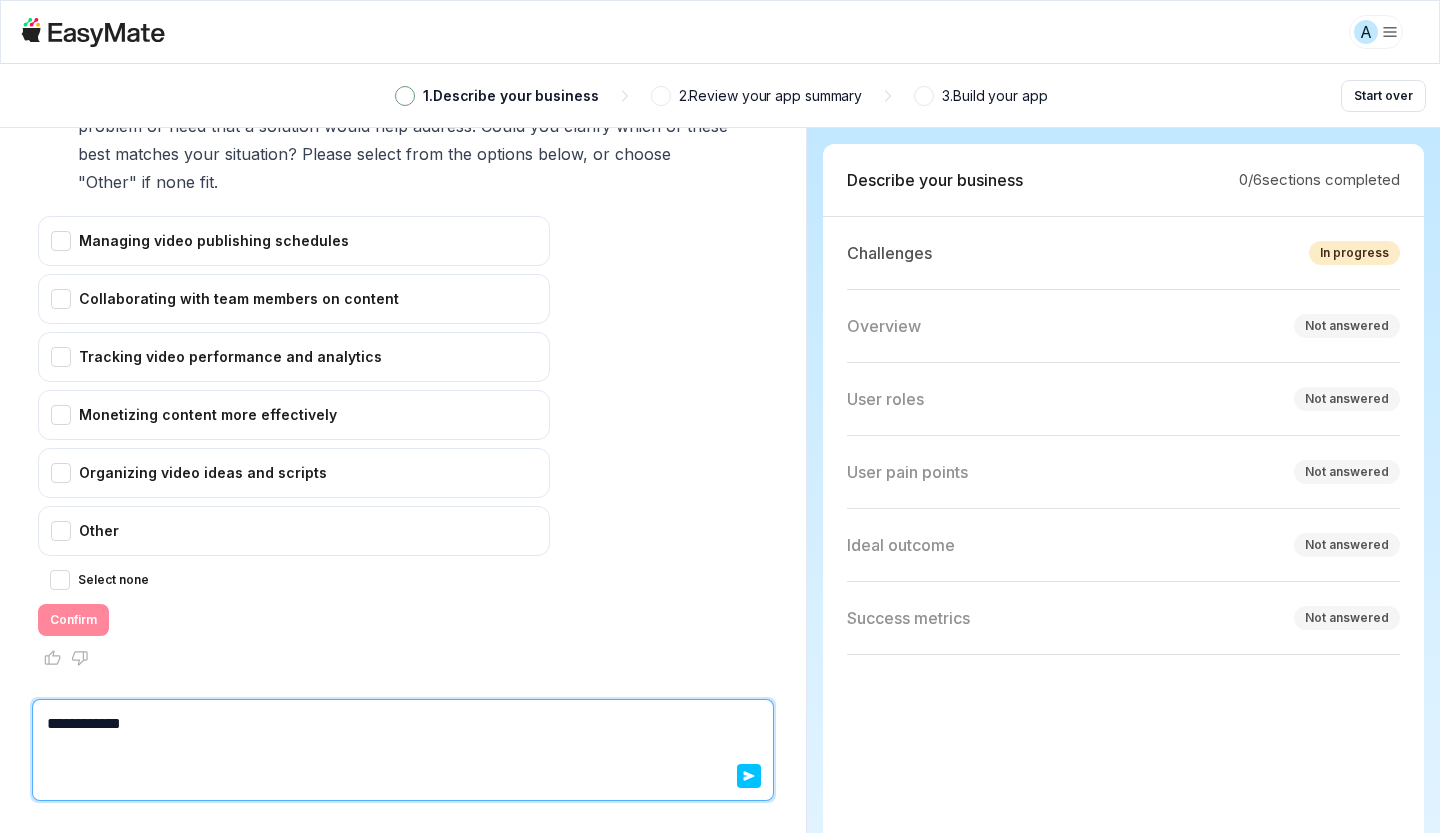 type on "*" 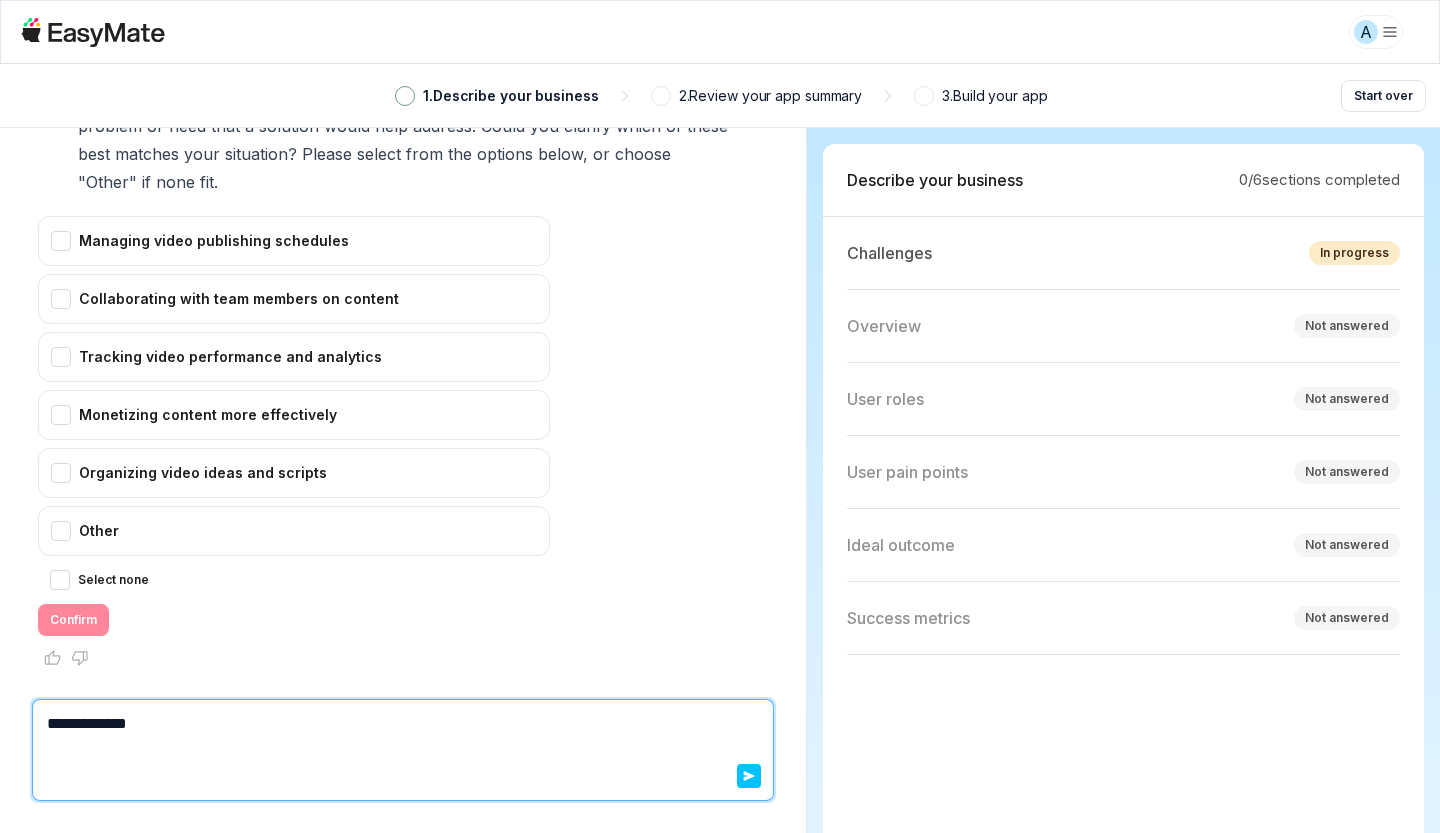 type on "*" 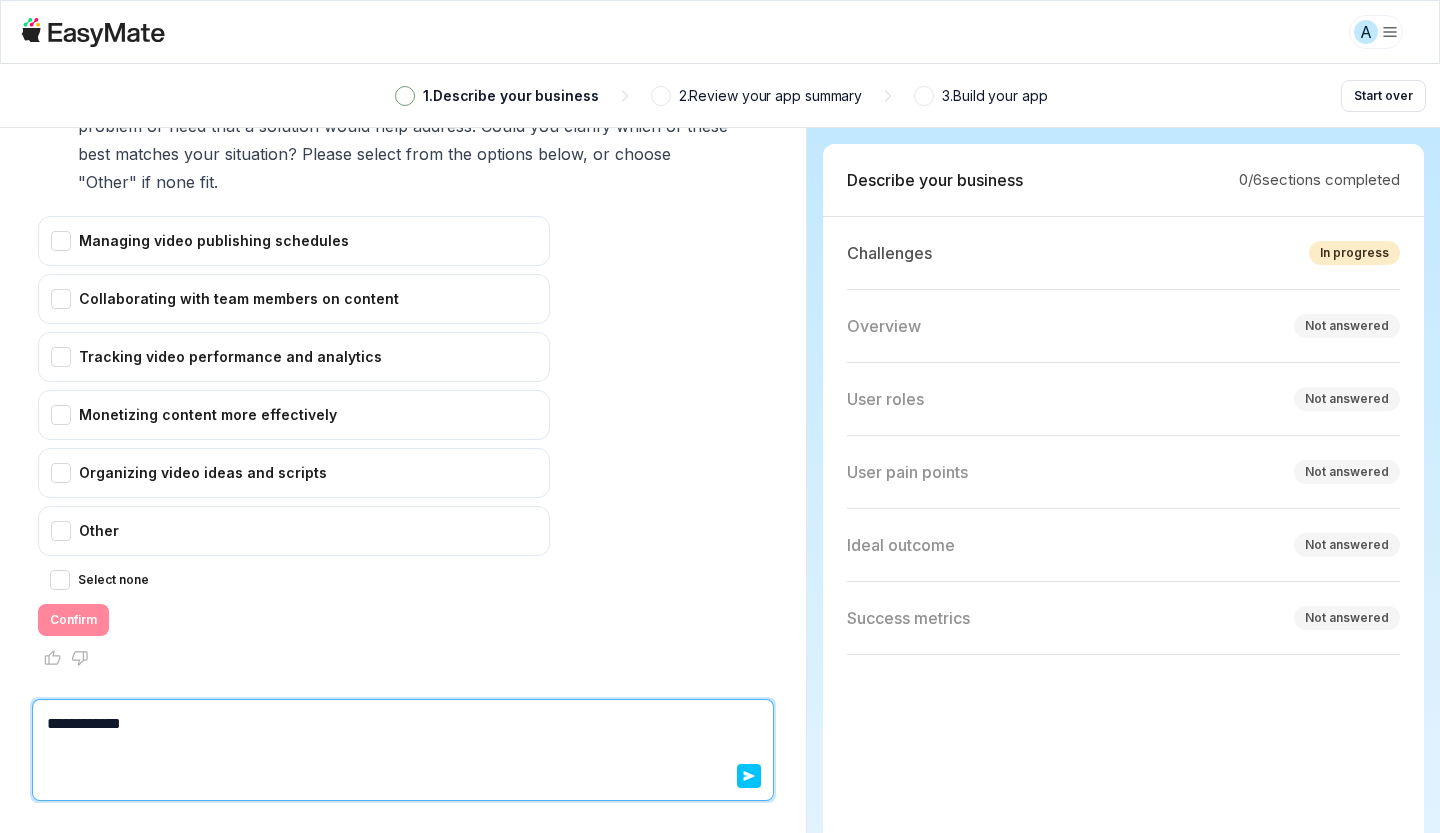 type on "*" 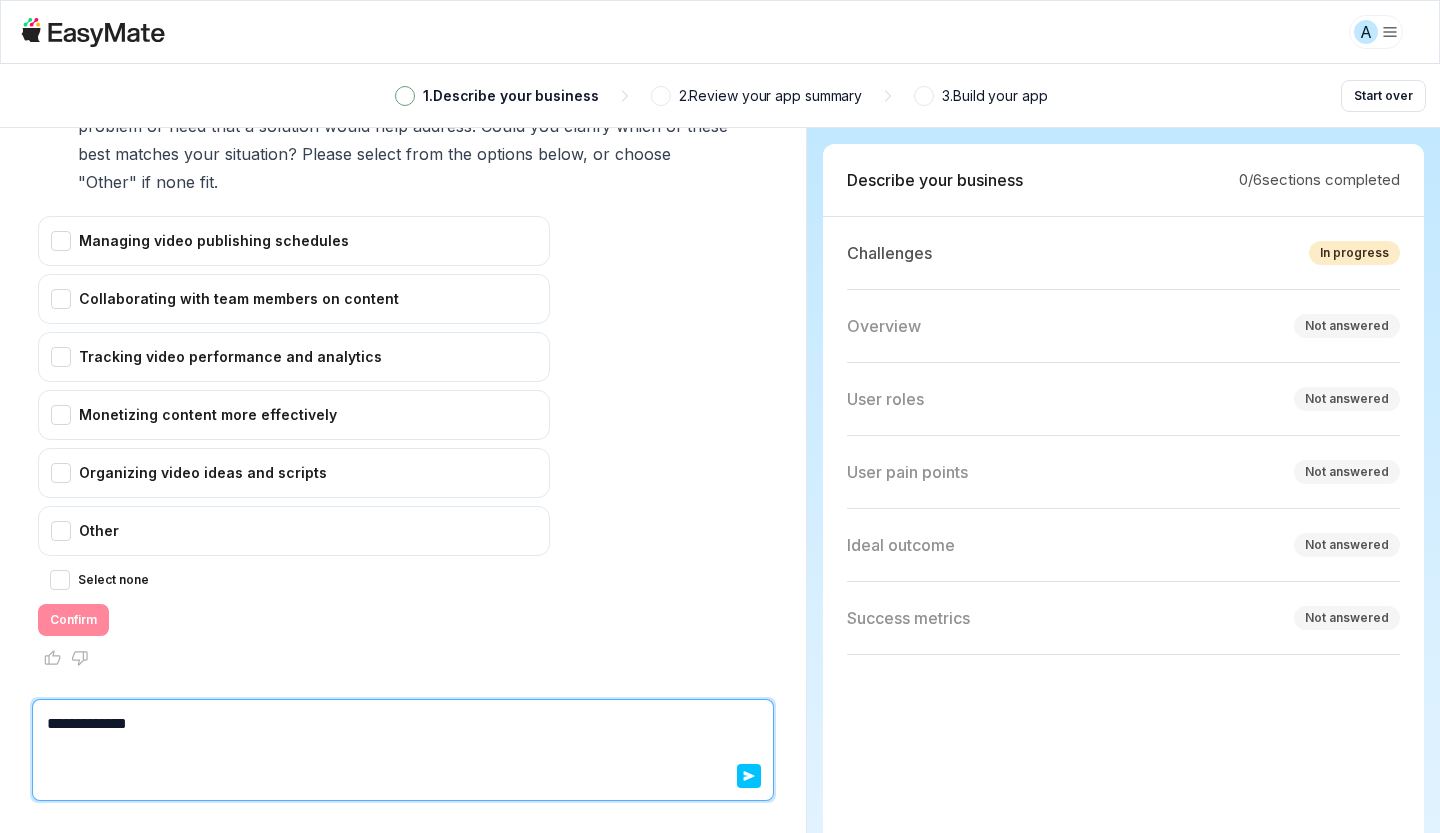 type on "*" 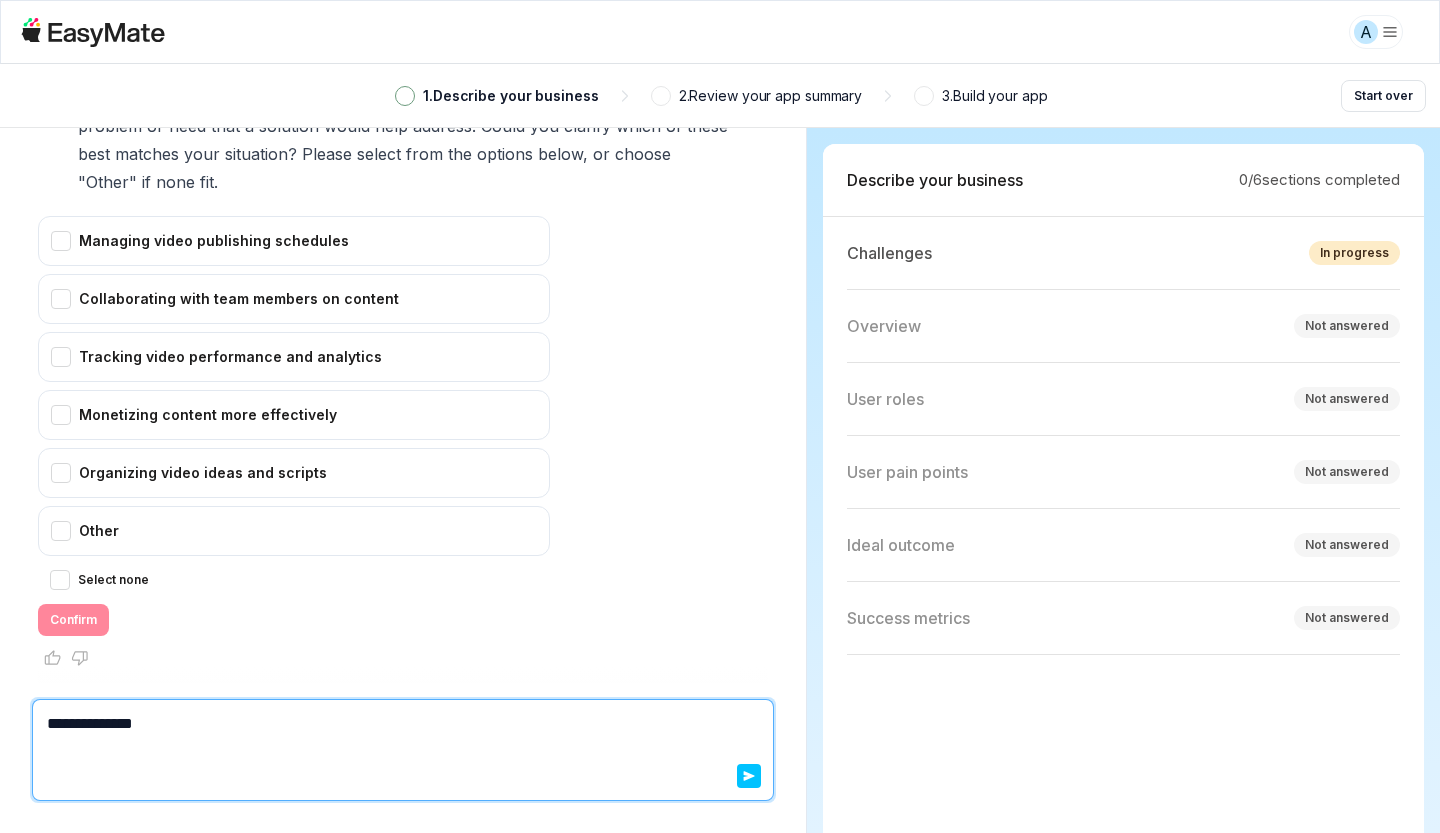 type on "*" 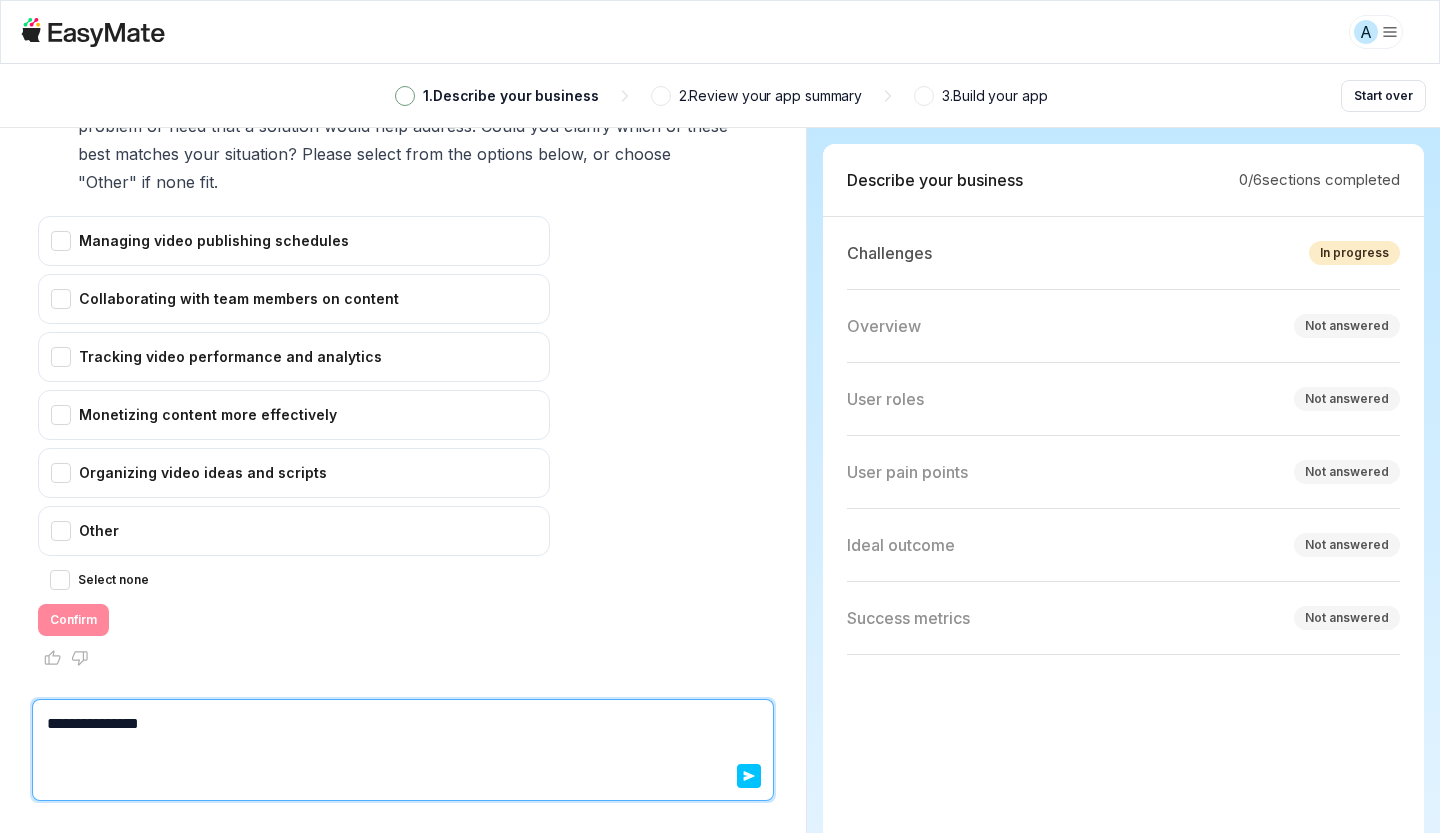 type on "*" 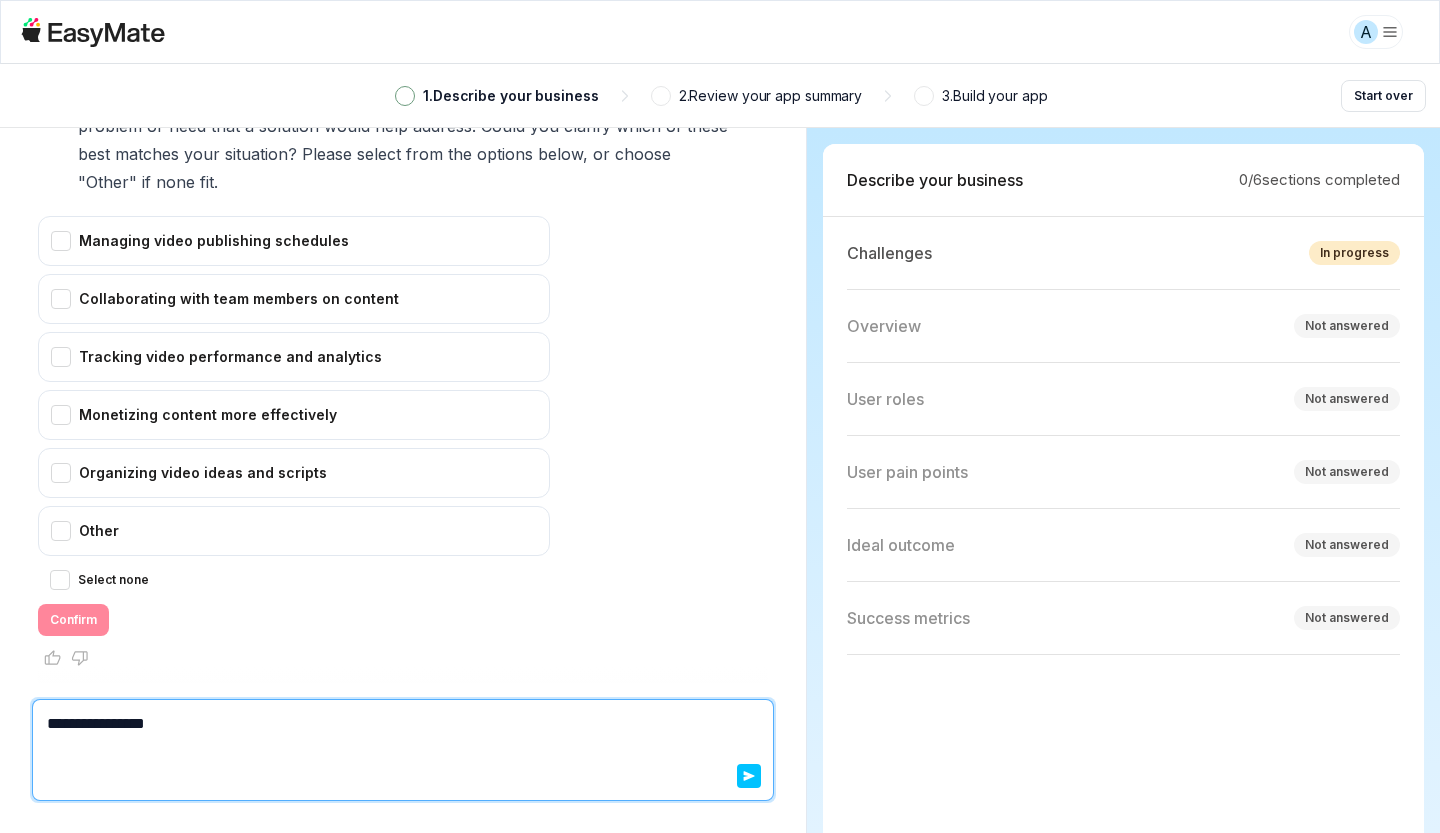 type on "*" 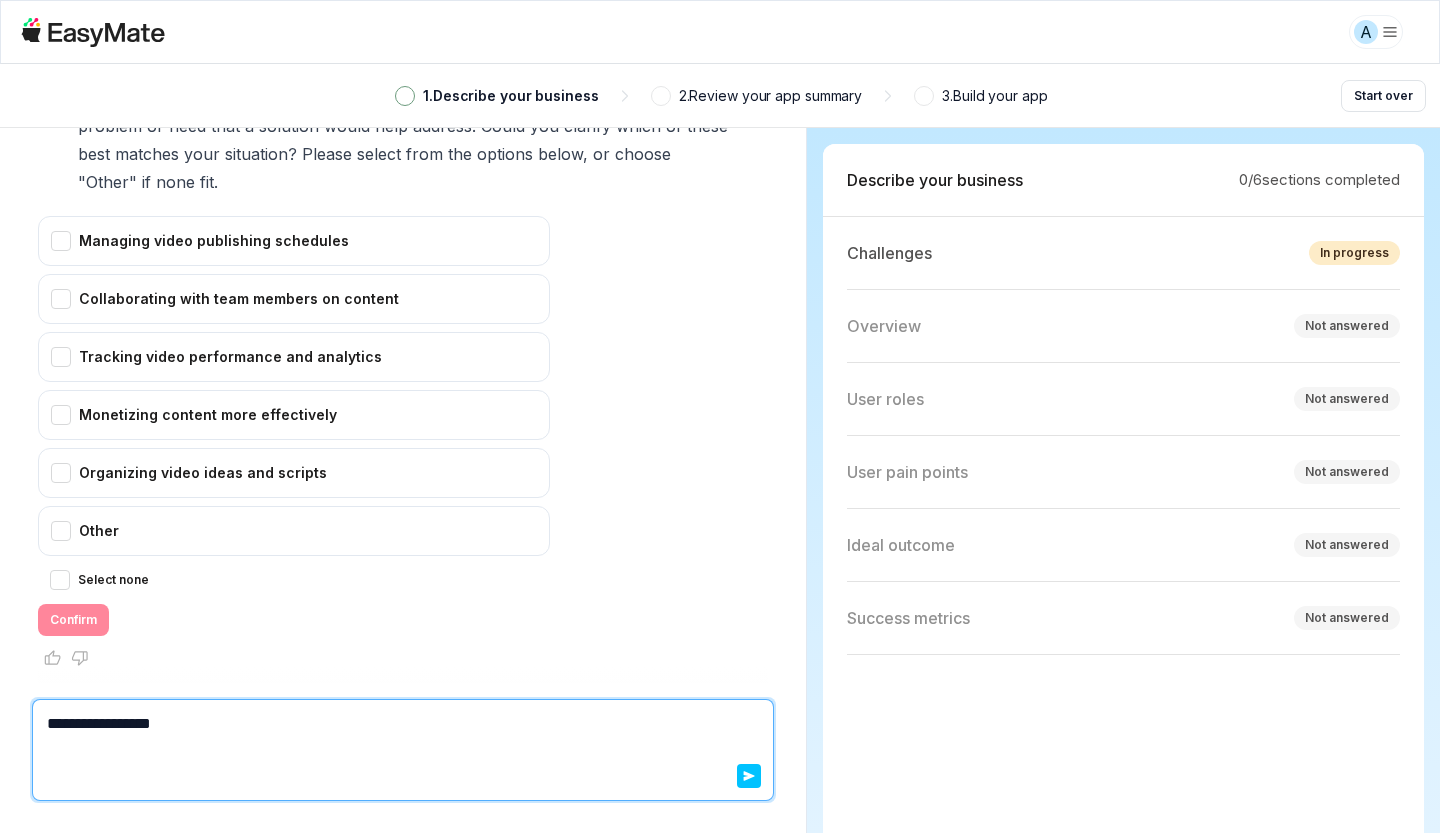 type on "**********" 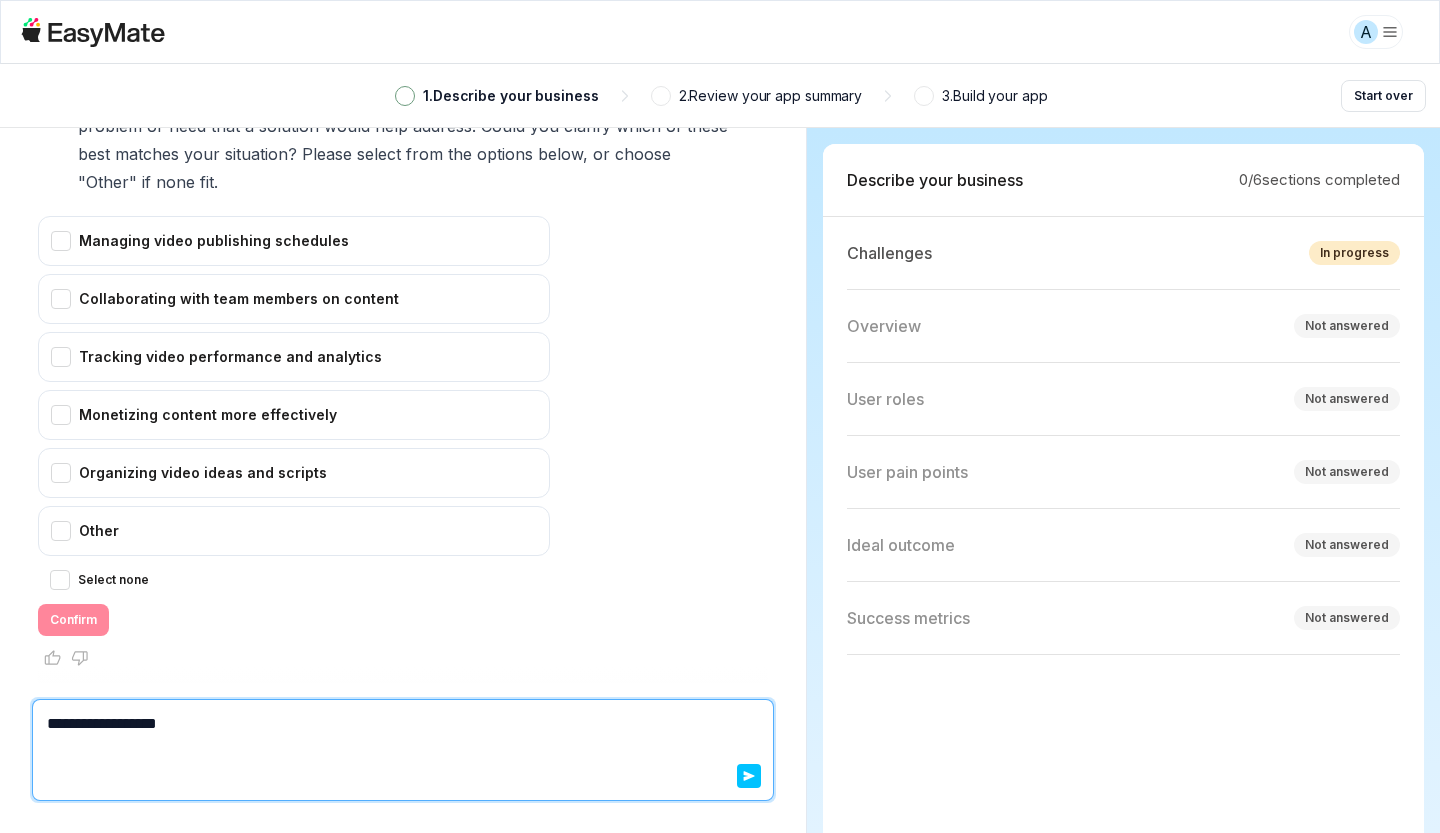 type on "*" 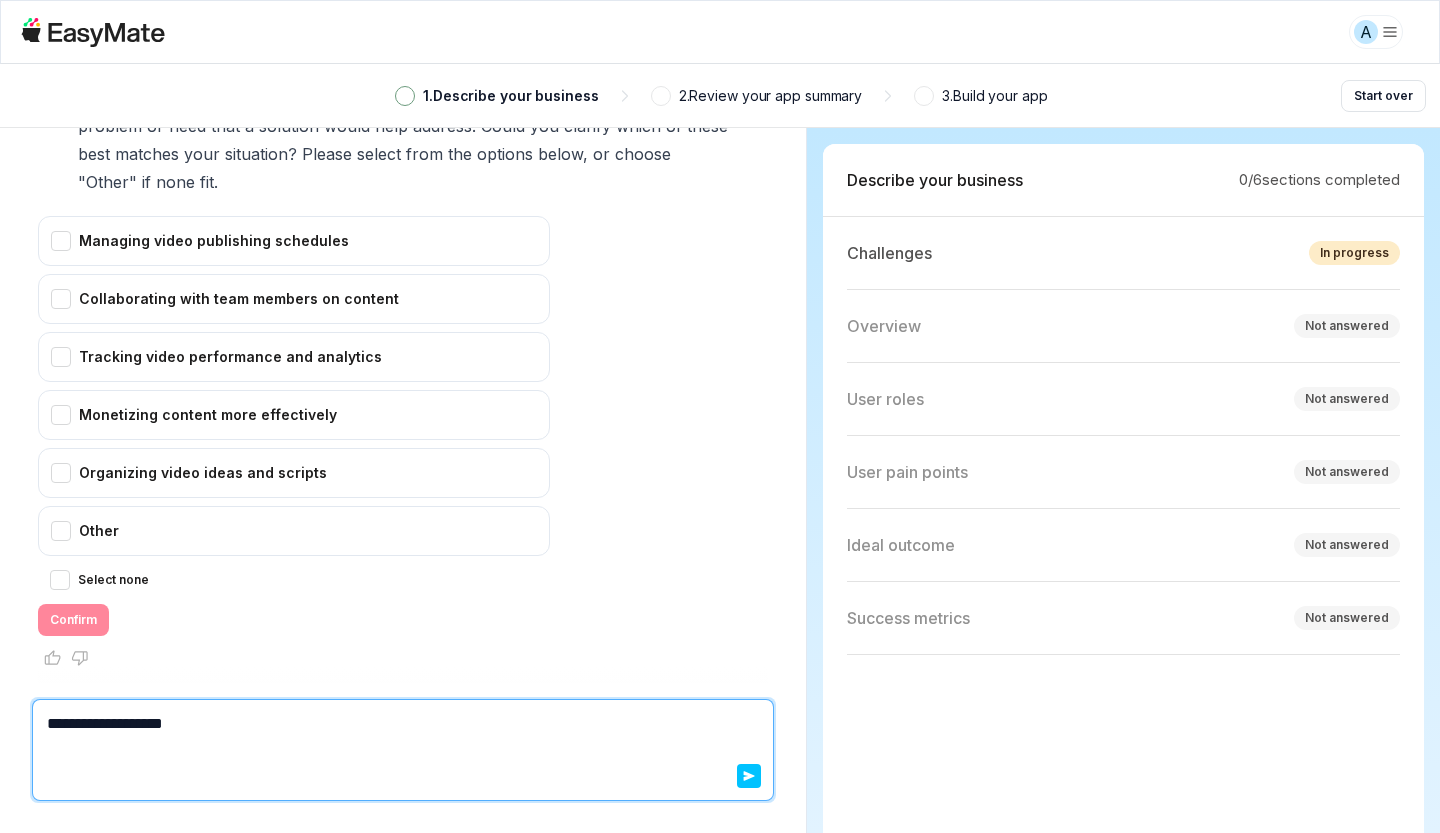 type on "*" 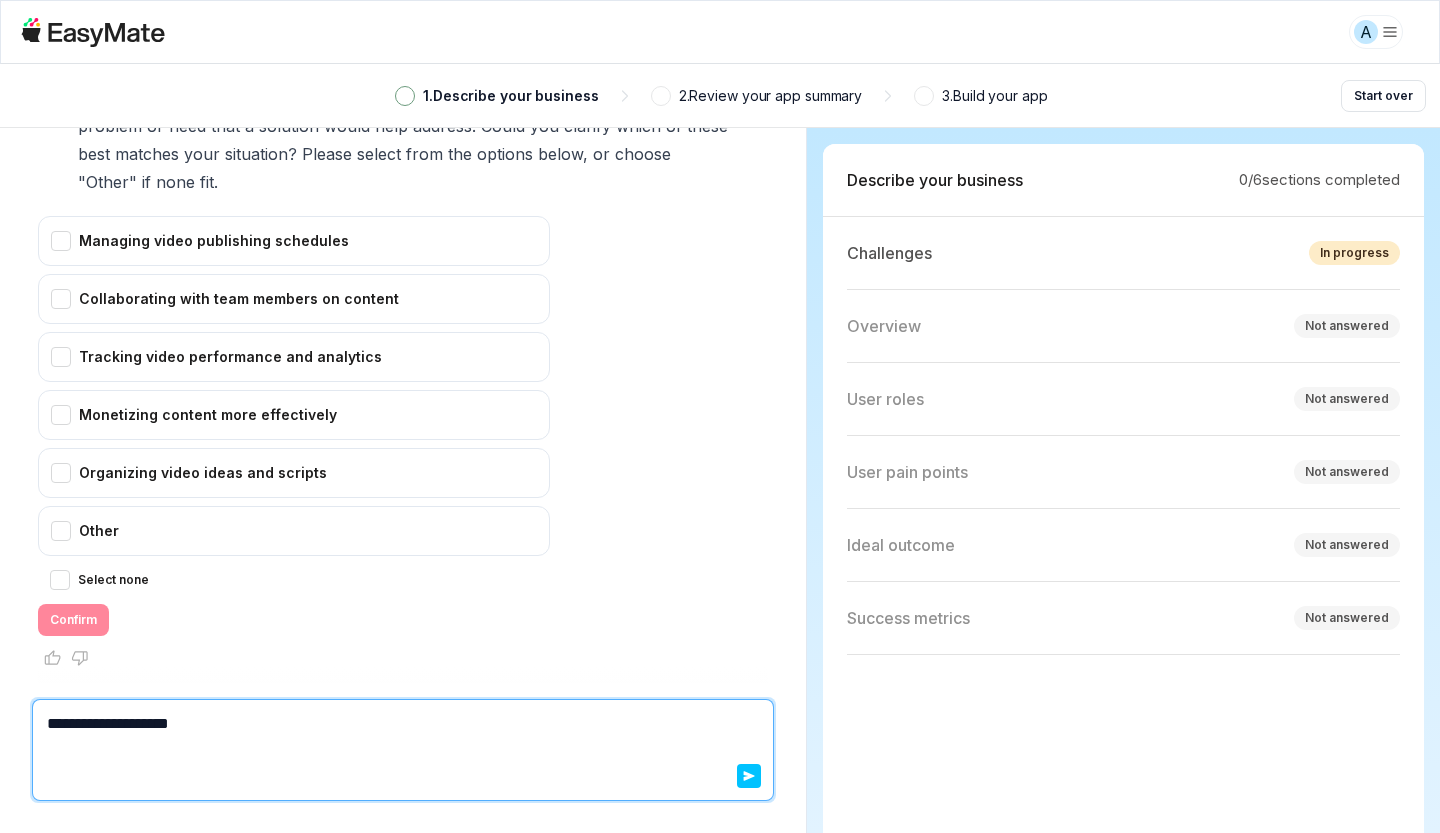 type on "*" 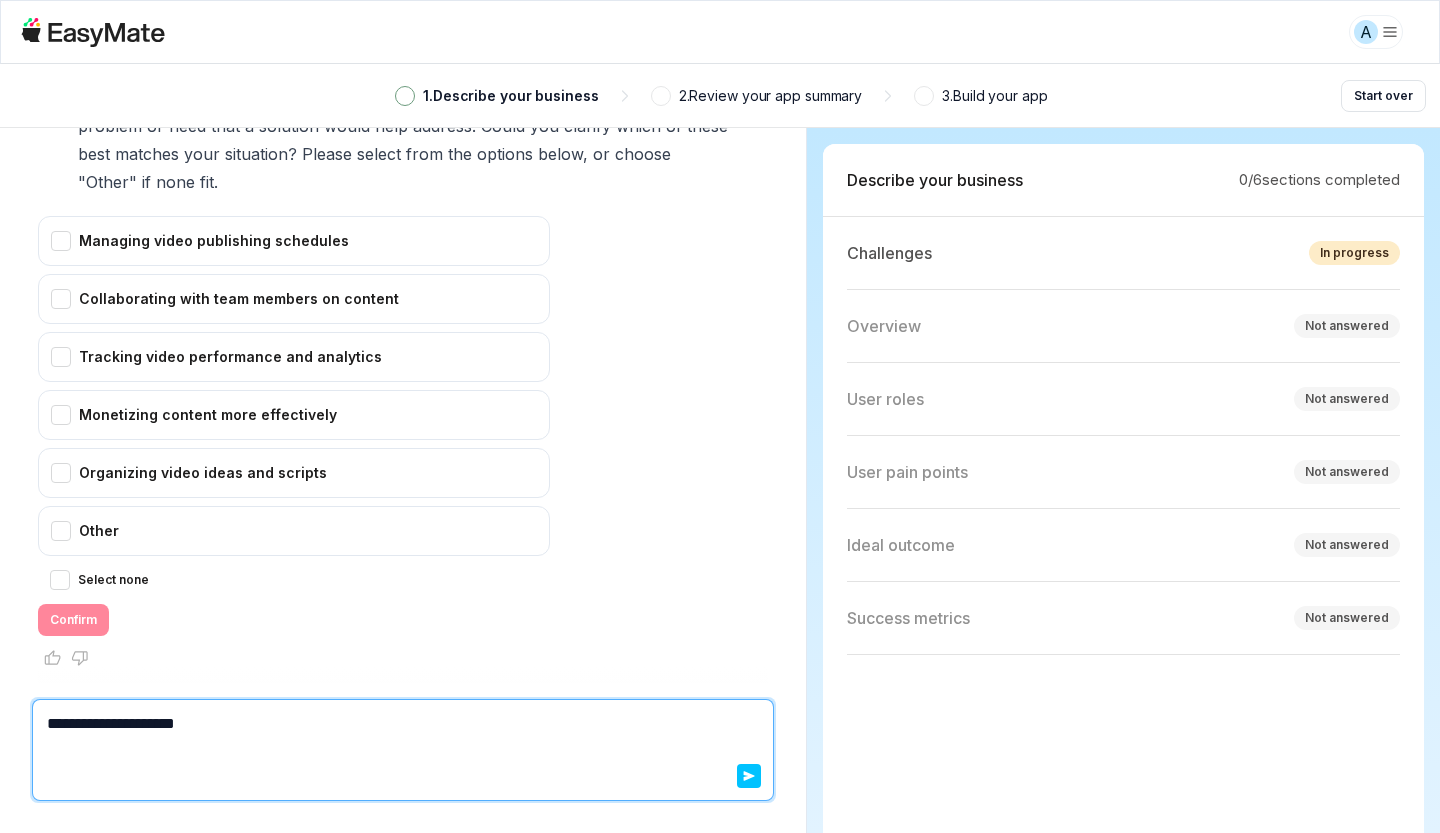 type on "*" 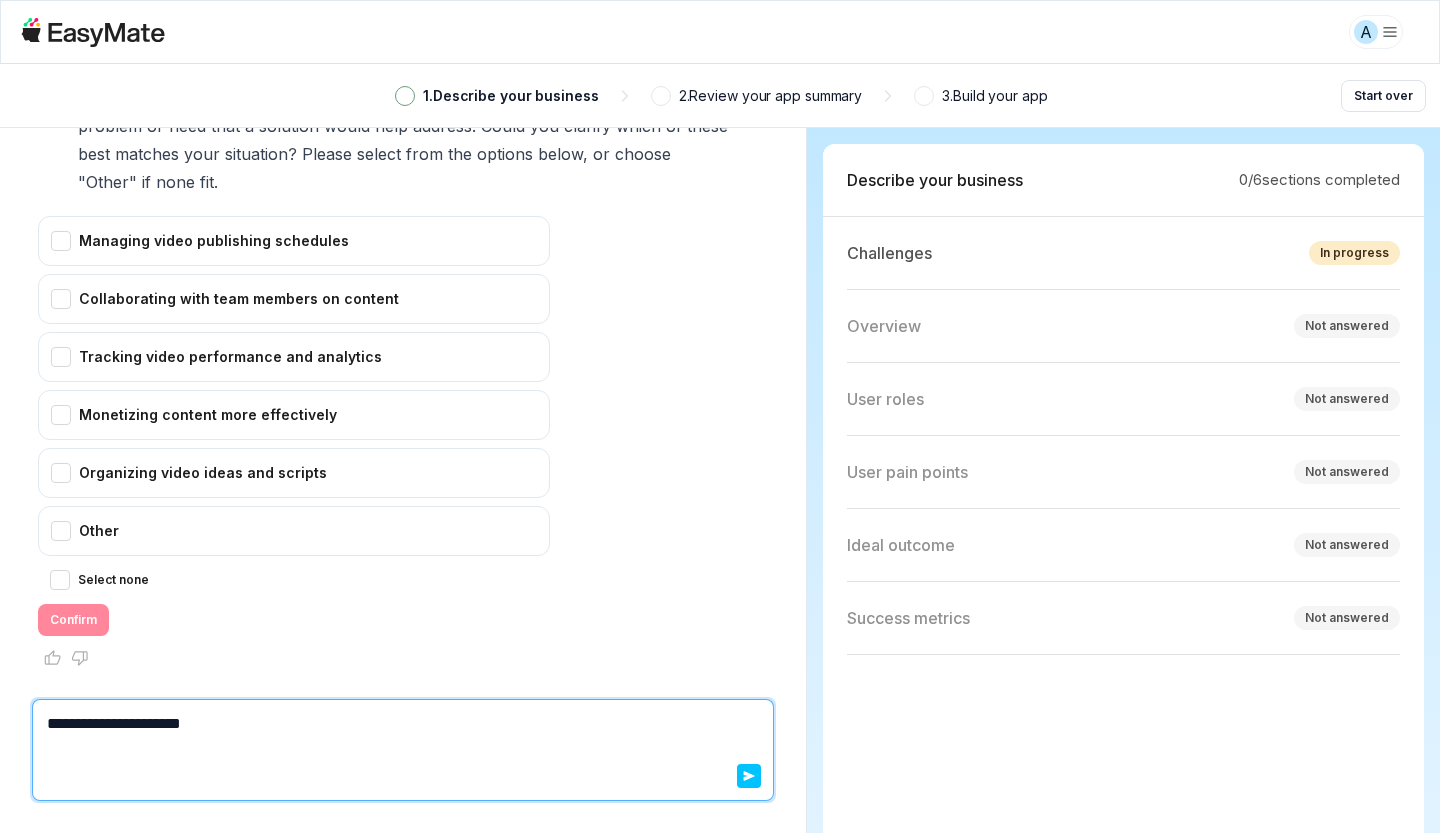 type on "**********" 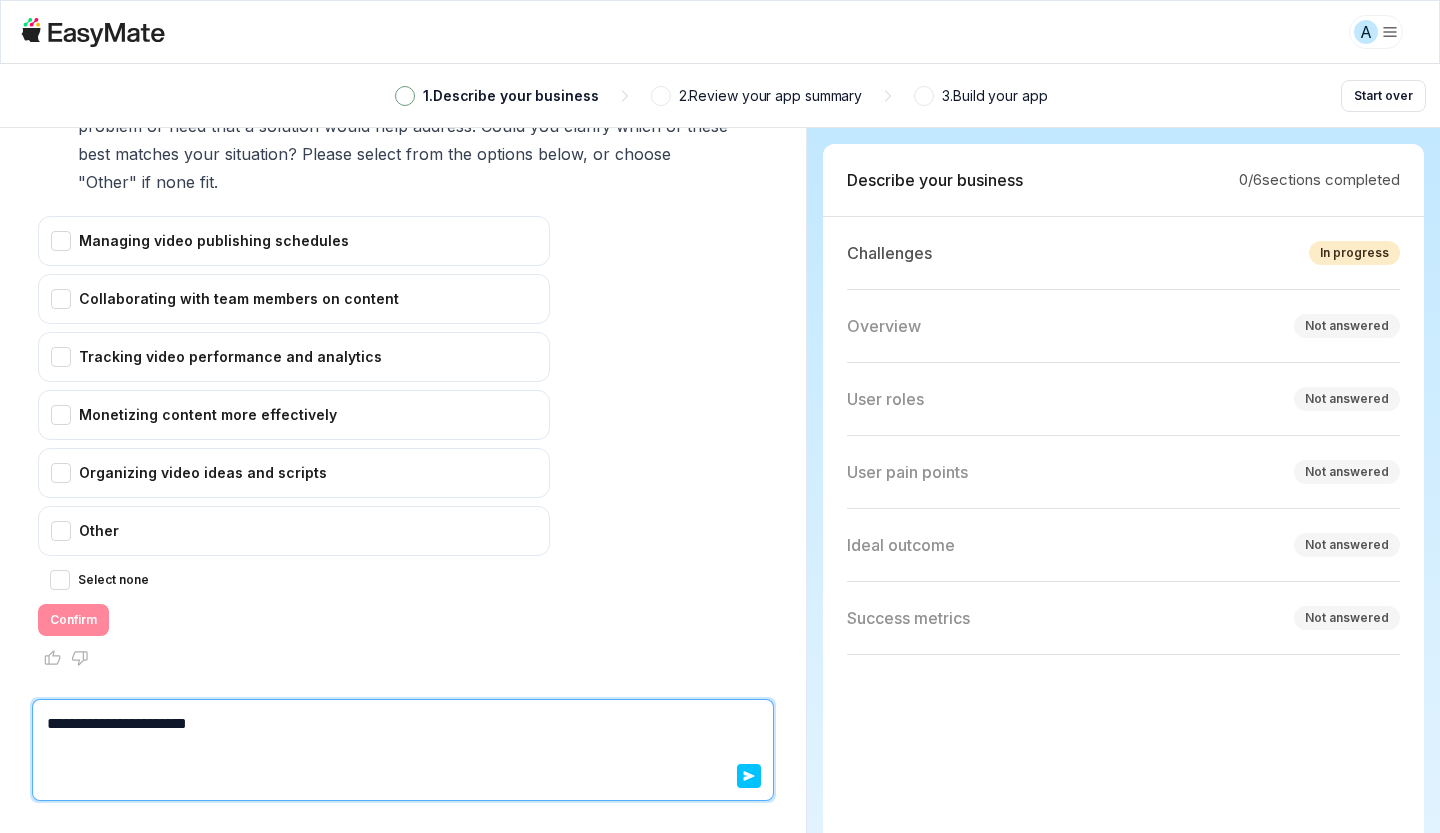 type on "*" 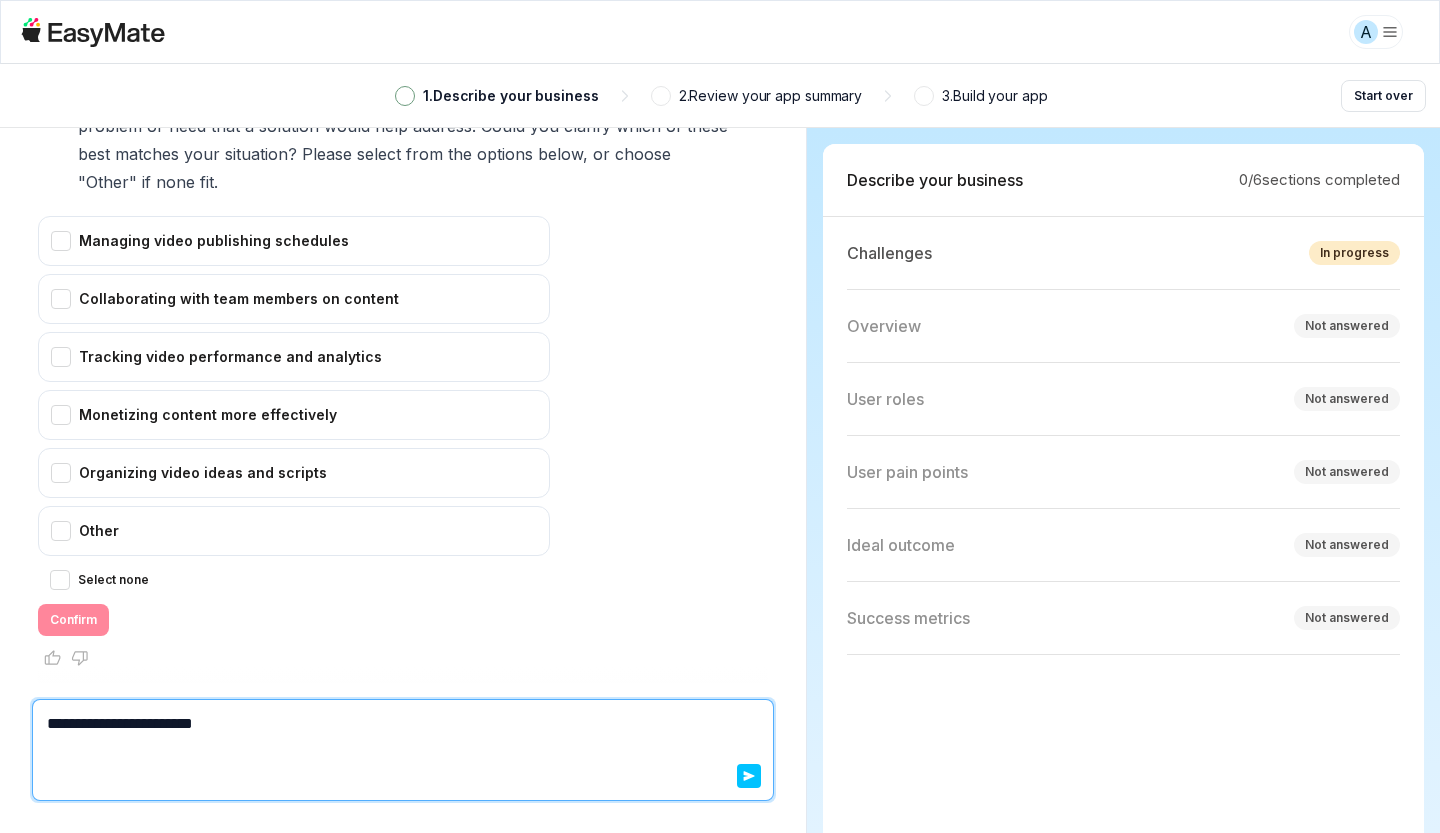 type on "*" 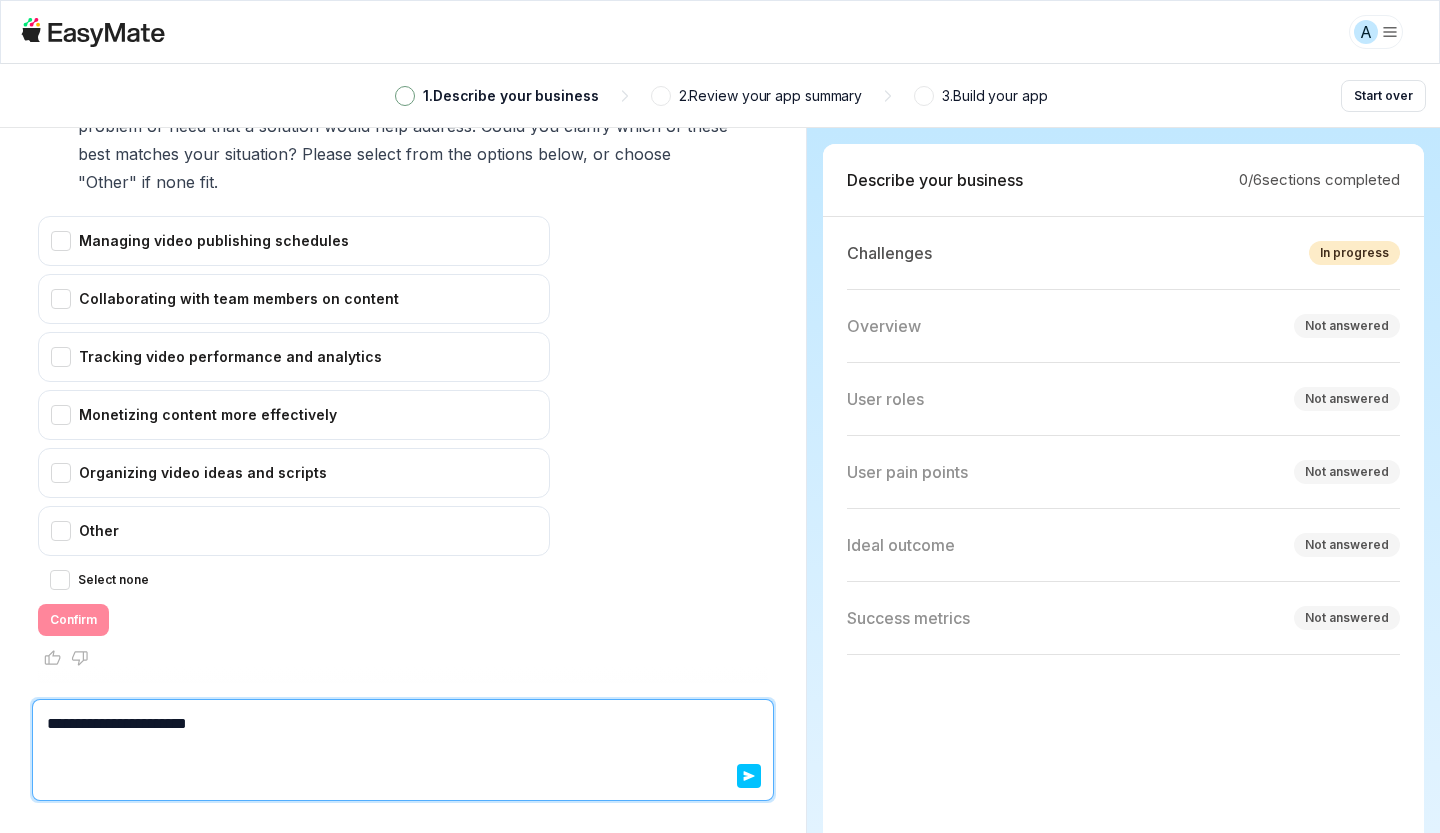 type on "*" 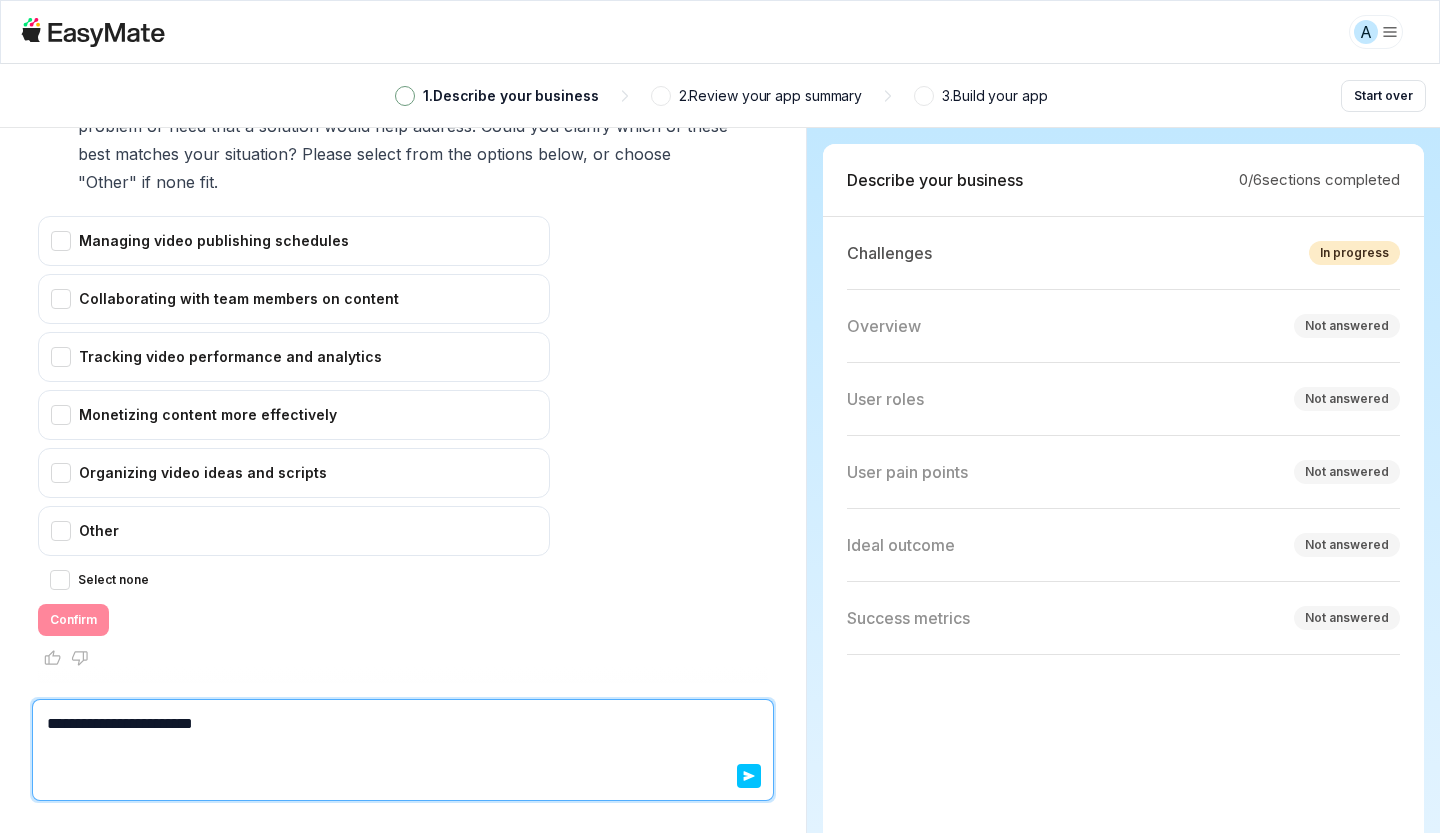 type on "*" 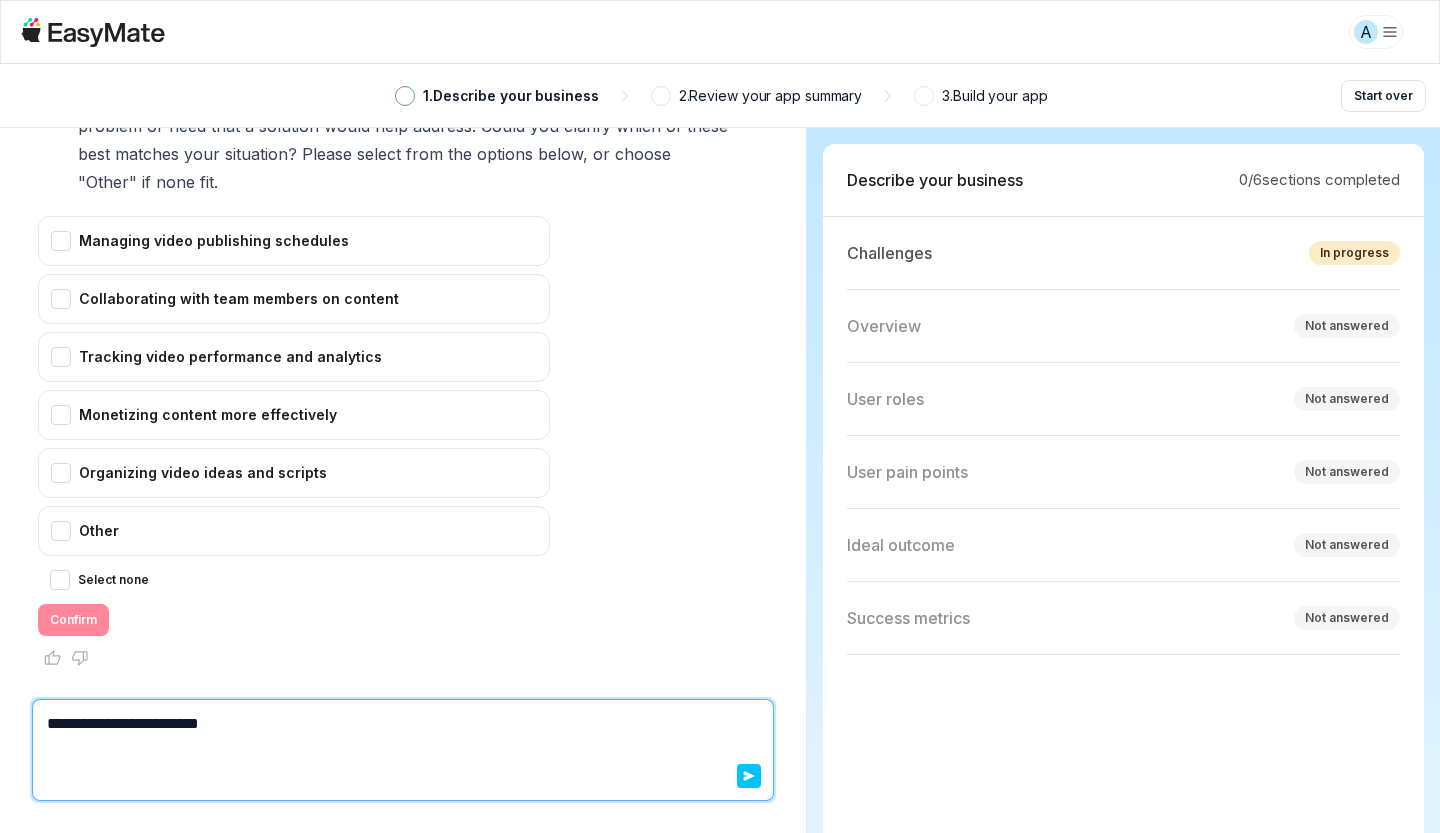 type on "*" 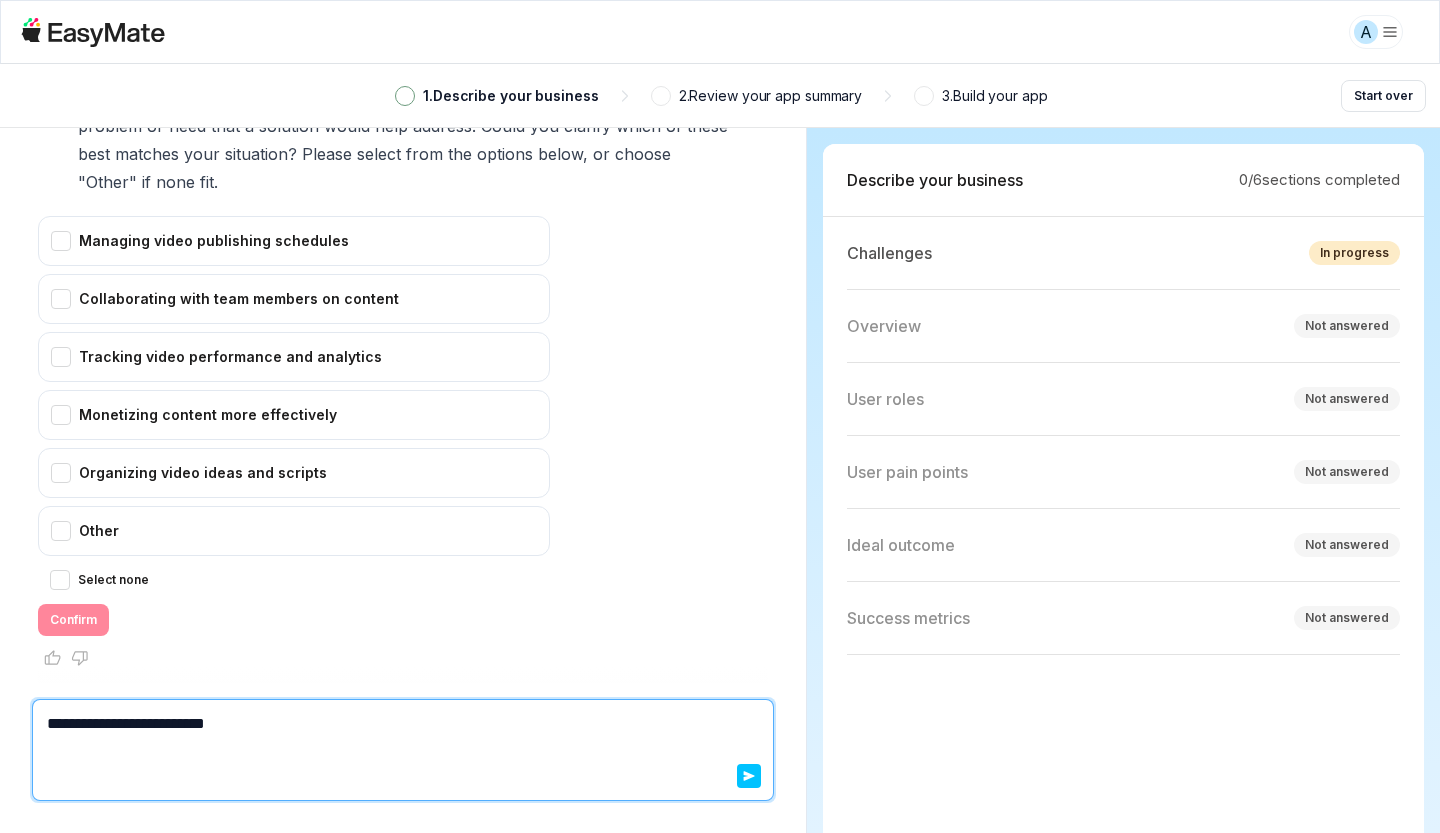 type on "*" 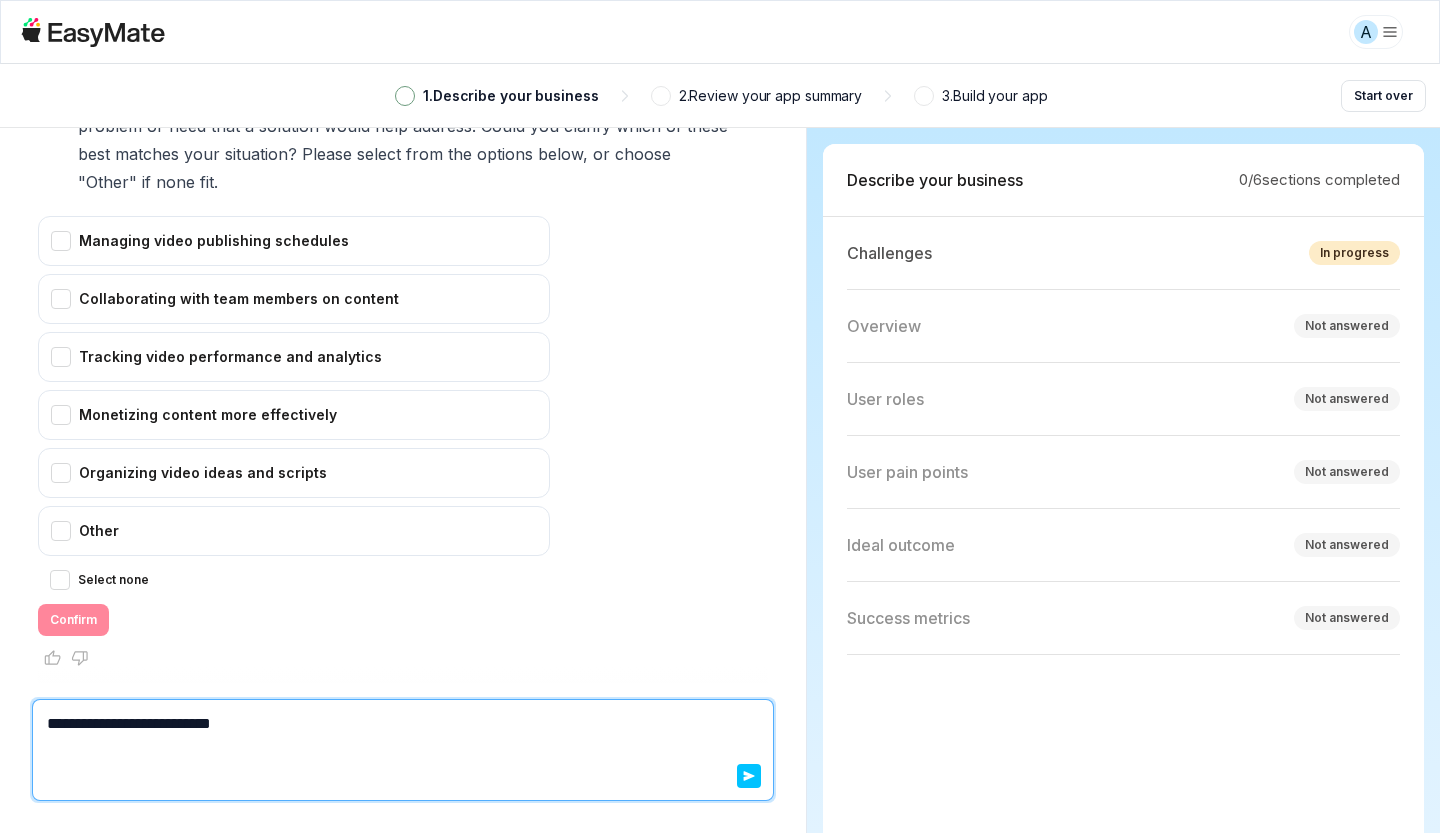 type on "*" 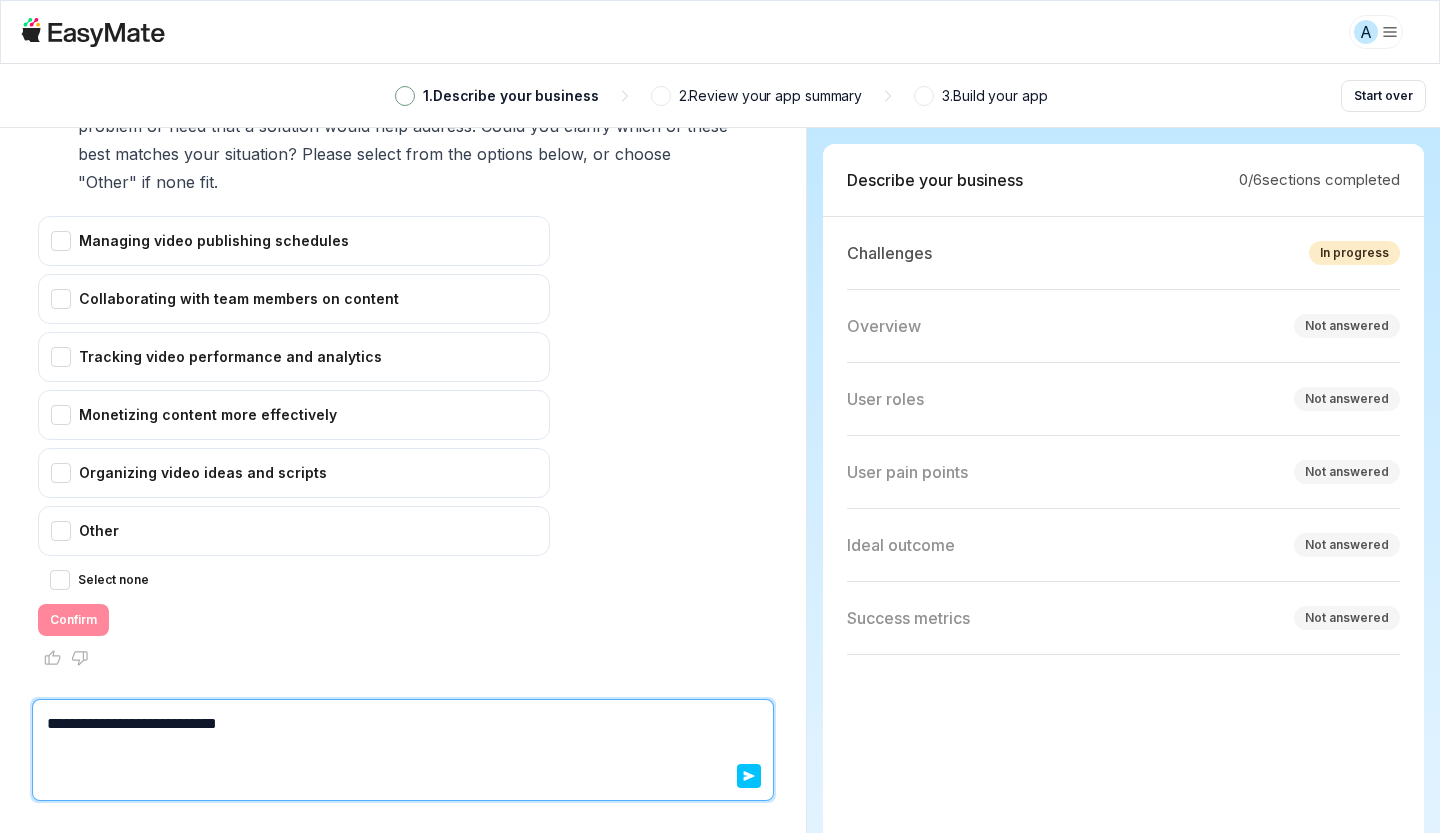 type on "*" 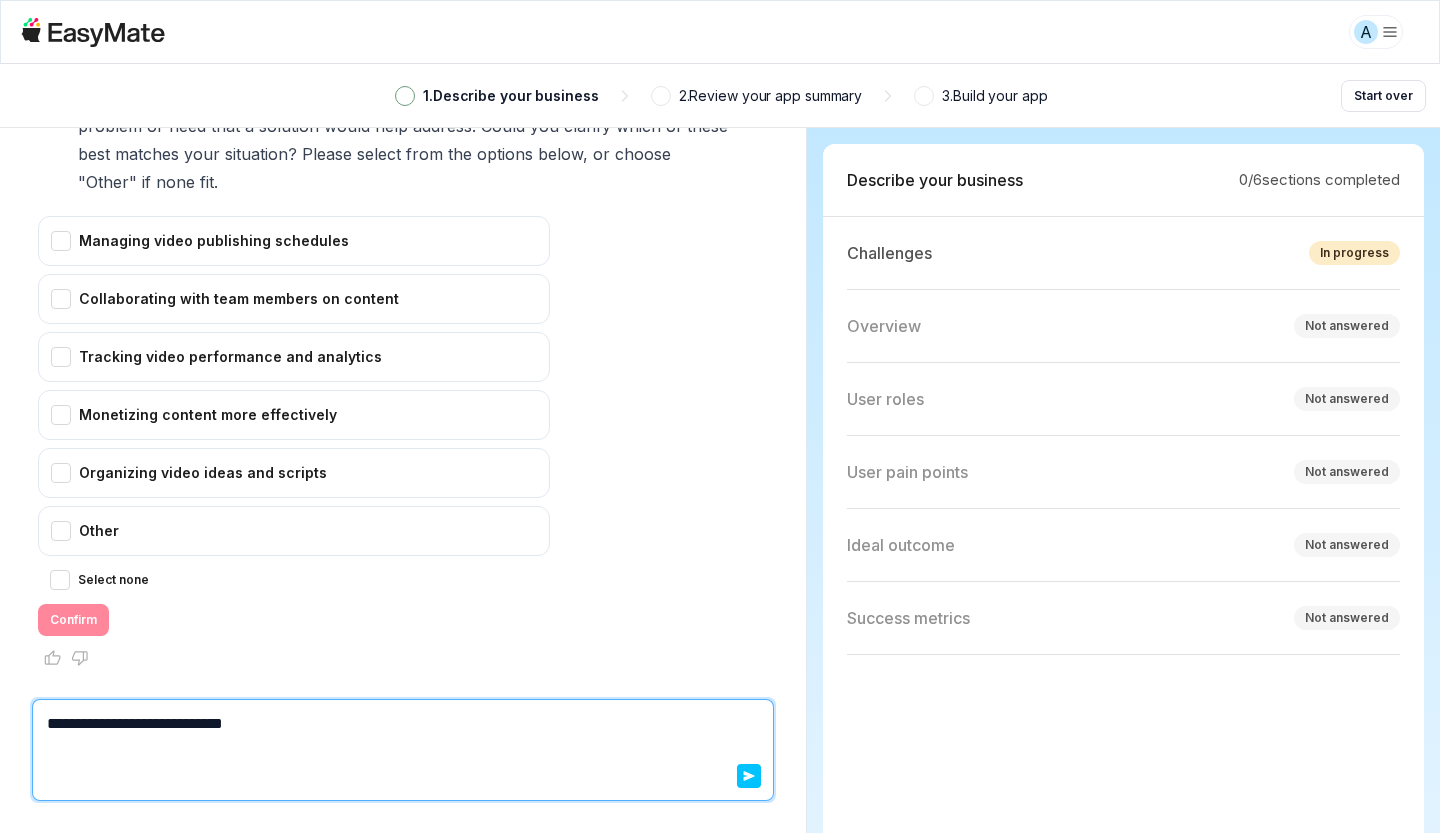 type on "**********" 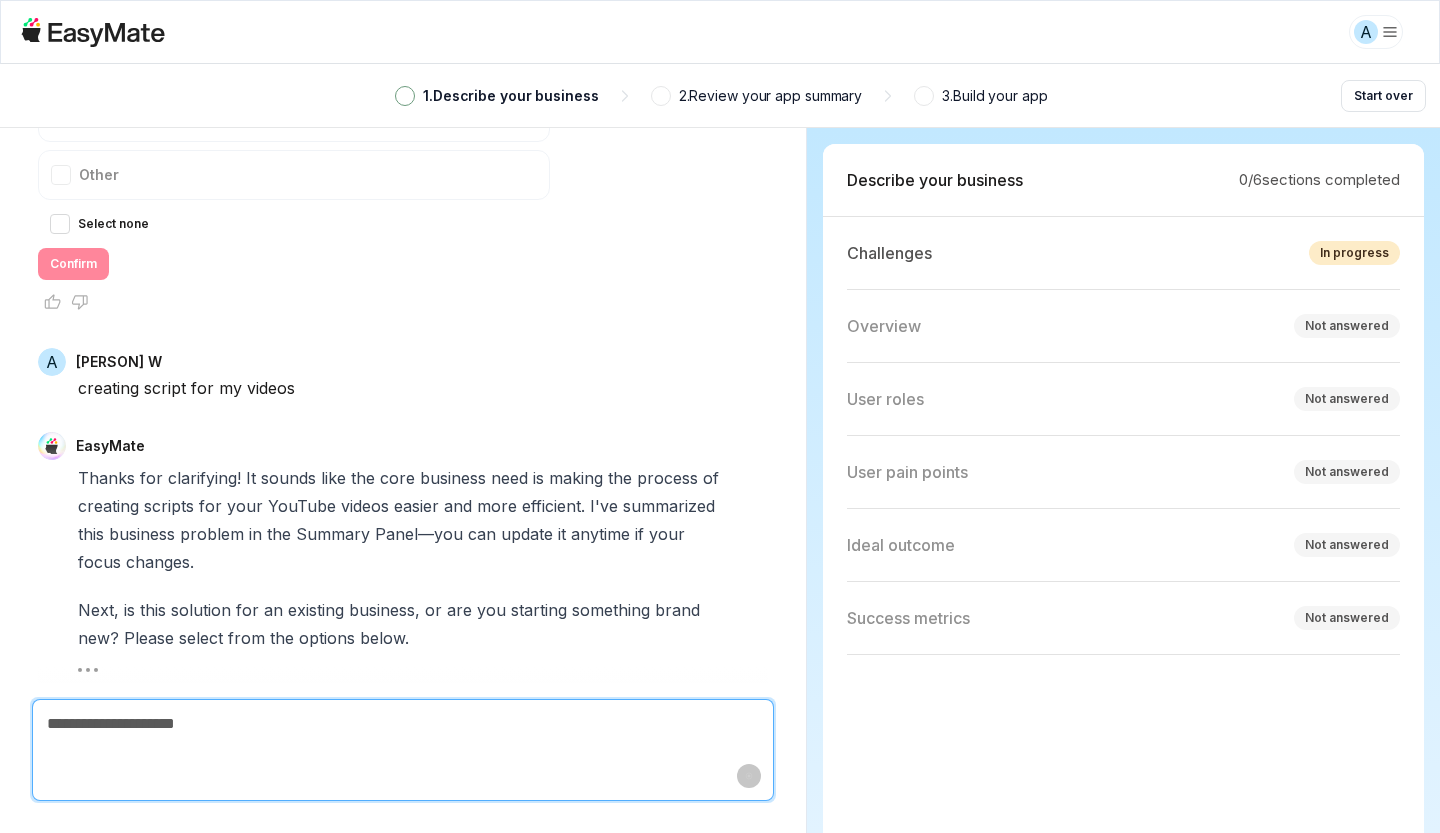 scroll, scrollTop: 859, scrollLeft: 0, axis: vertical 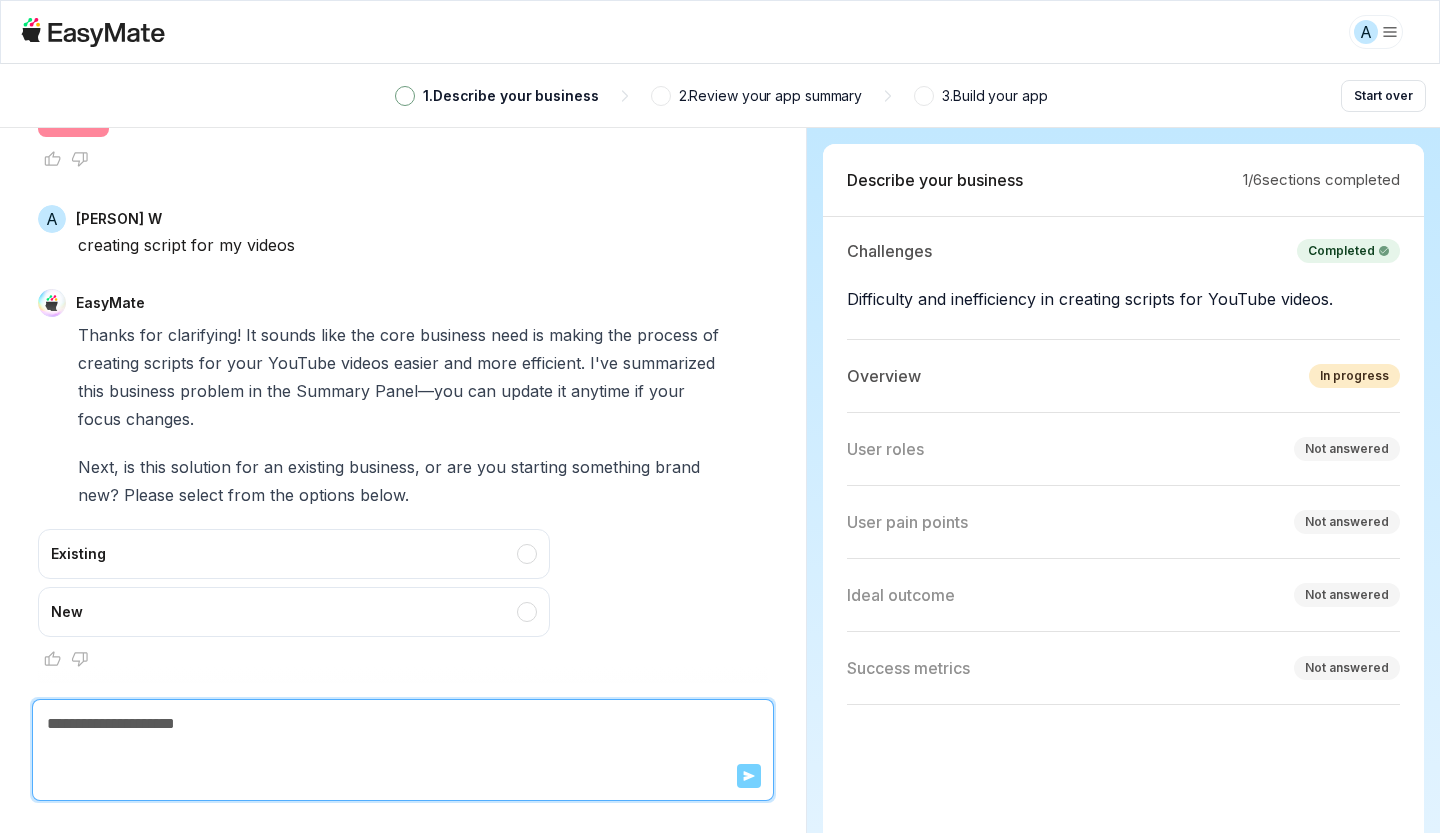 click on "Existing" at bounding box center [294, 554] 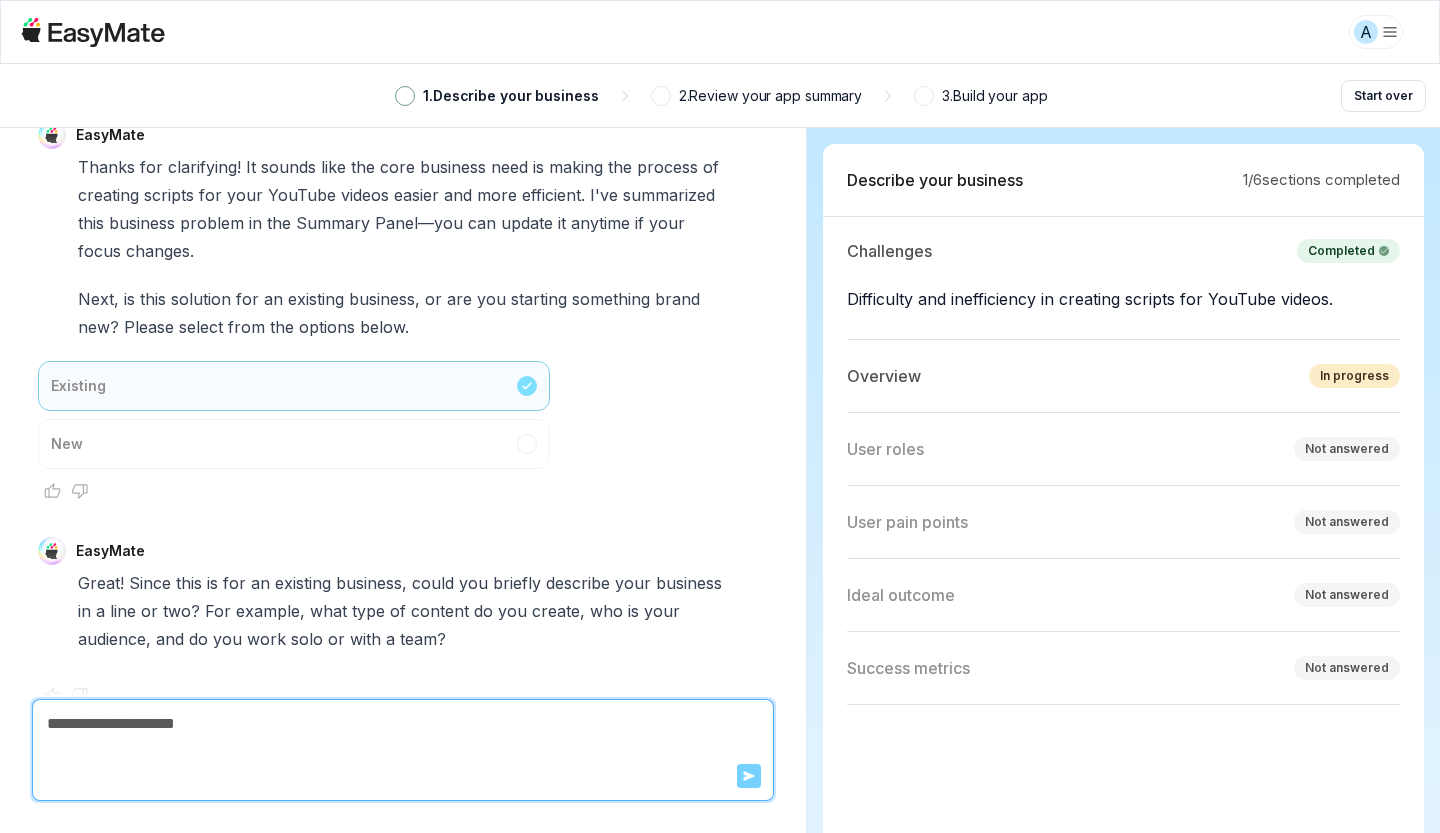 scroll, scrollTop: 1063, scrollLeft: 0, axis: vertical 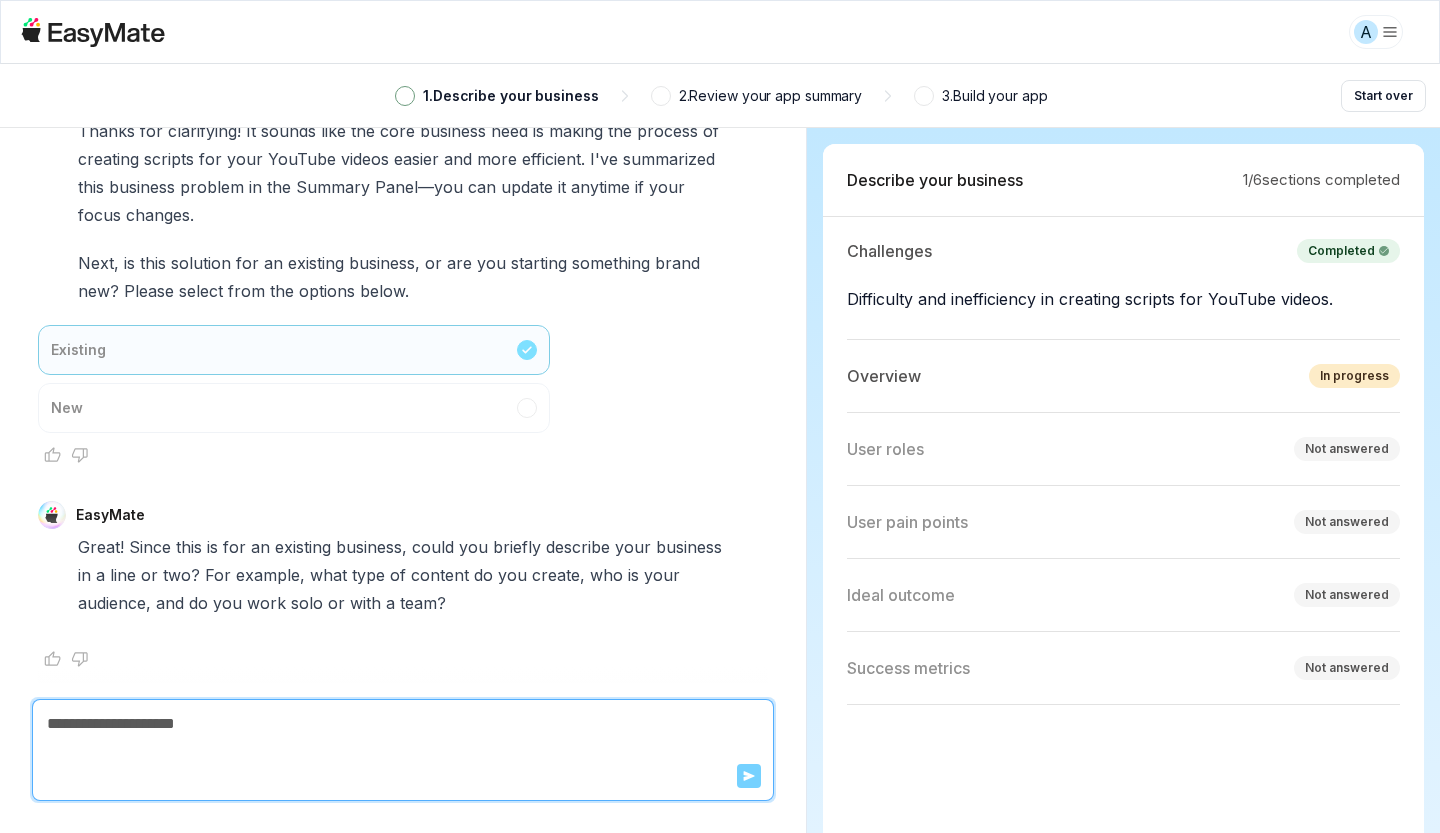 click at bounding box center (403, 724) 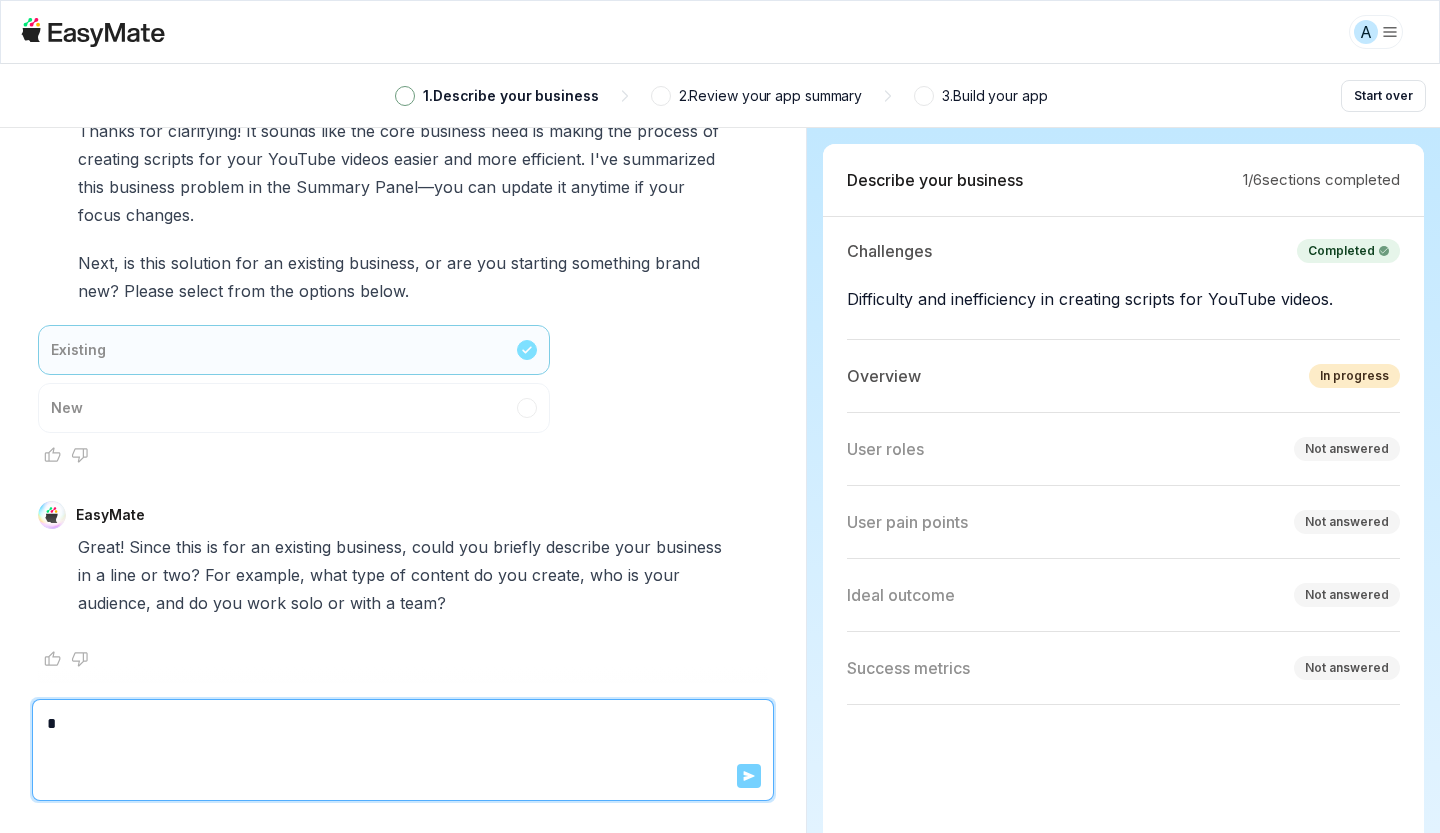 type on "*" 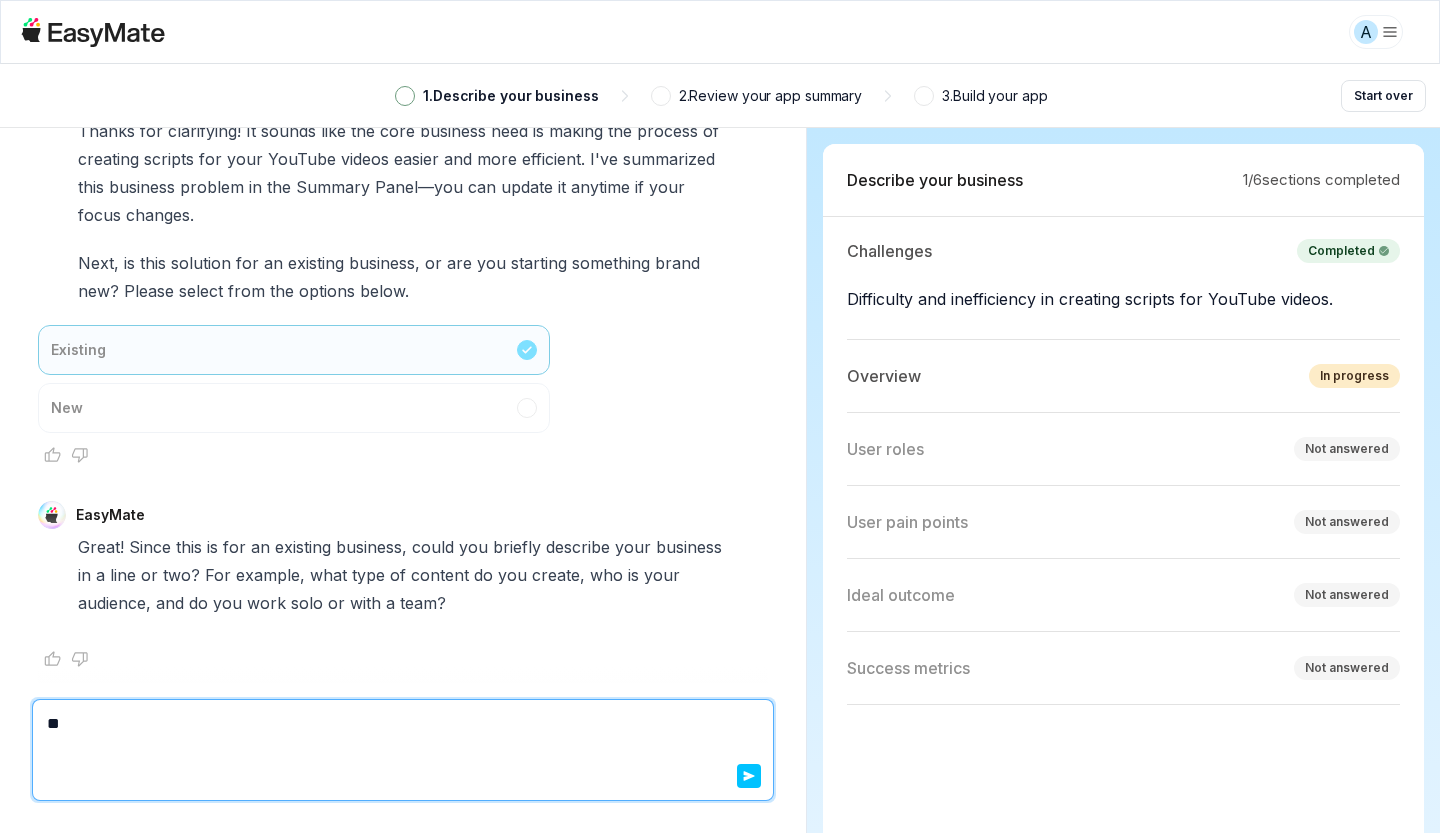type on "*" 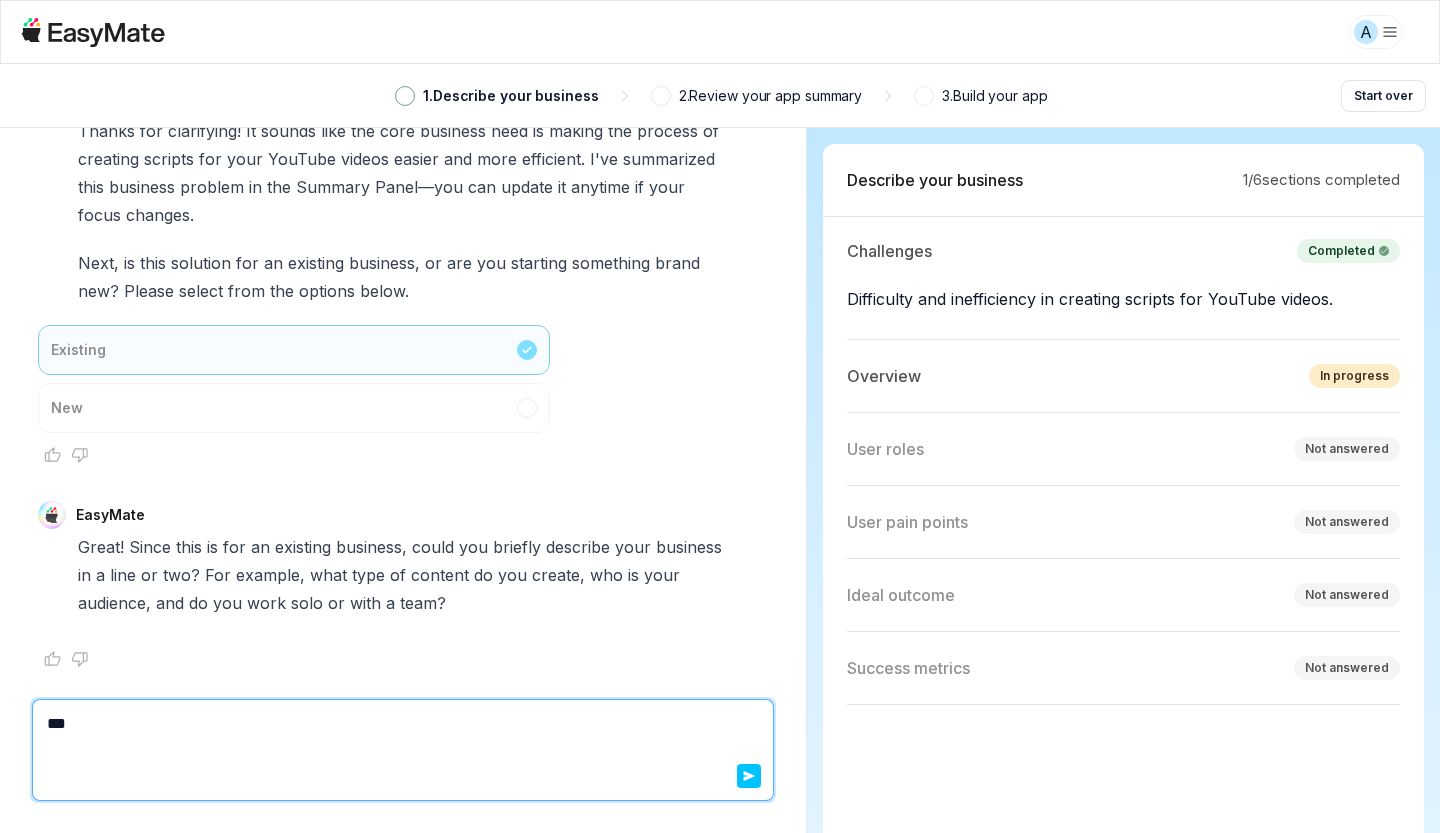 type on "*" 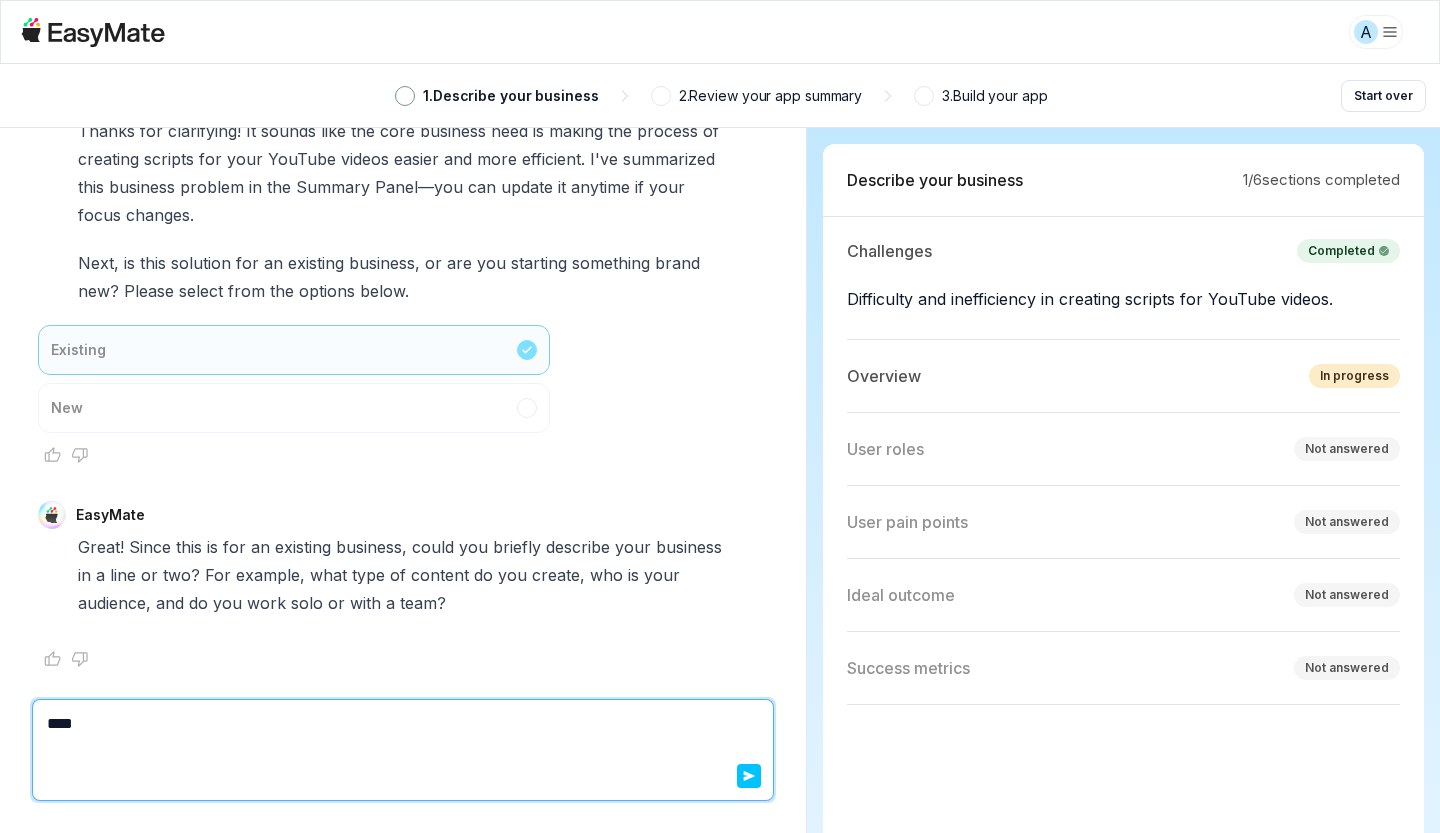 type on "*" 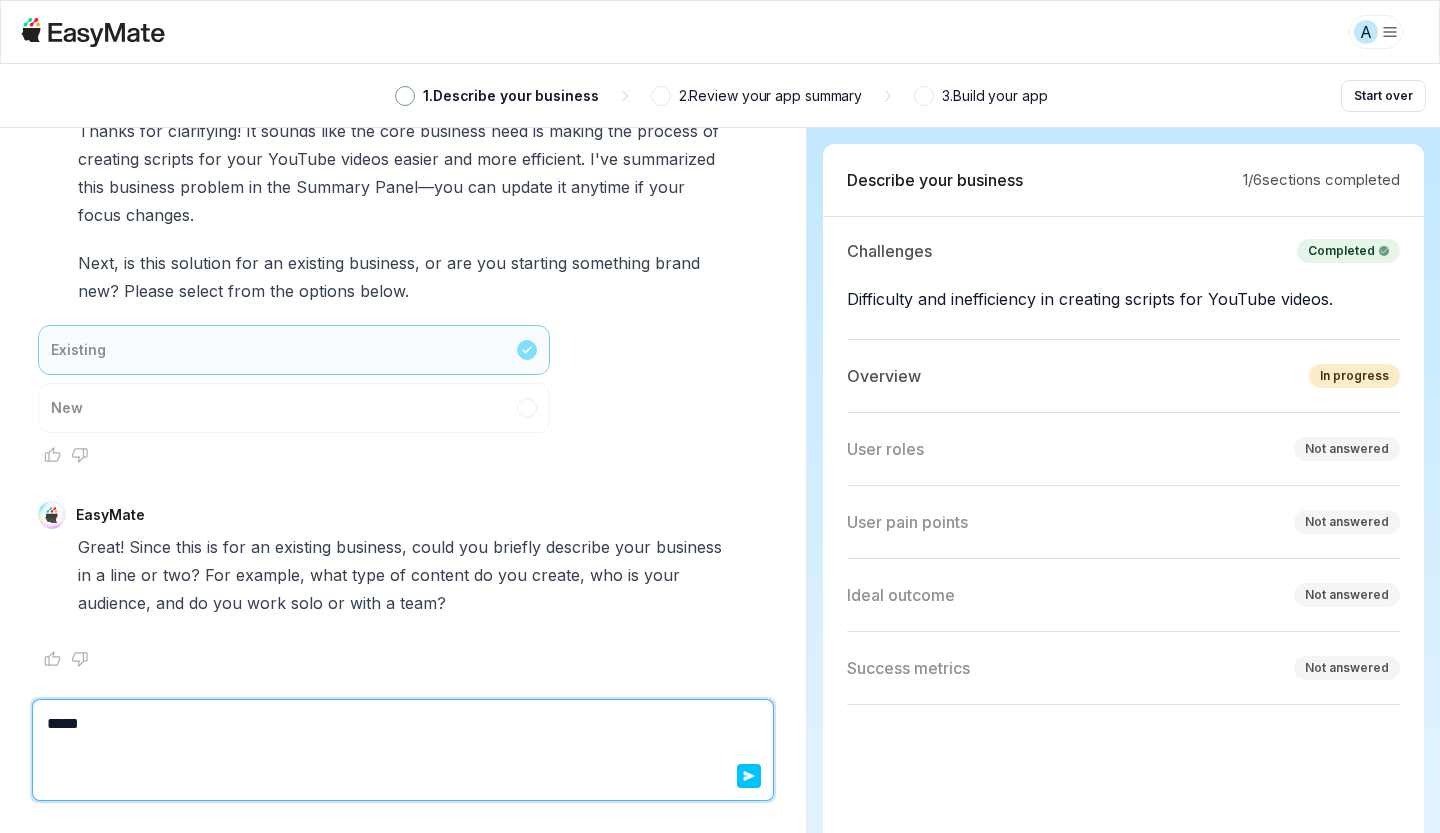 type on "*" 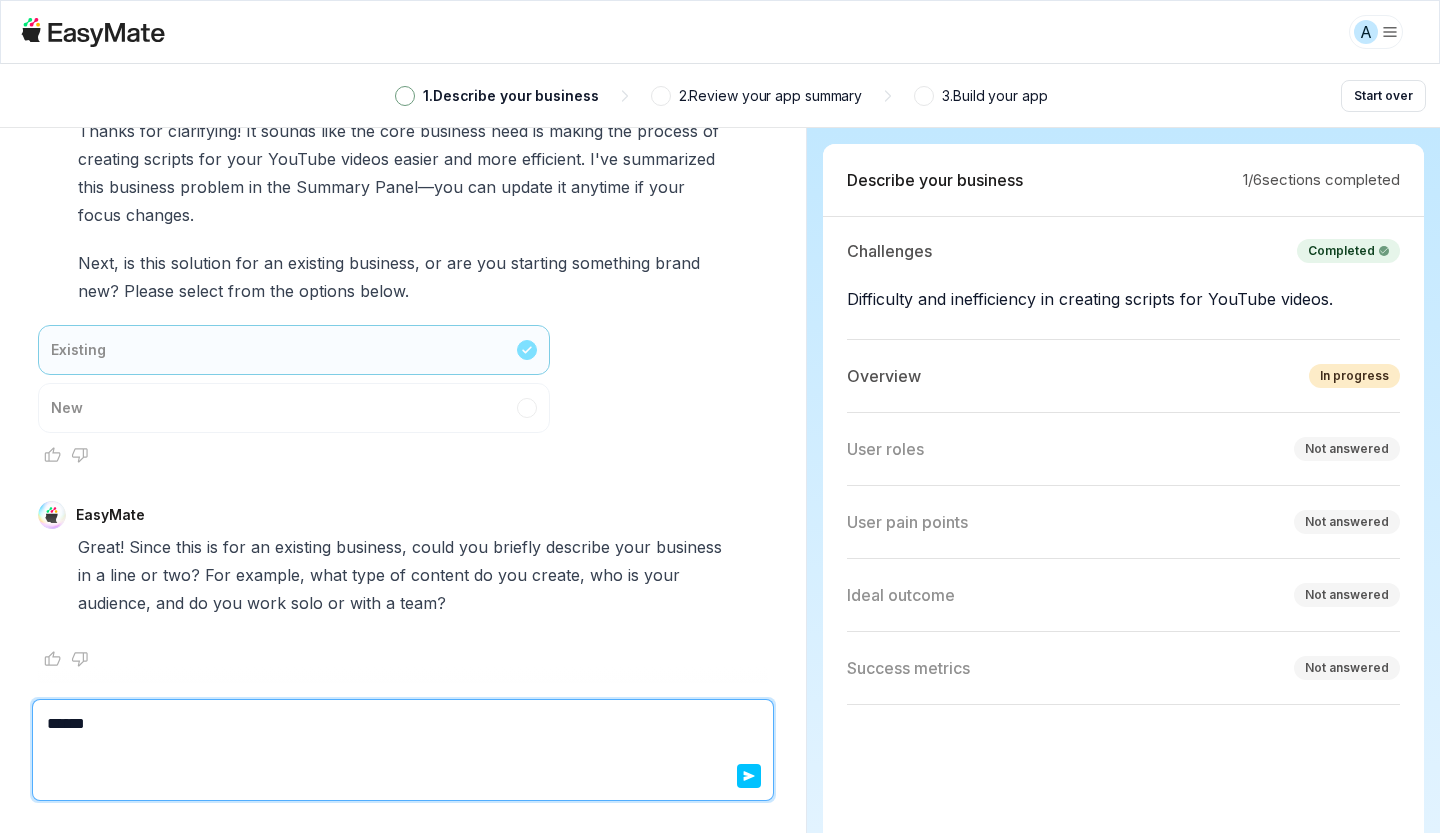 type on "*" 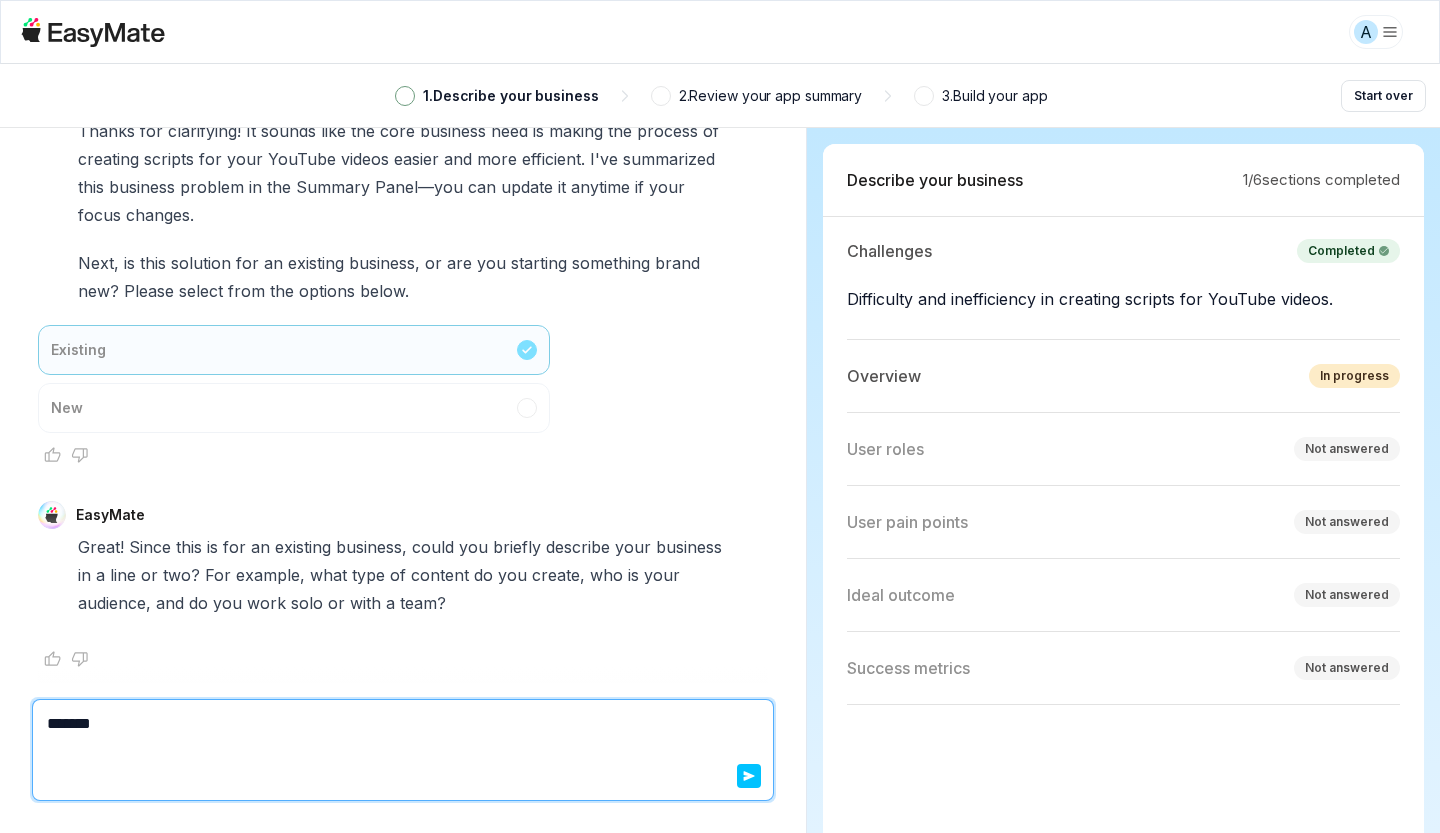 type on "*" 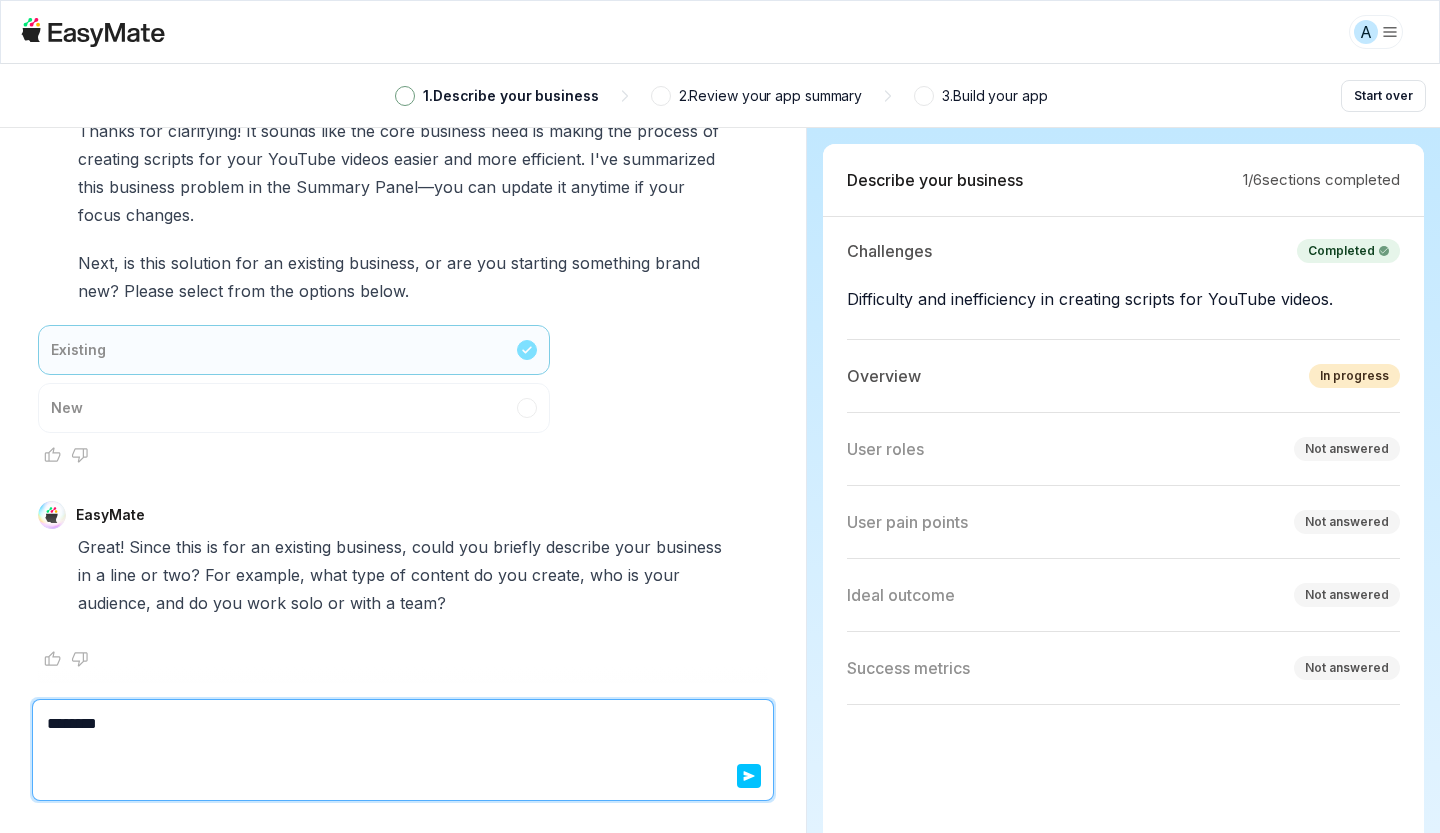 type on "*" 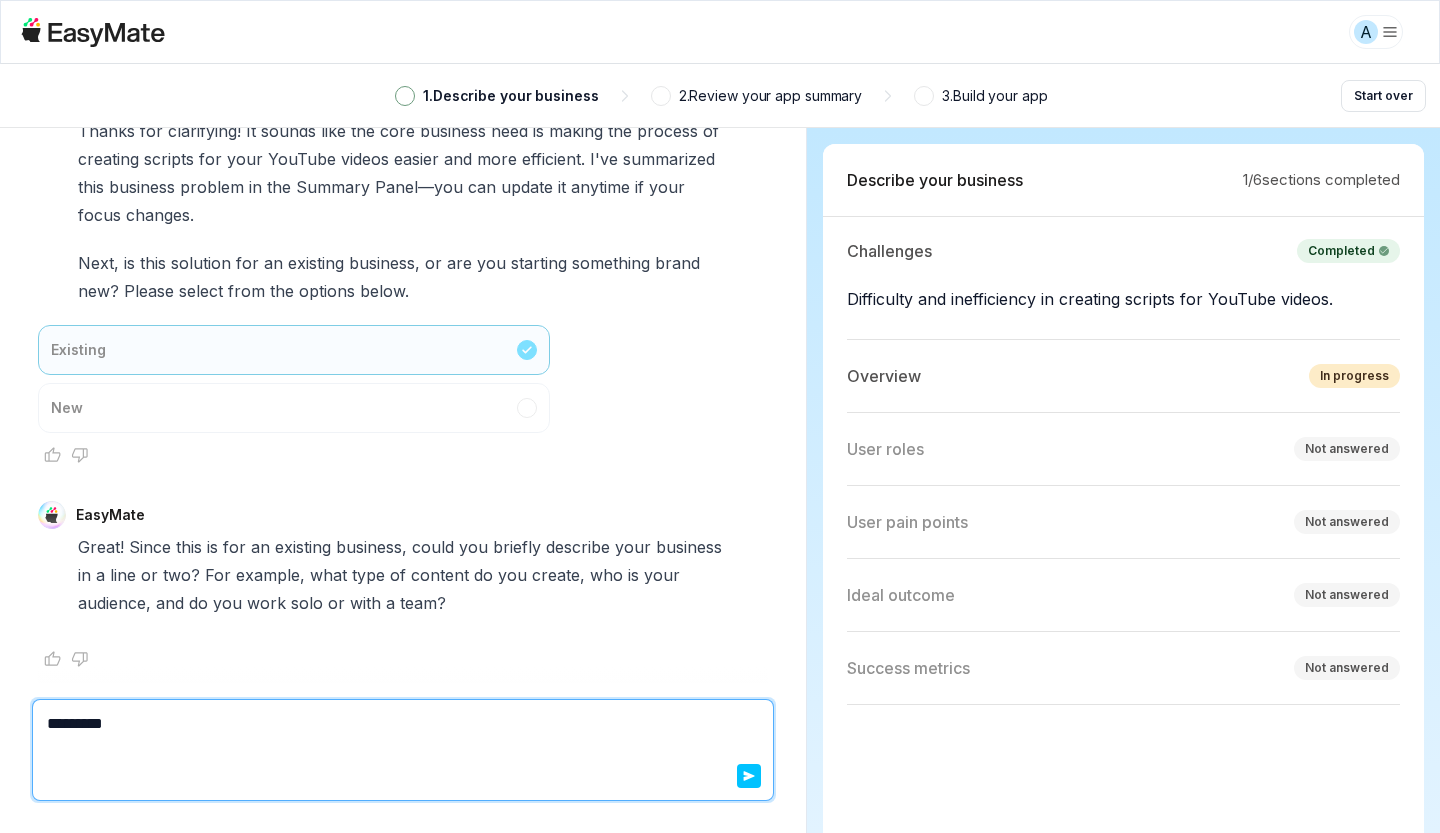 type on "*" 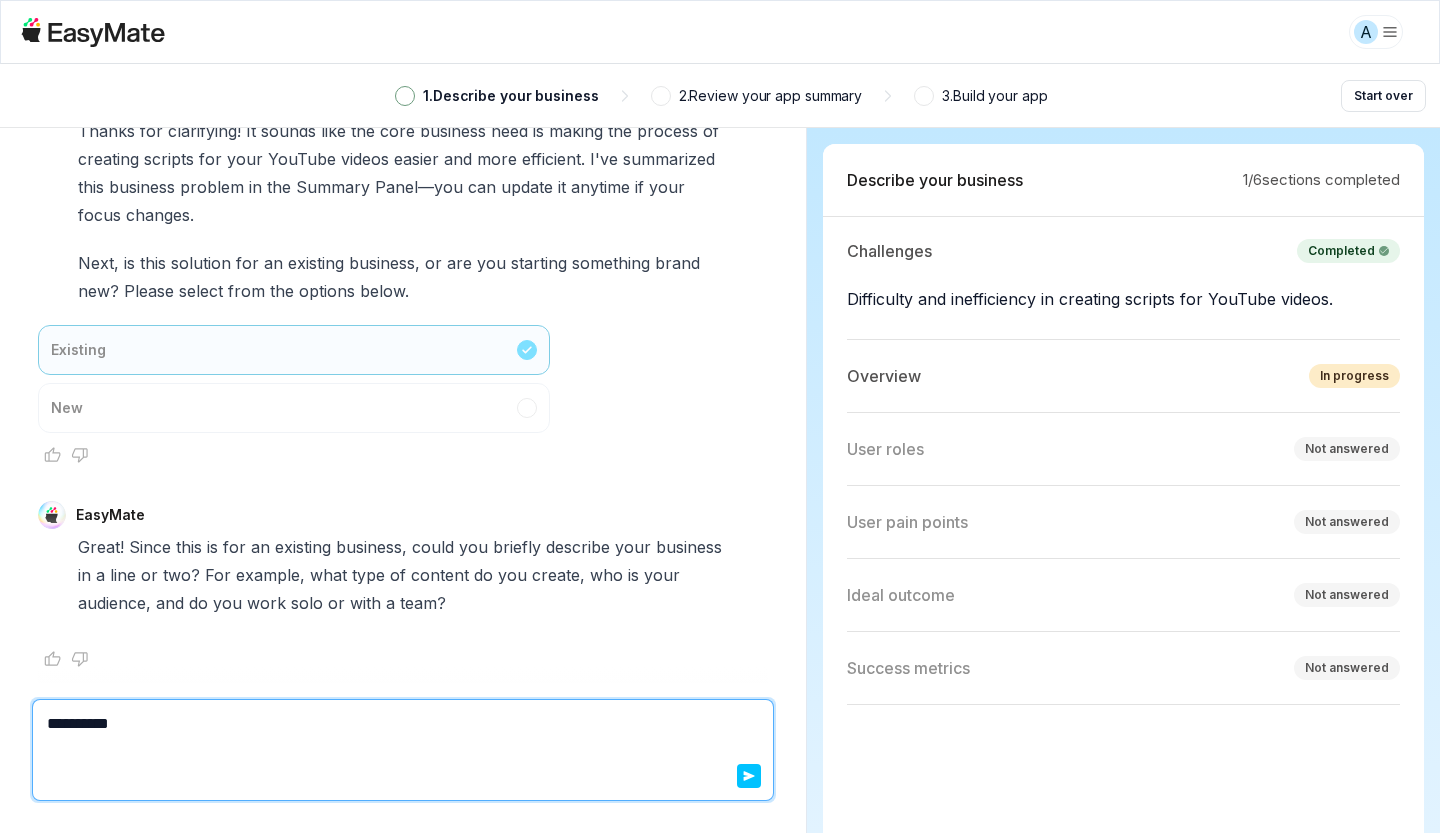 type on "*" 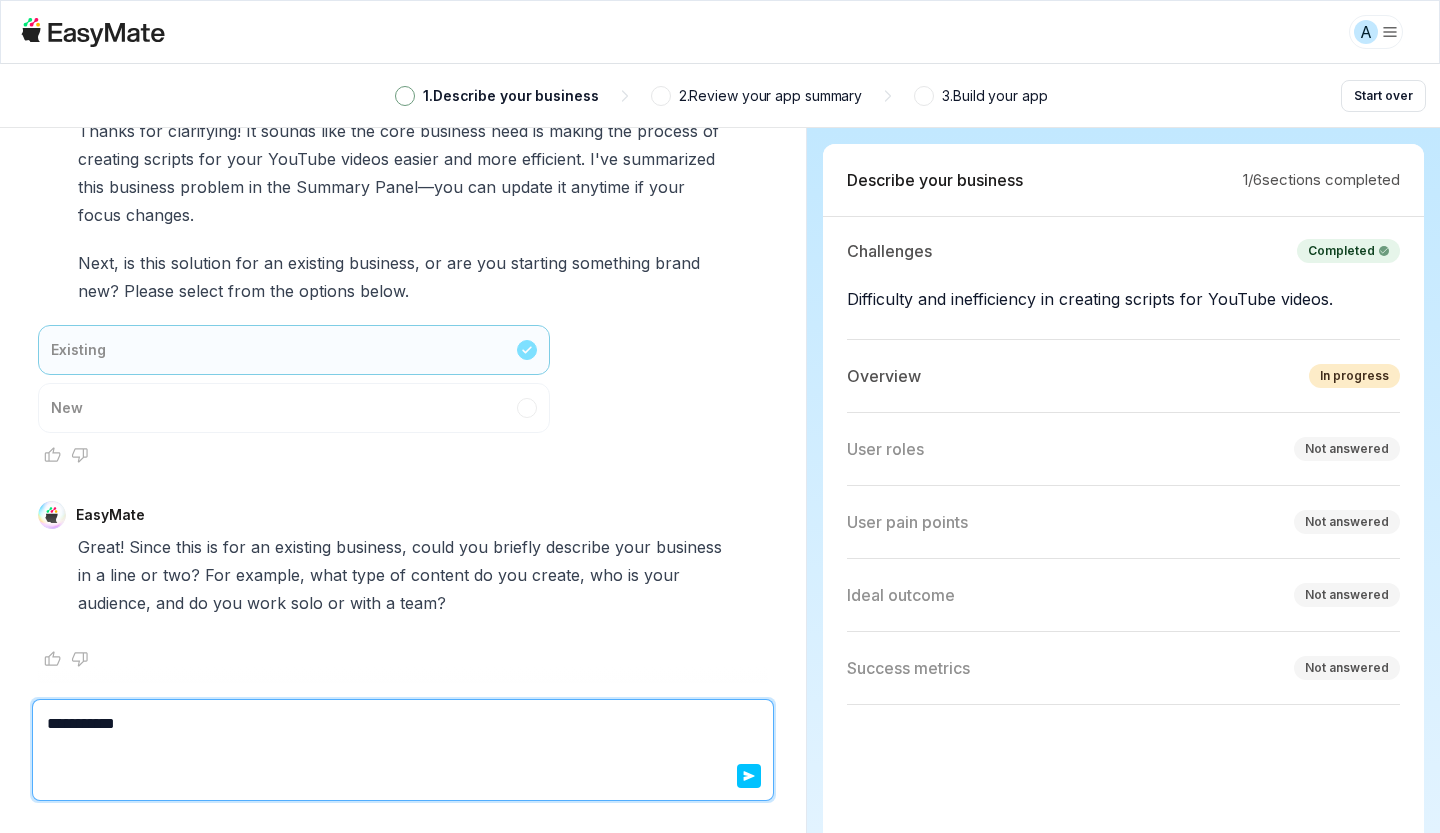 type on "*" 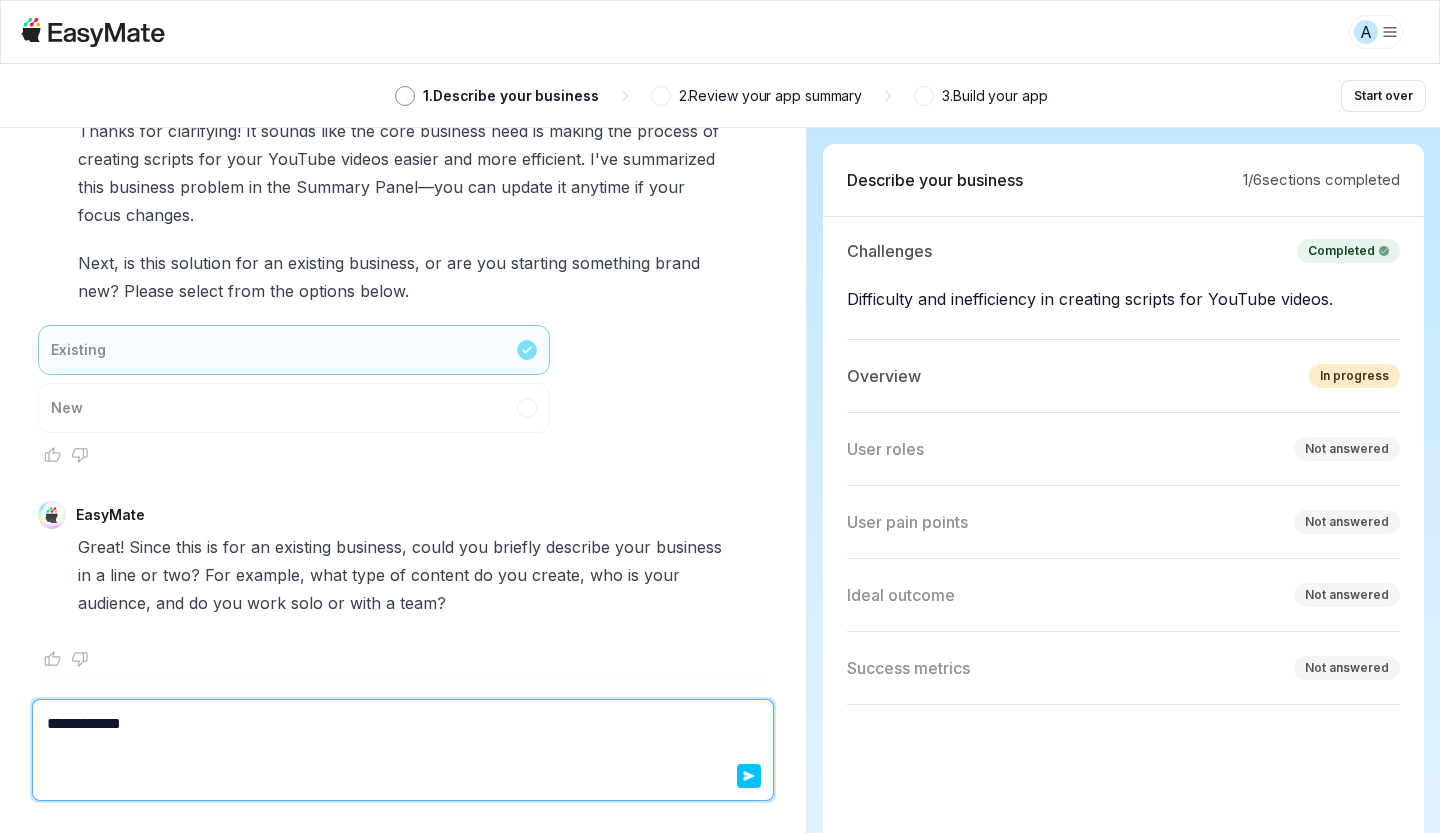 type on "*" 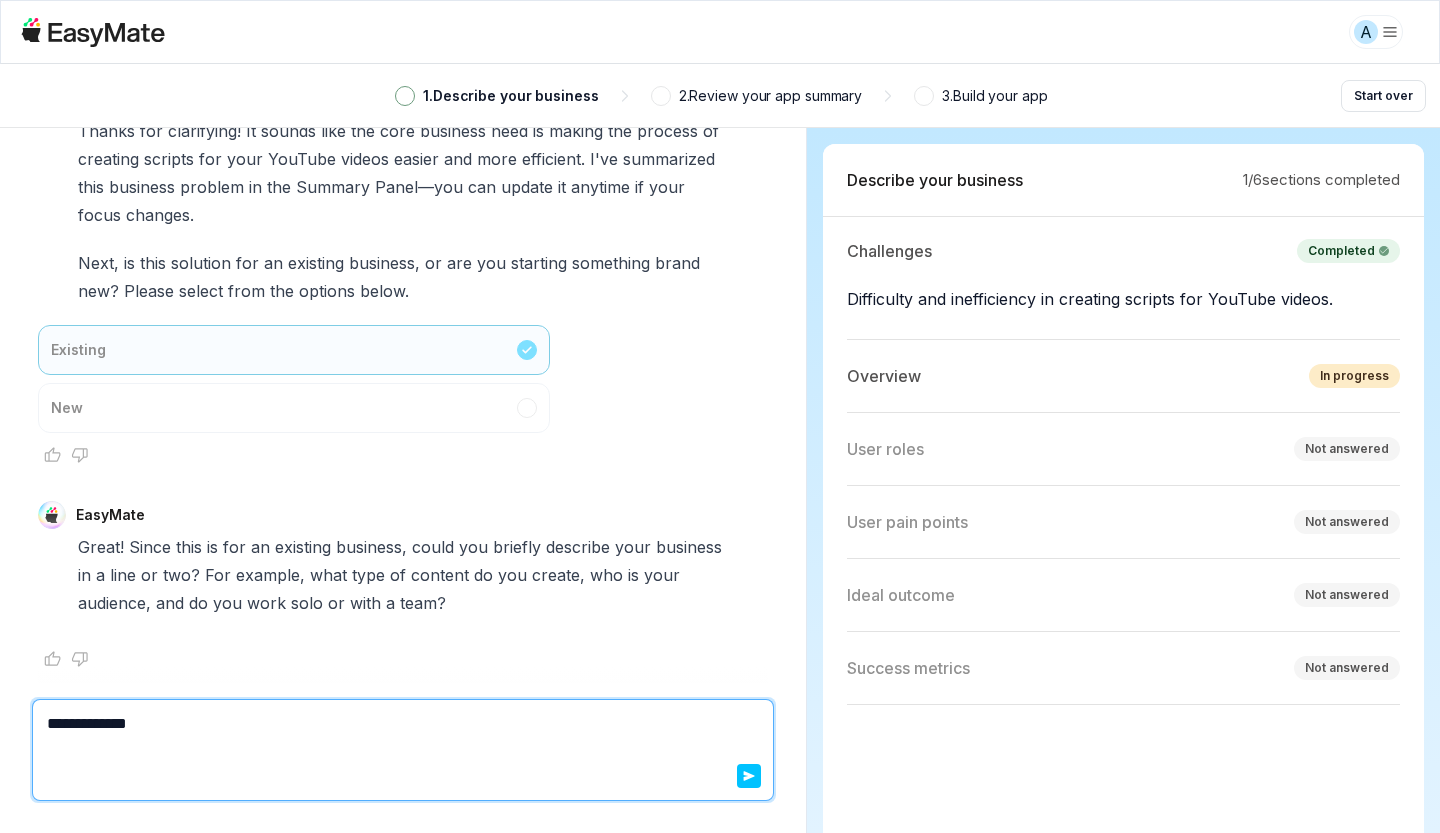 type on "*" 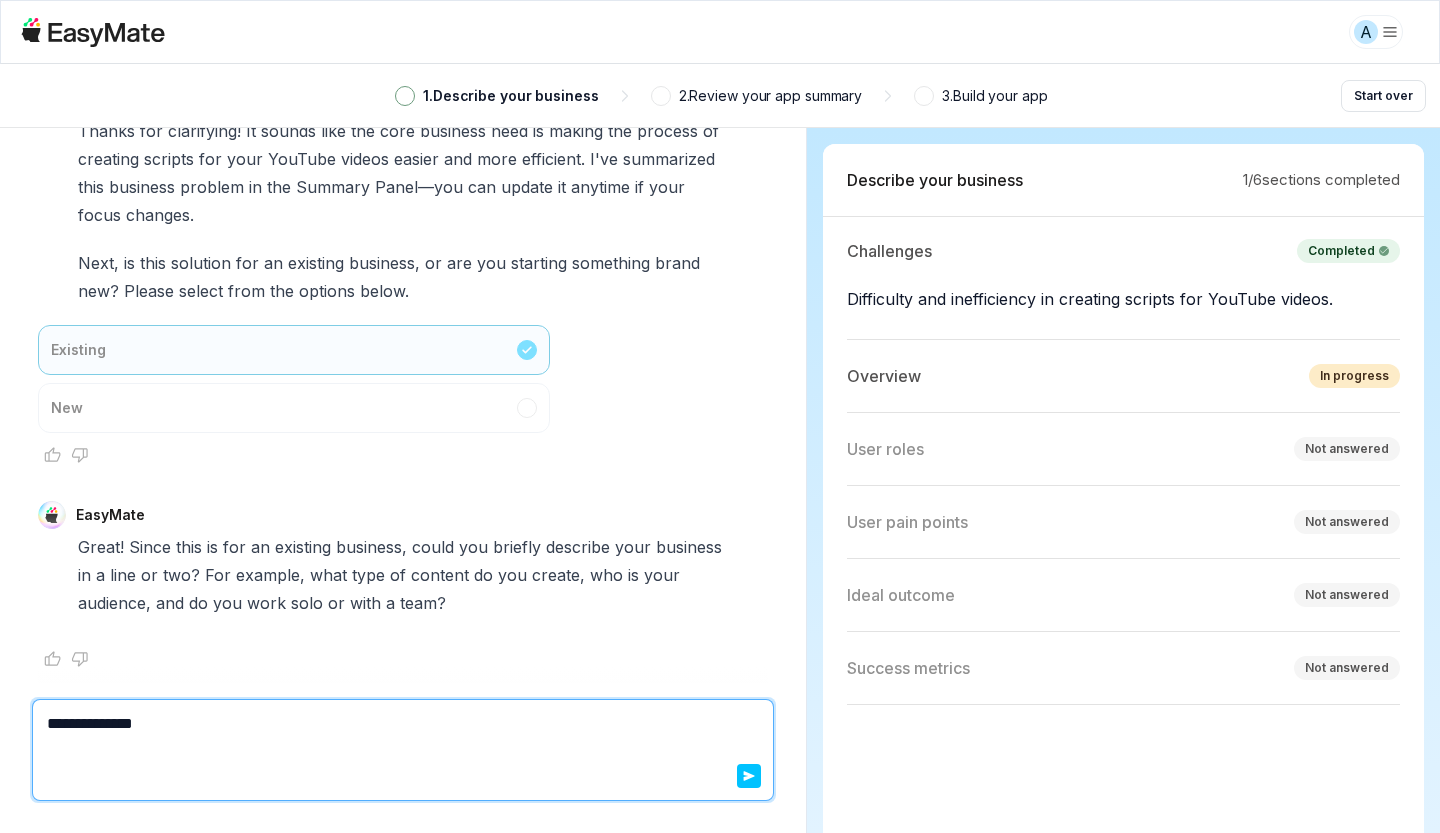 type on "*" 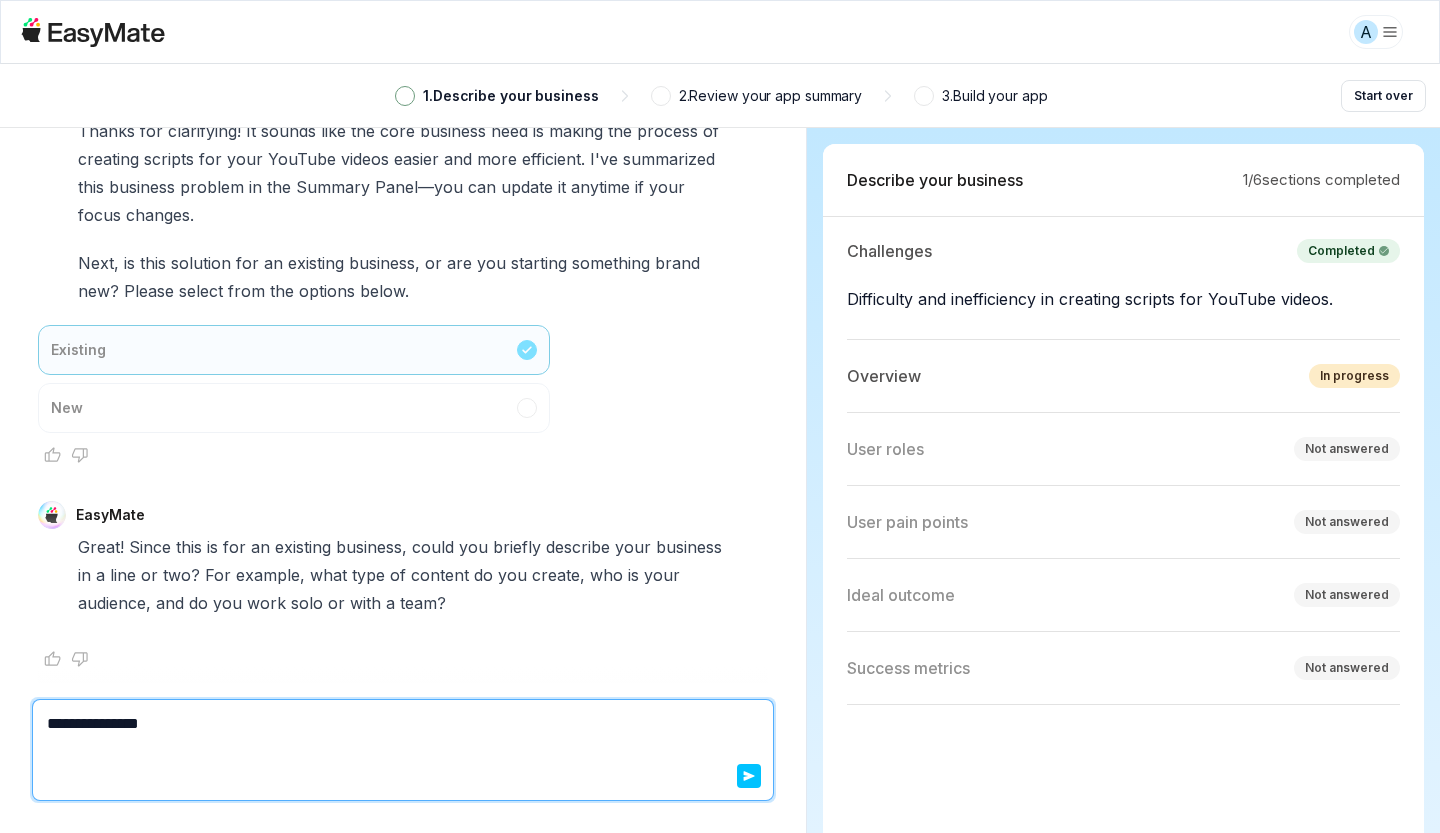 type on "*" 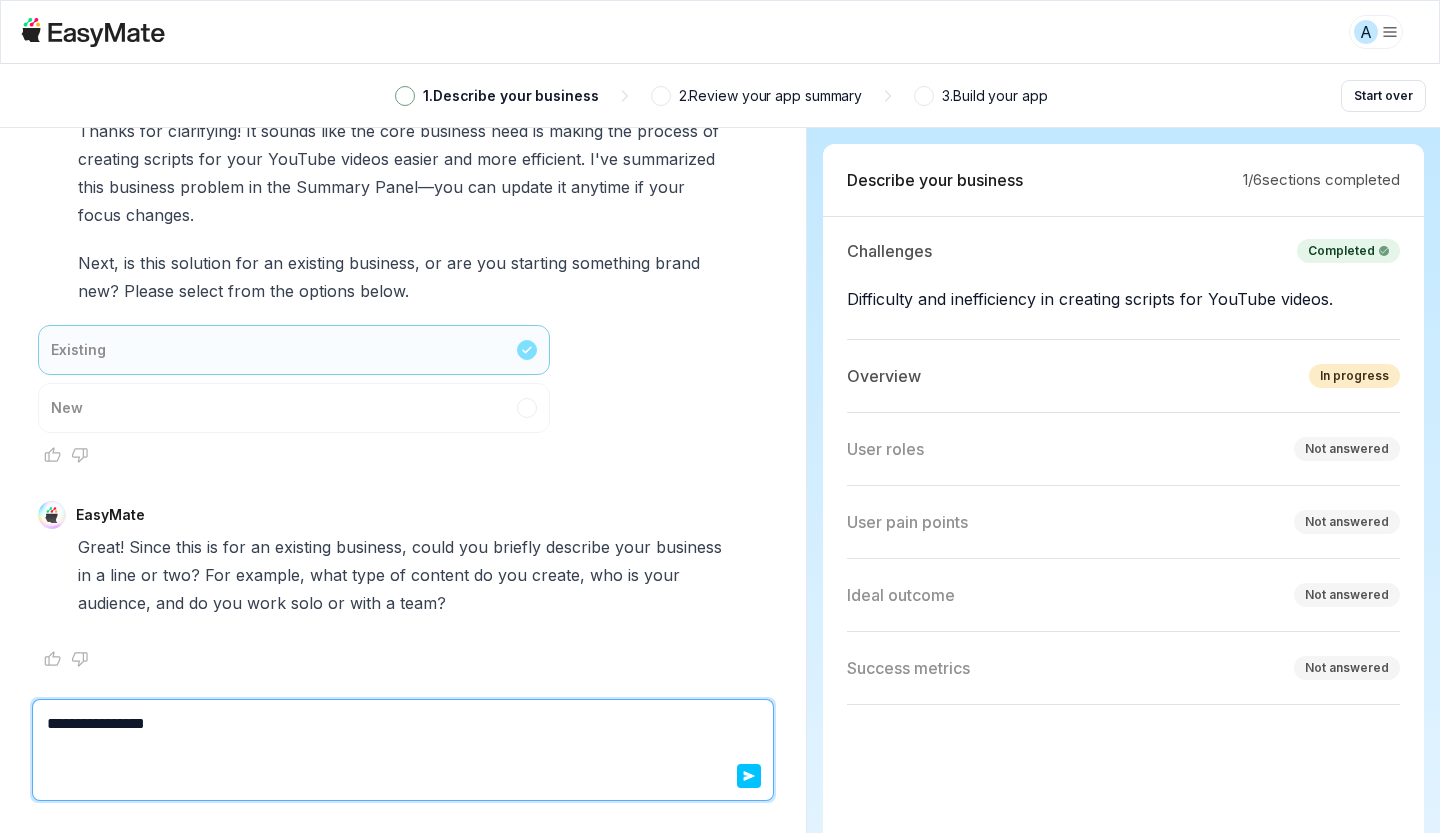 type on "*" 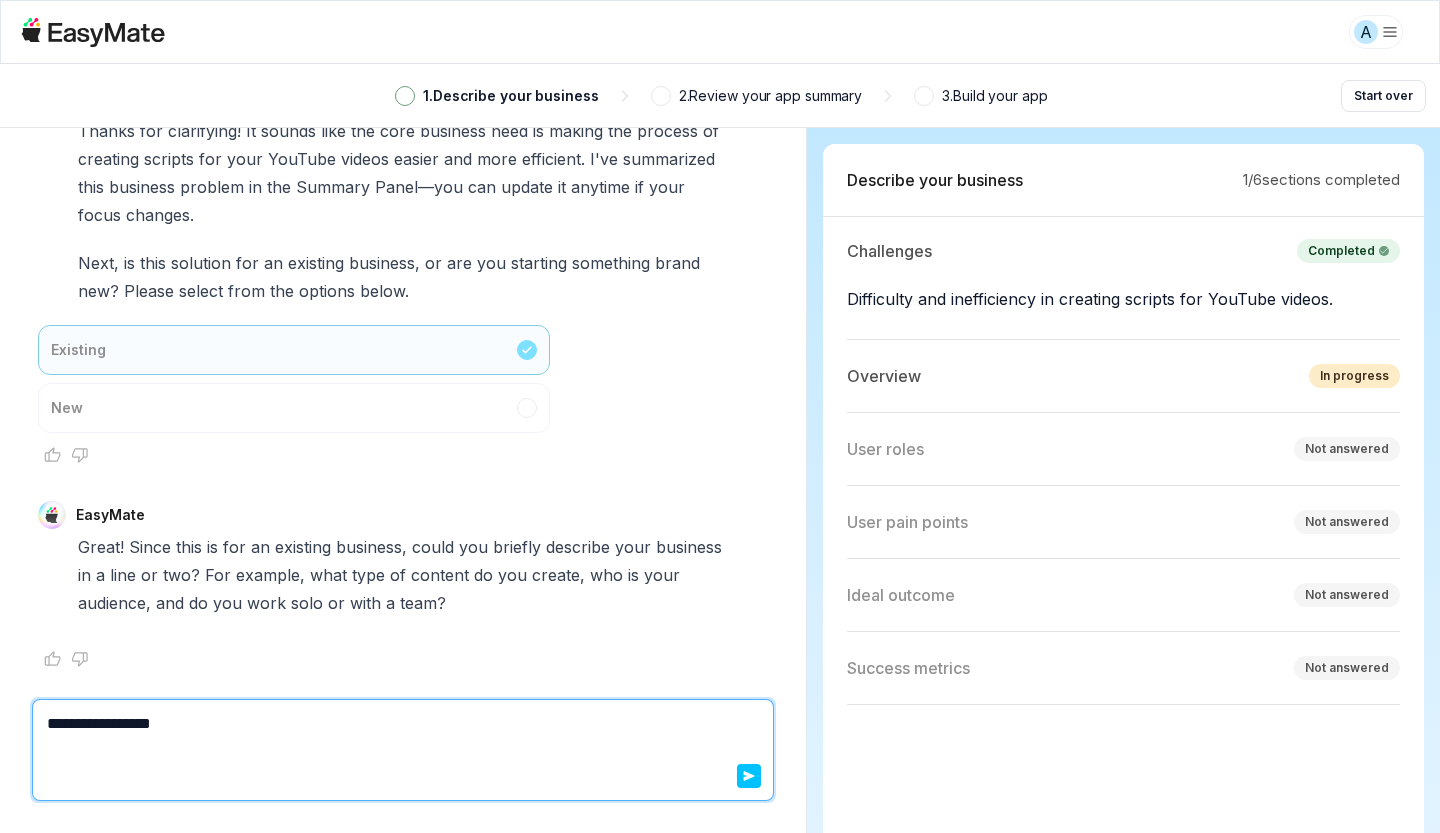 type on "*" 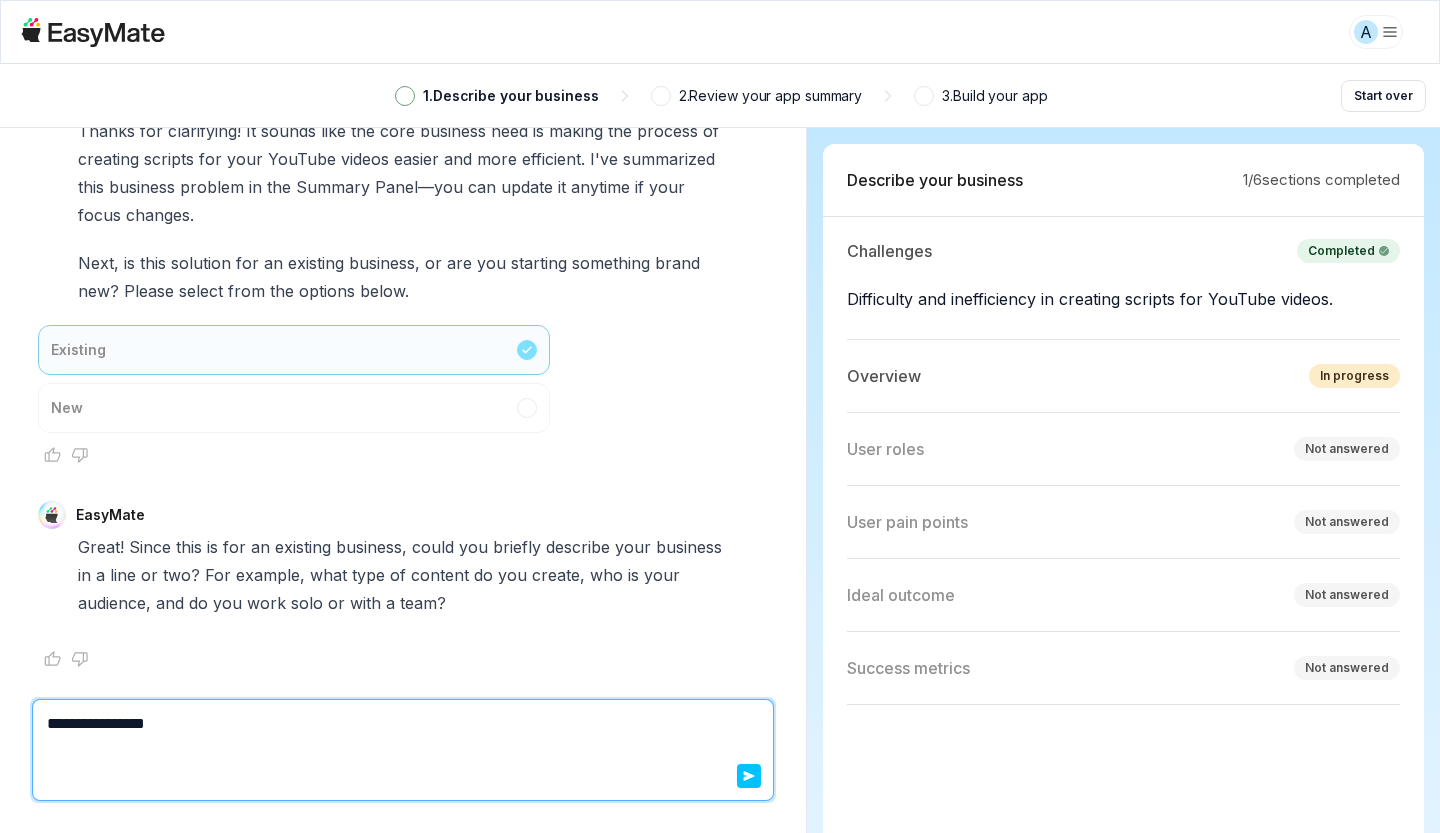 type on "*" 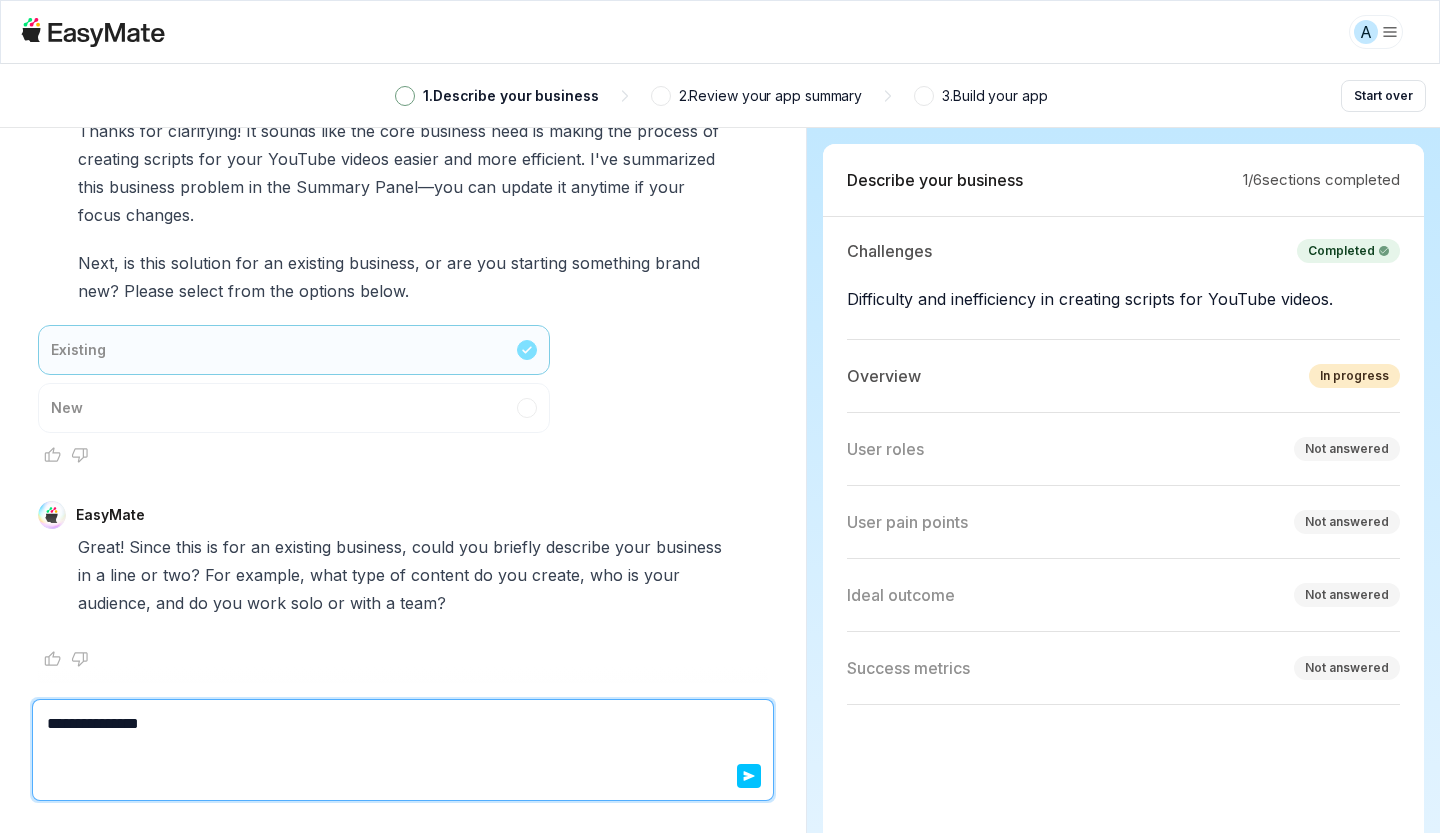 type on "*" 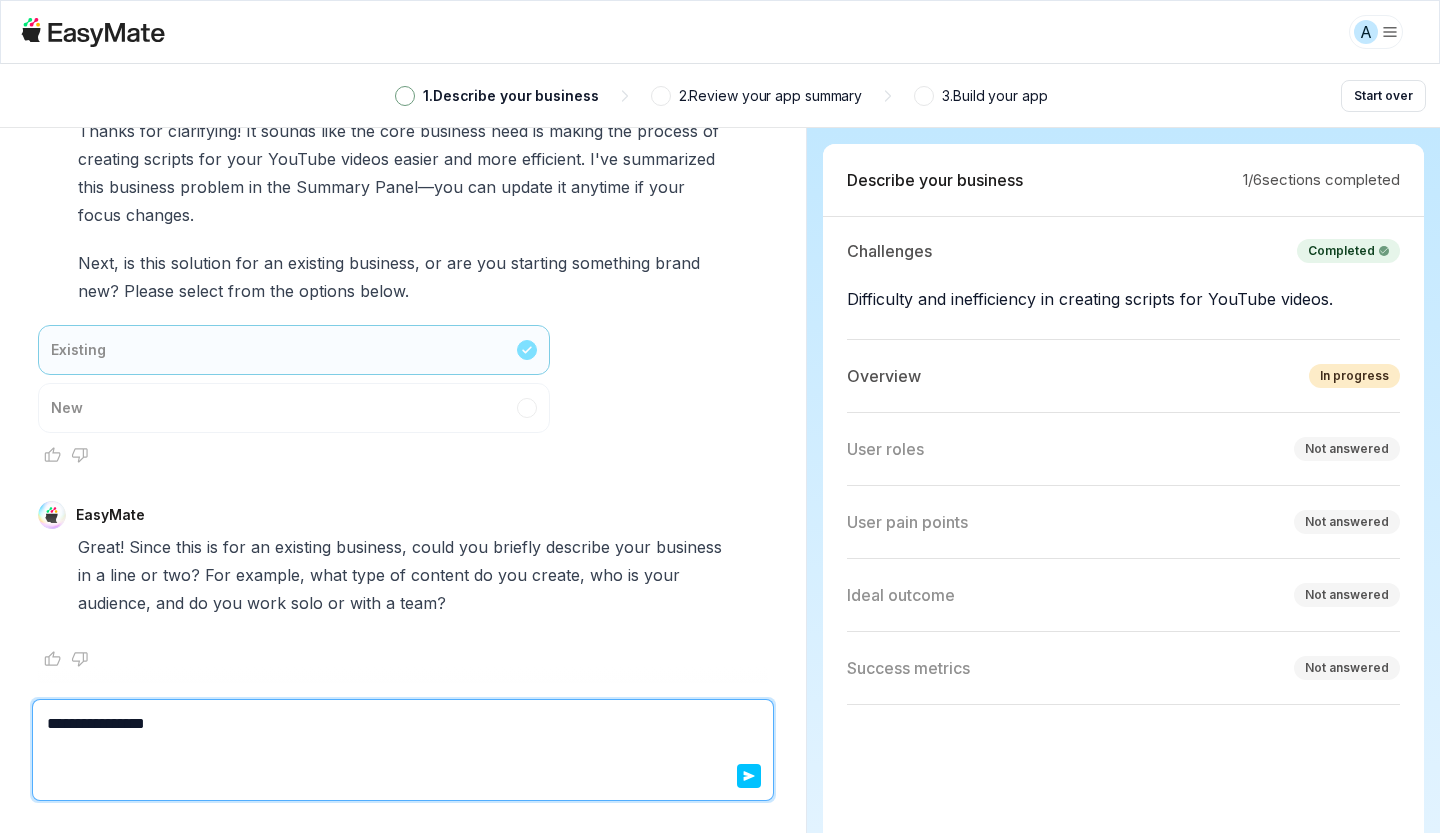 type on "*" 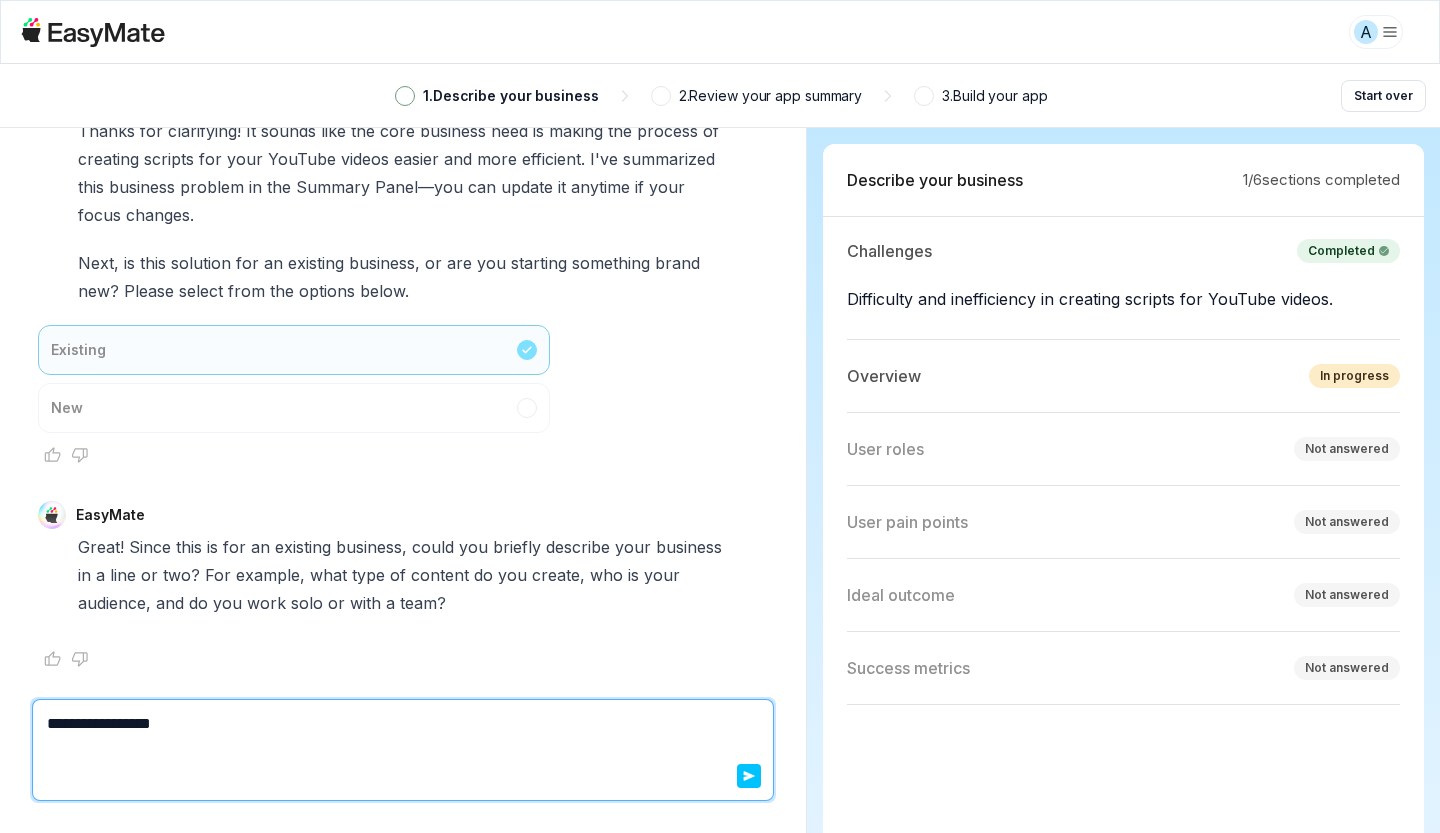 type on "*" 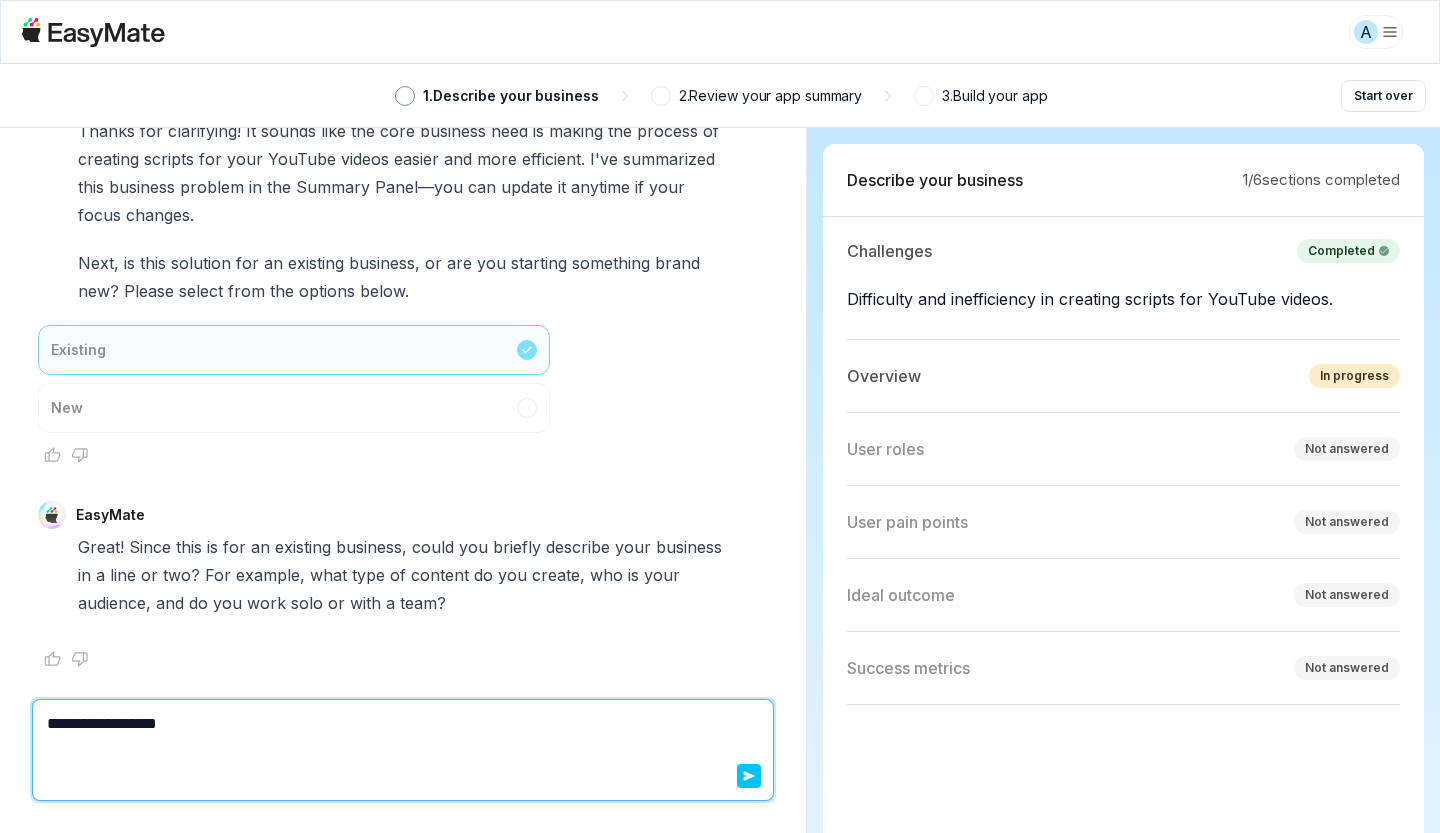 type on "*" 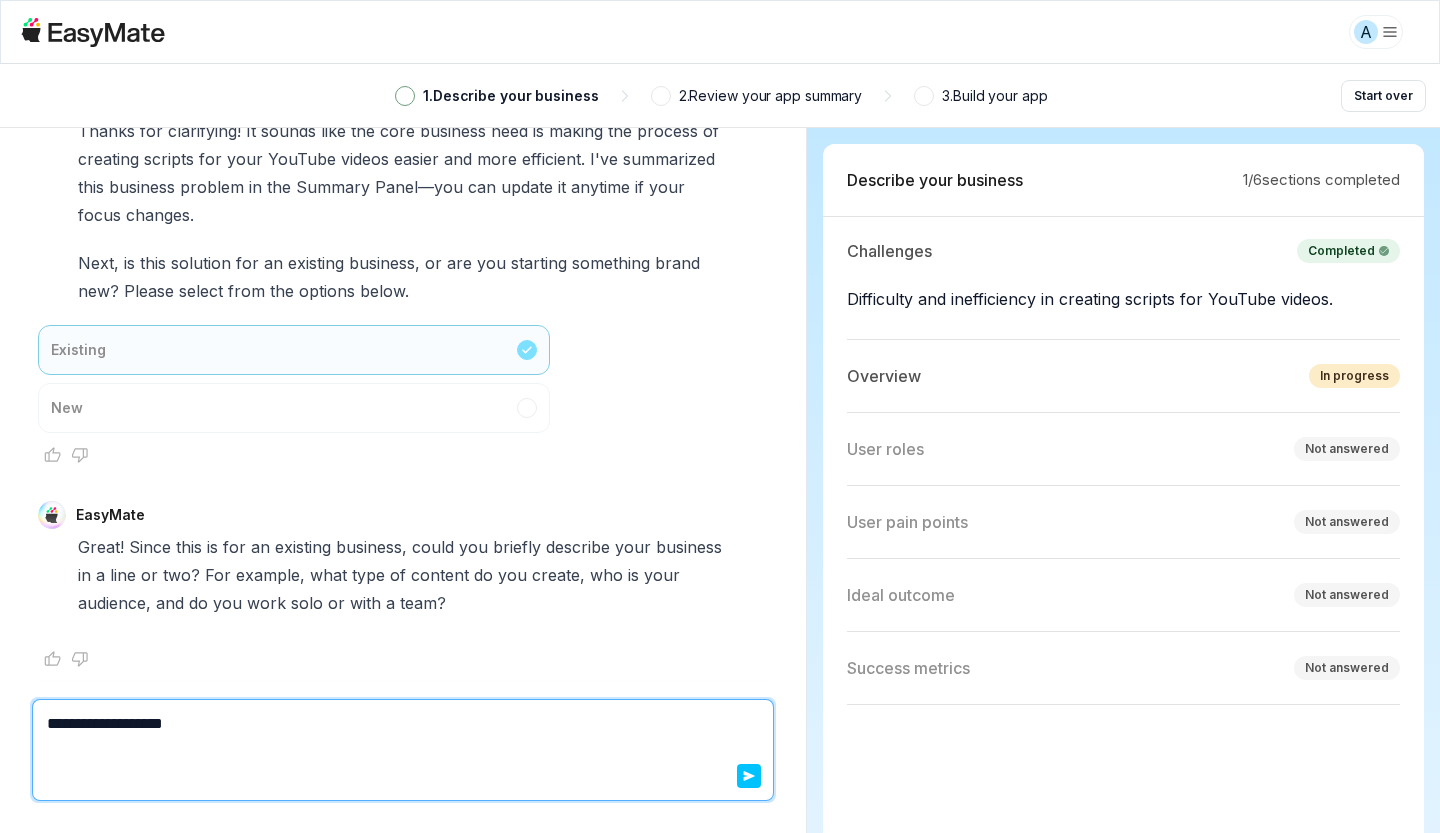 type on "*" 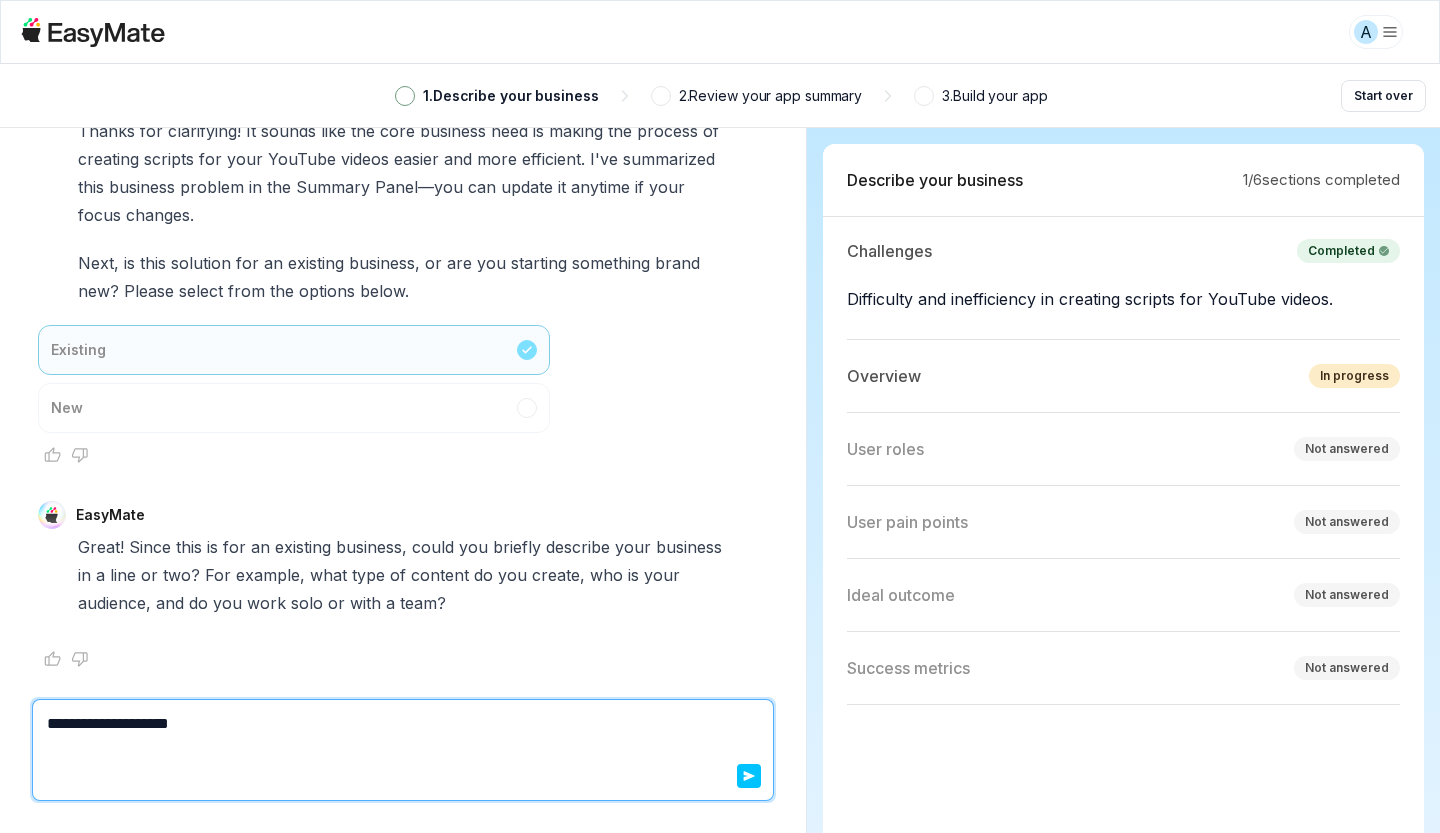 type on "*" 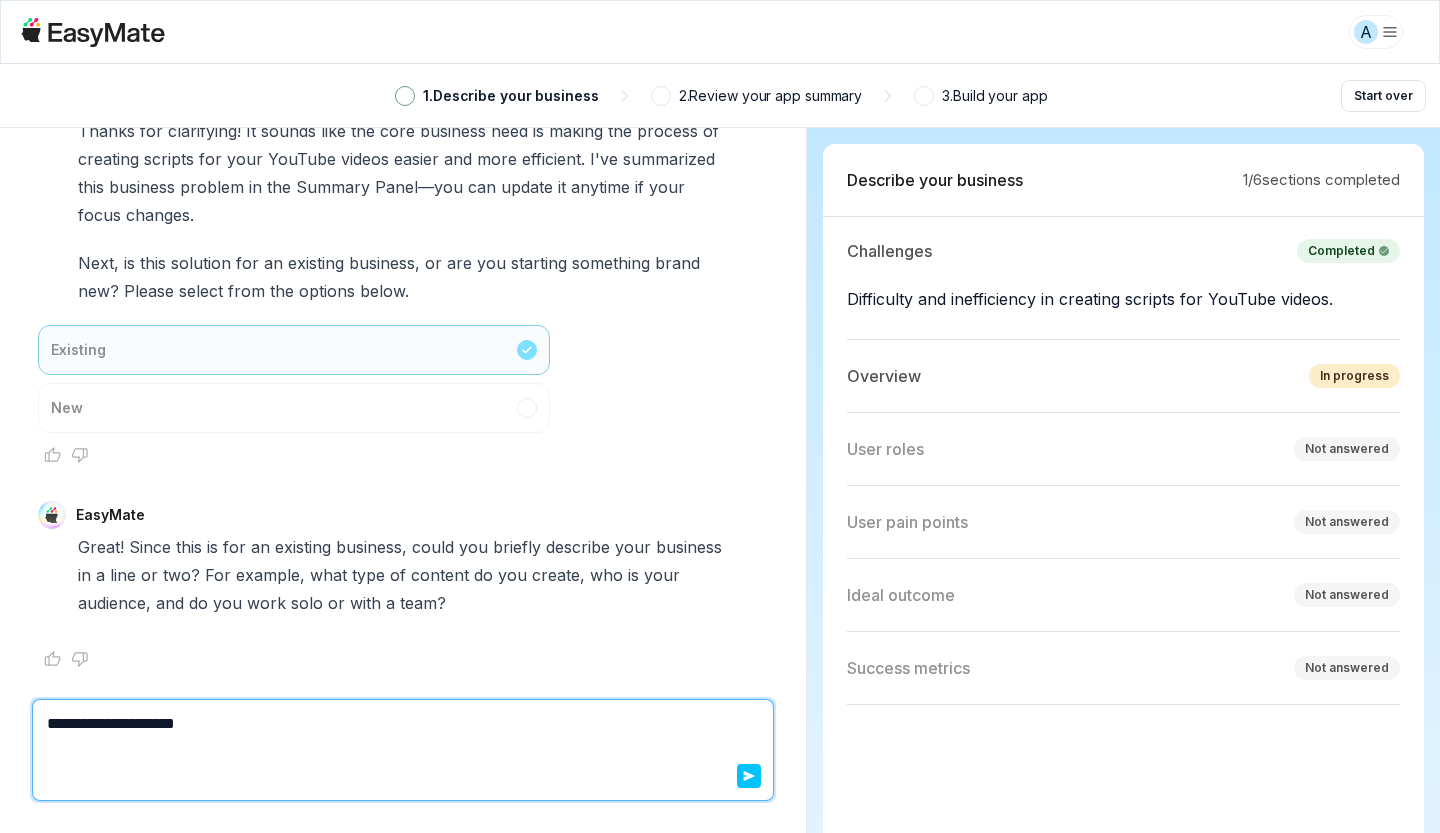 type on "*" 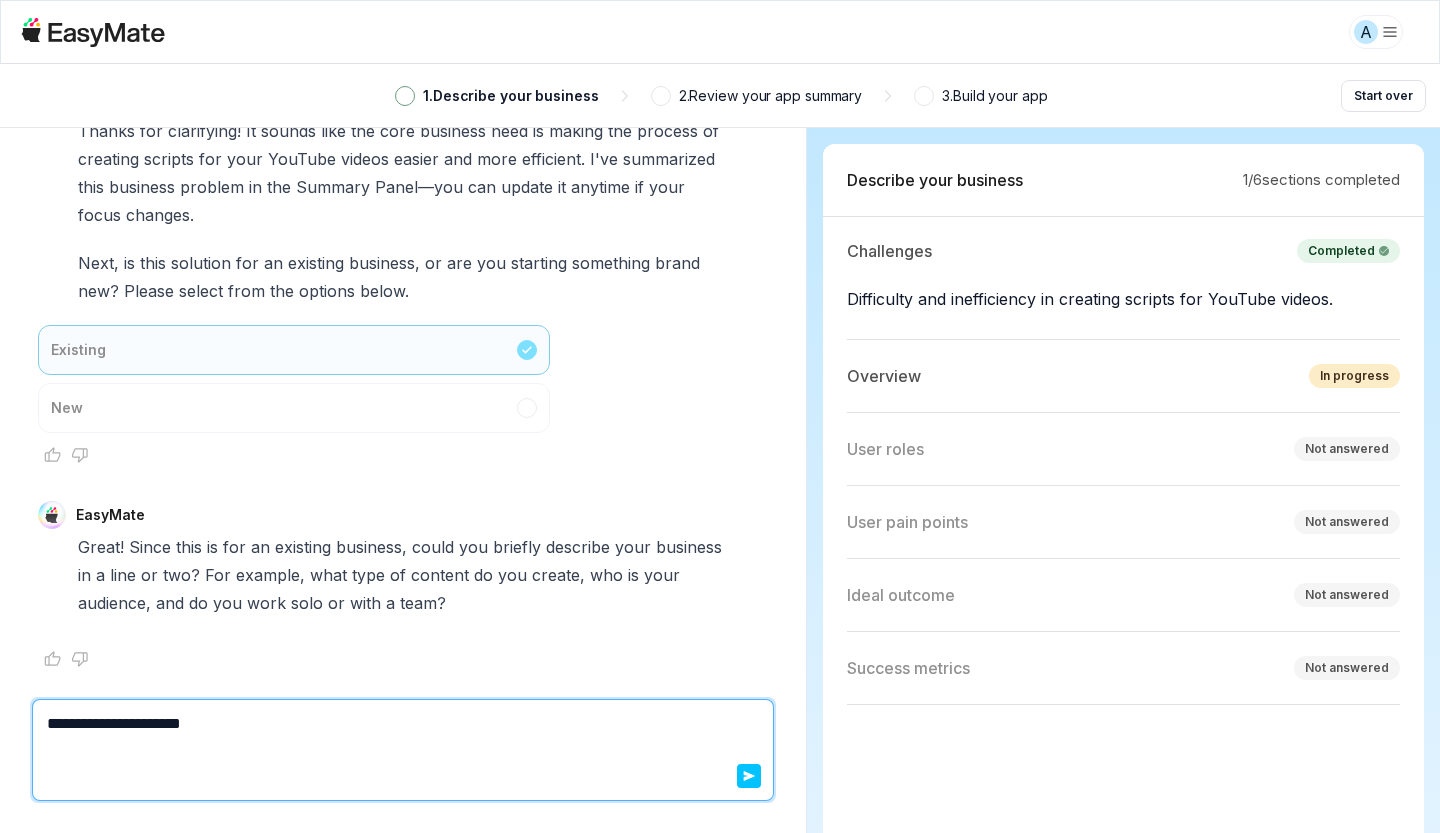 type on "*" 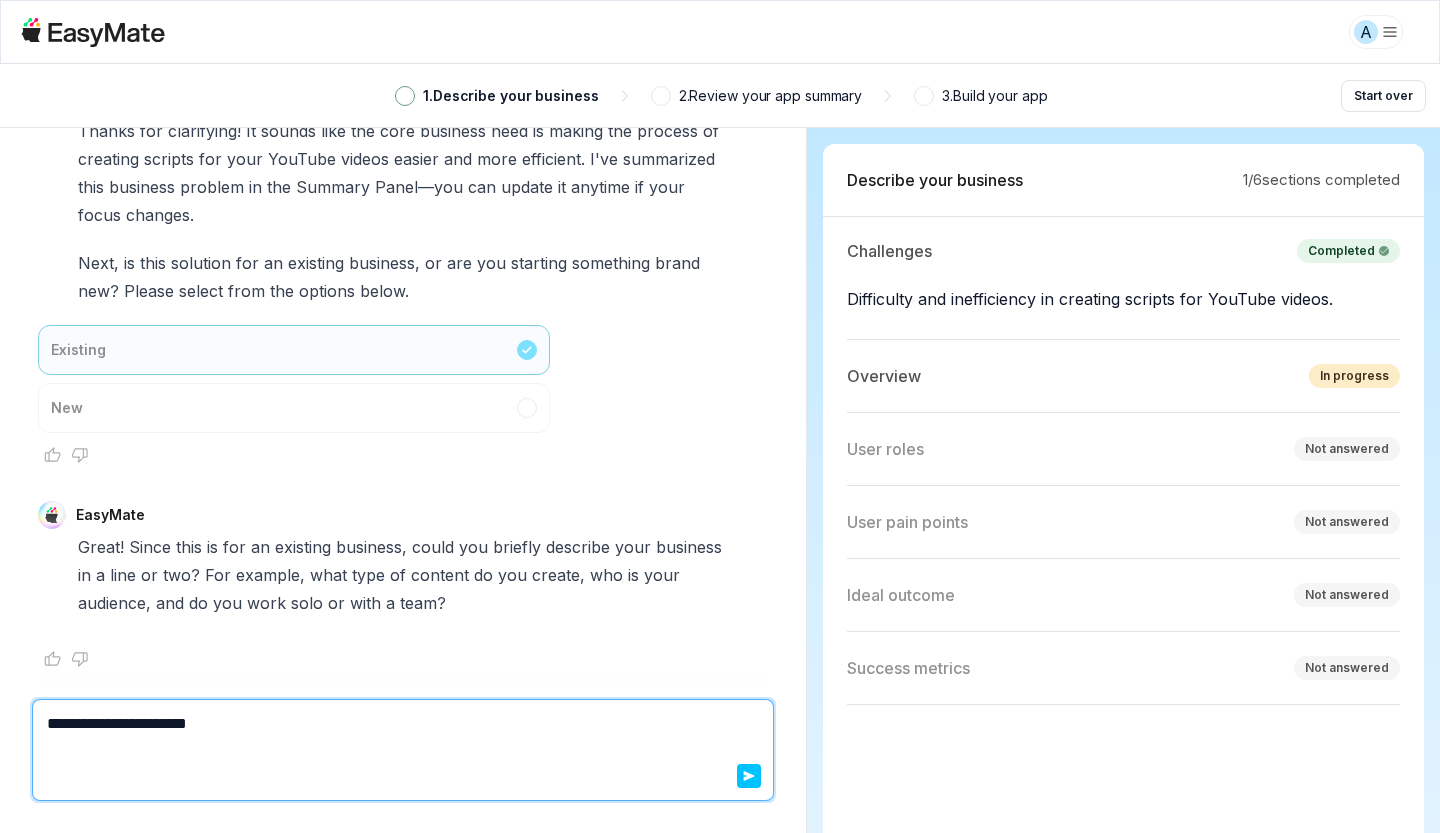 type on "*" 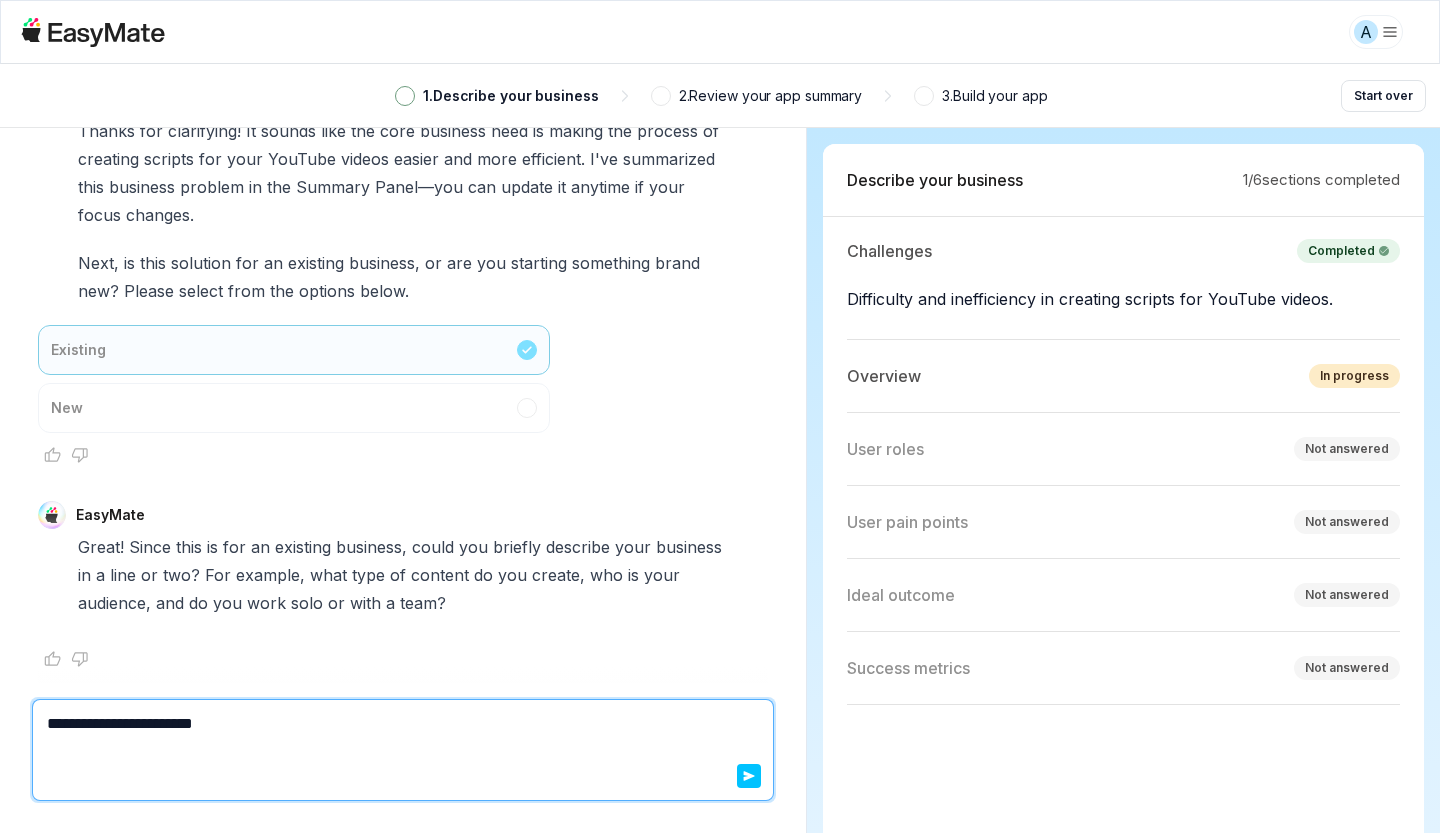 type on "*" 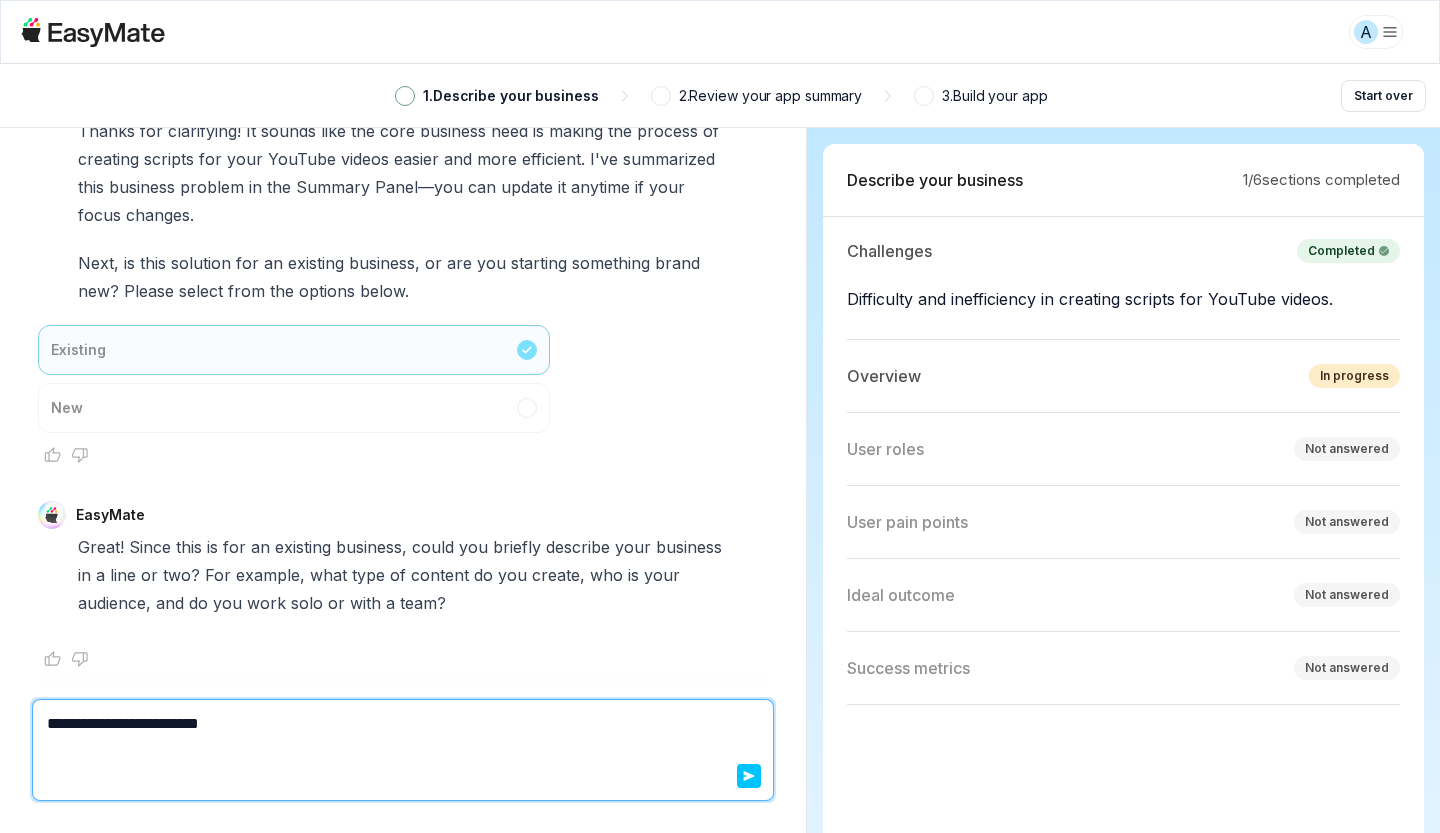 type on "*" 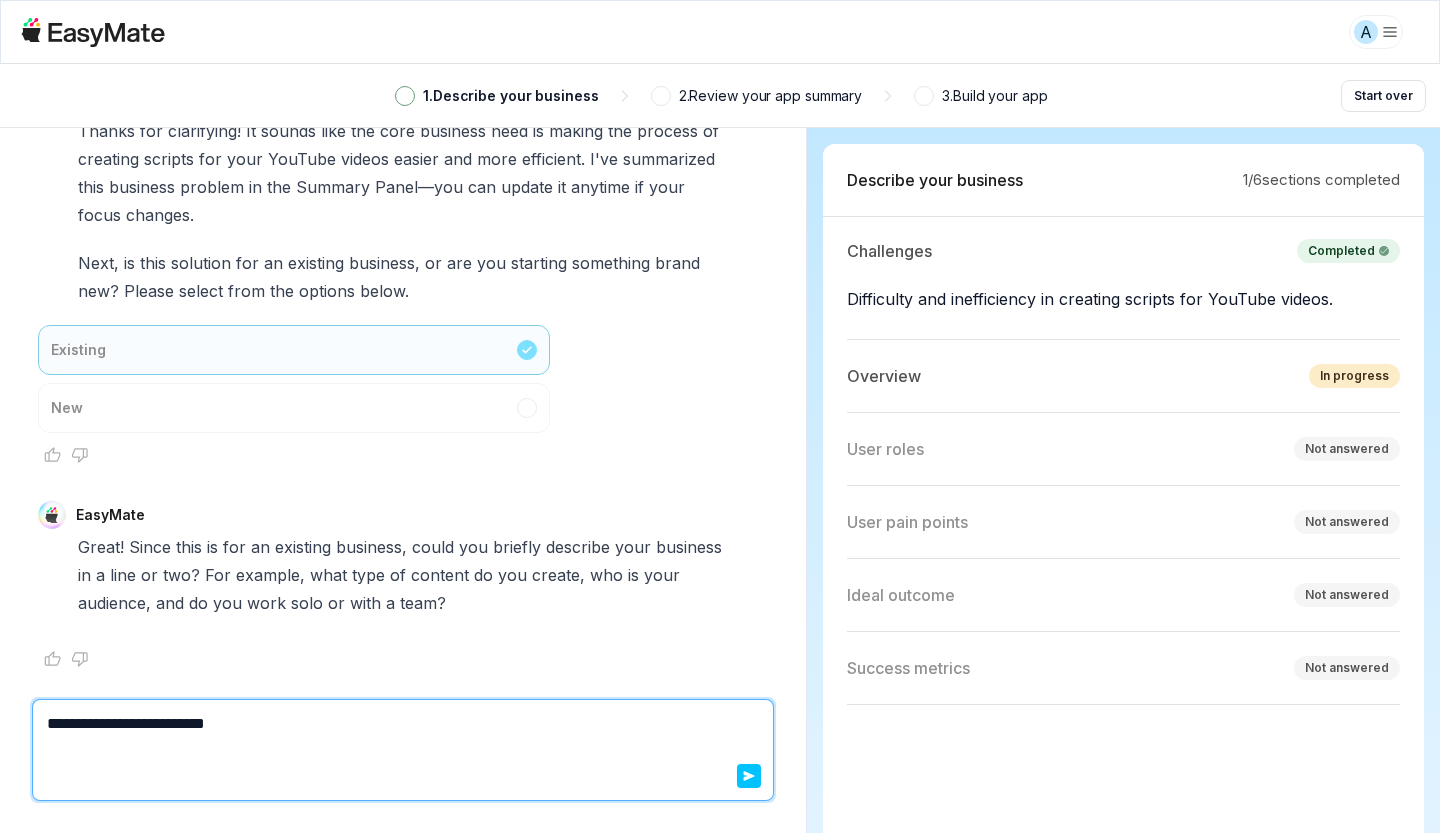 type on "*" 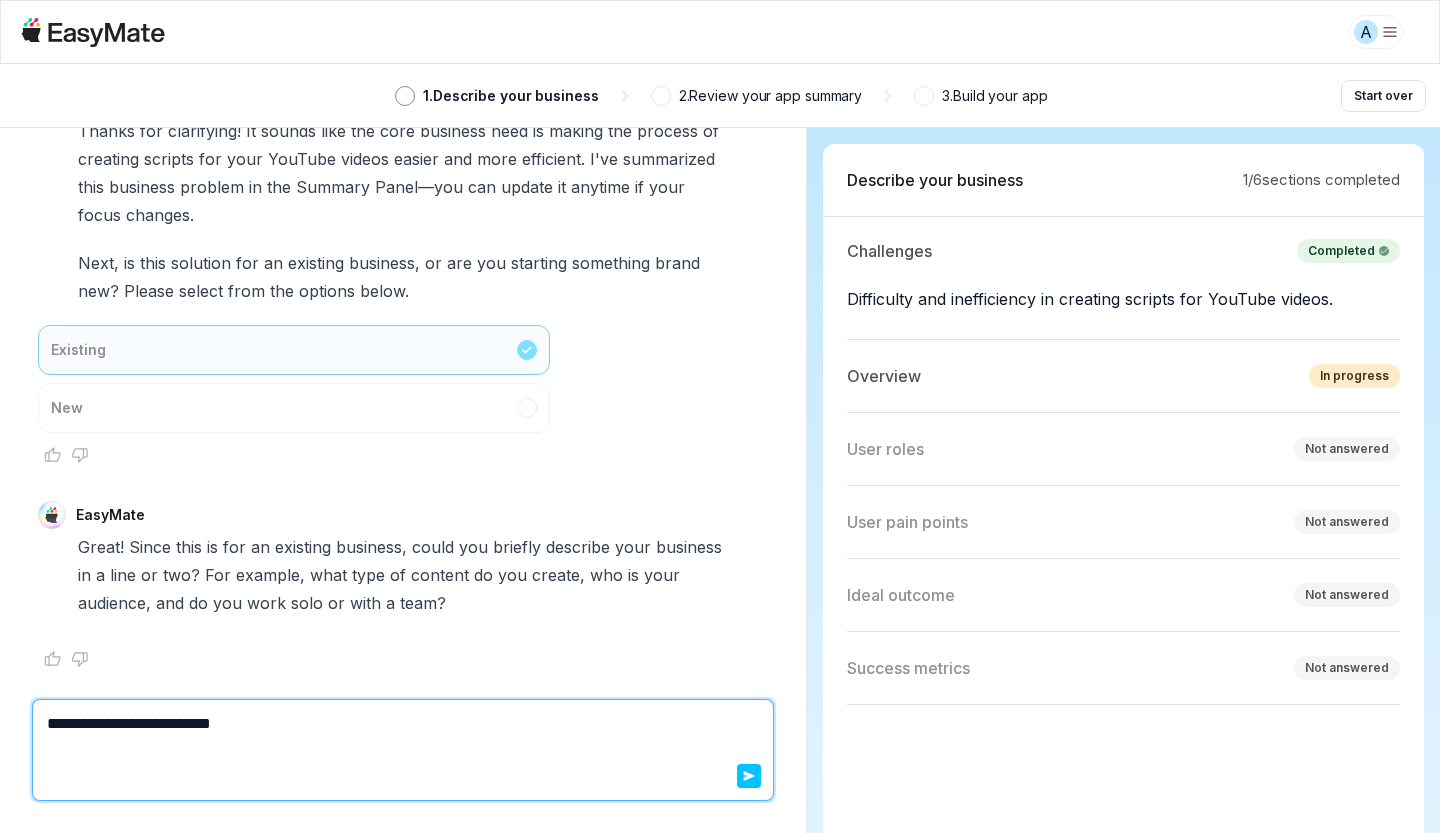 type on "*" 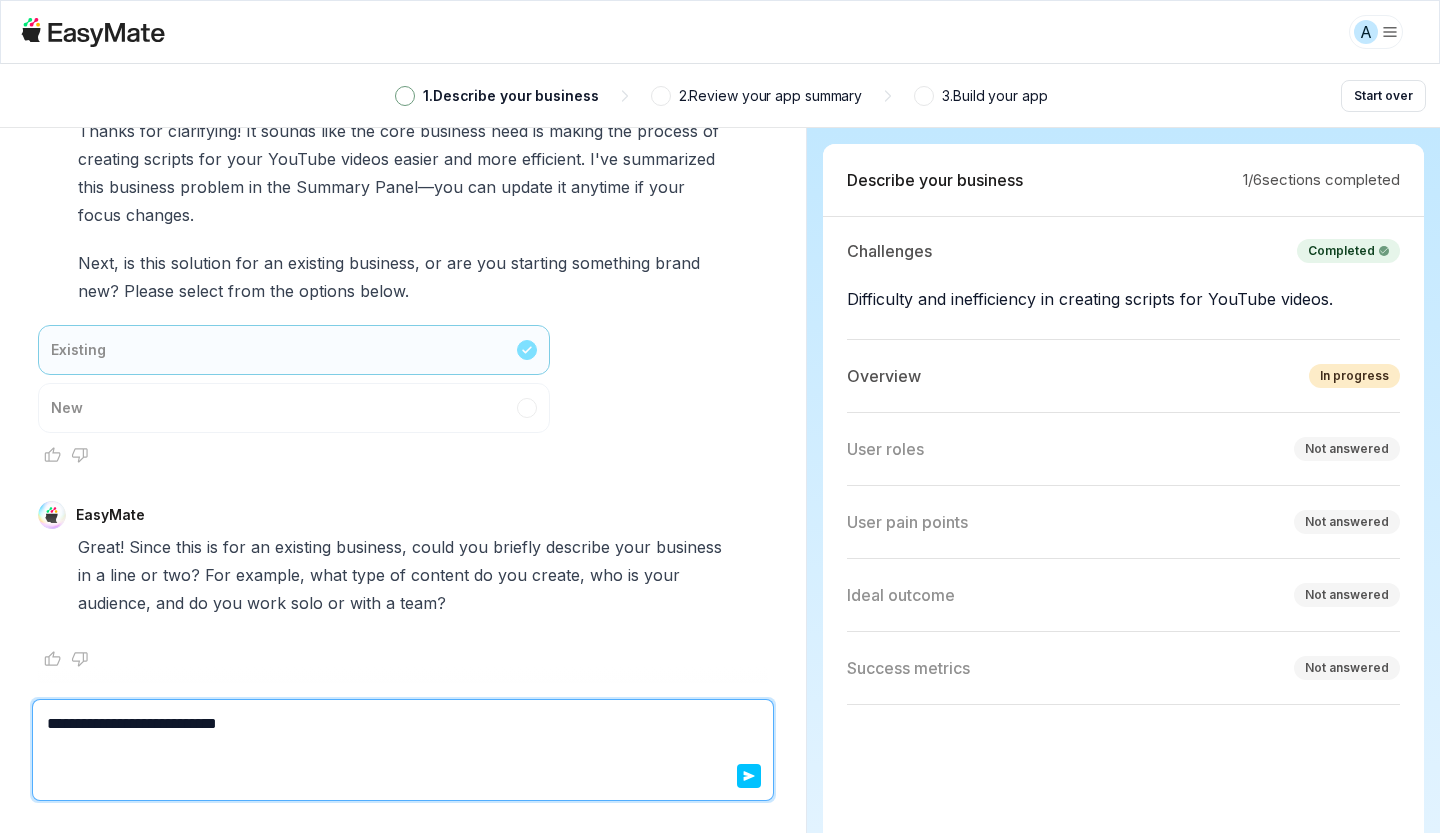 type on "*" 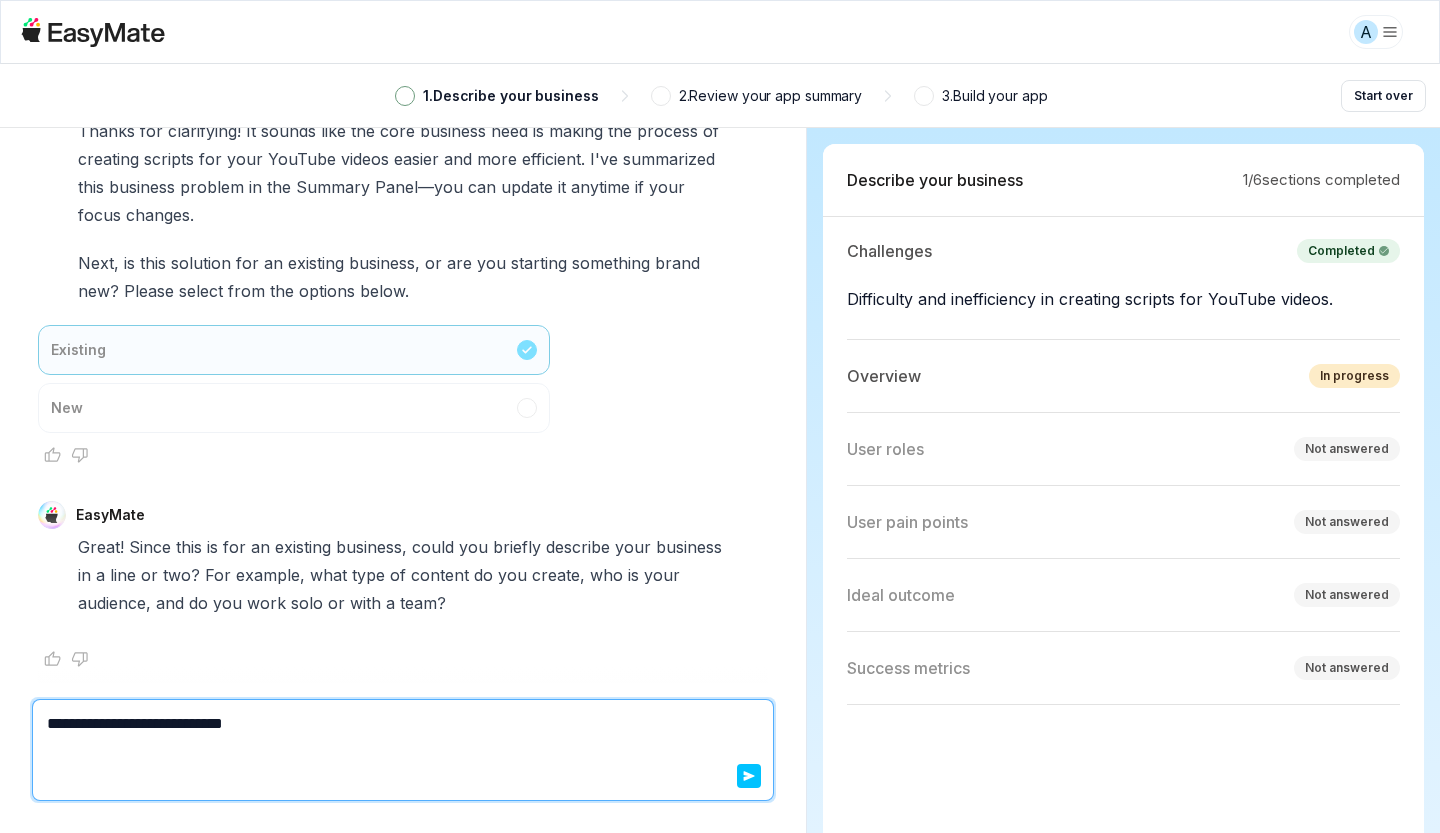 type on "*" 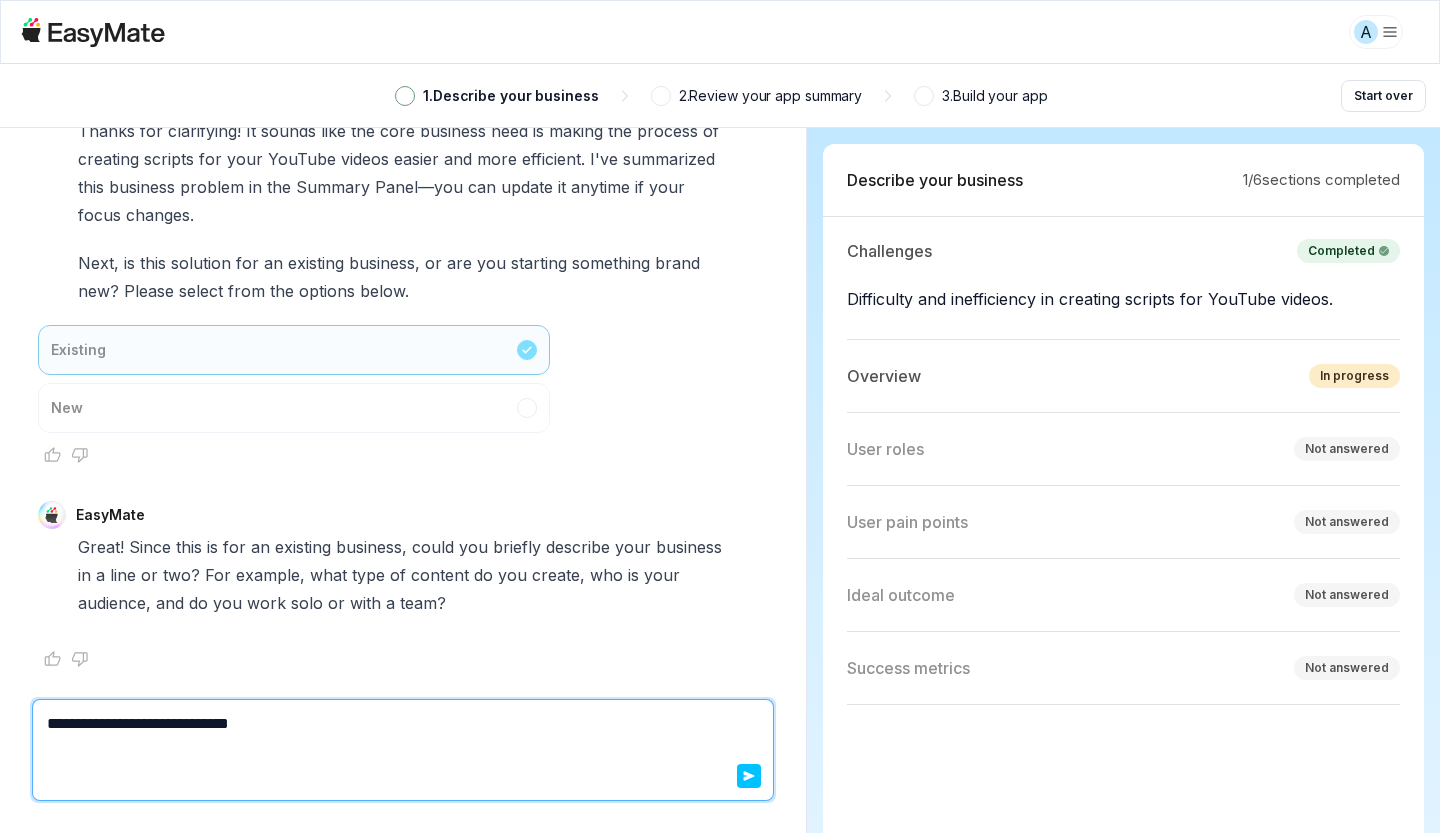 type on "*" 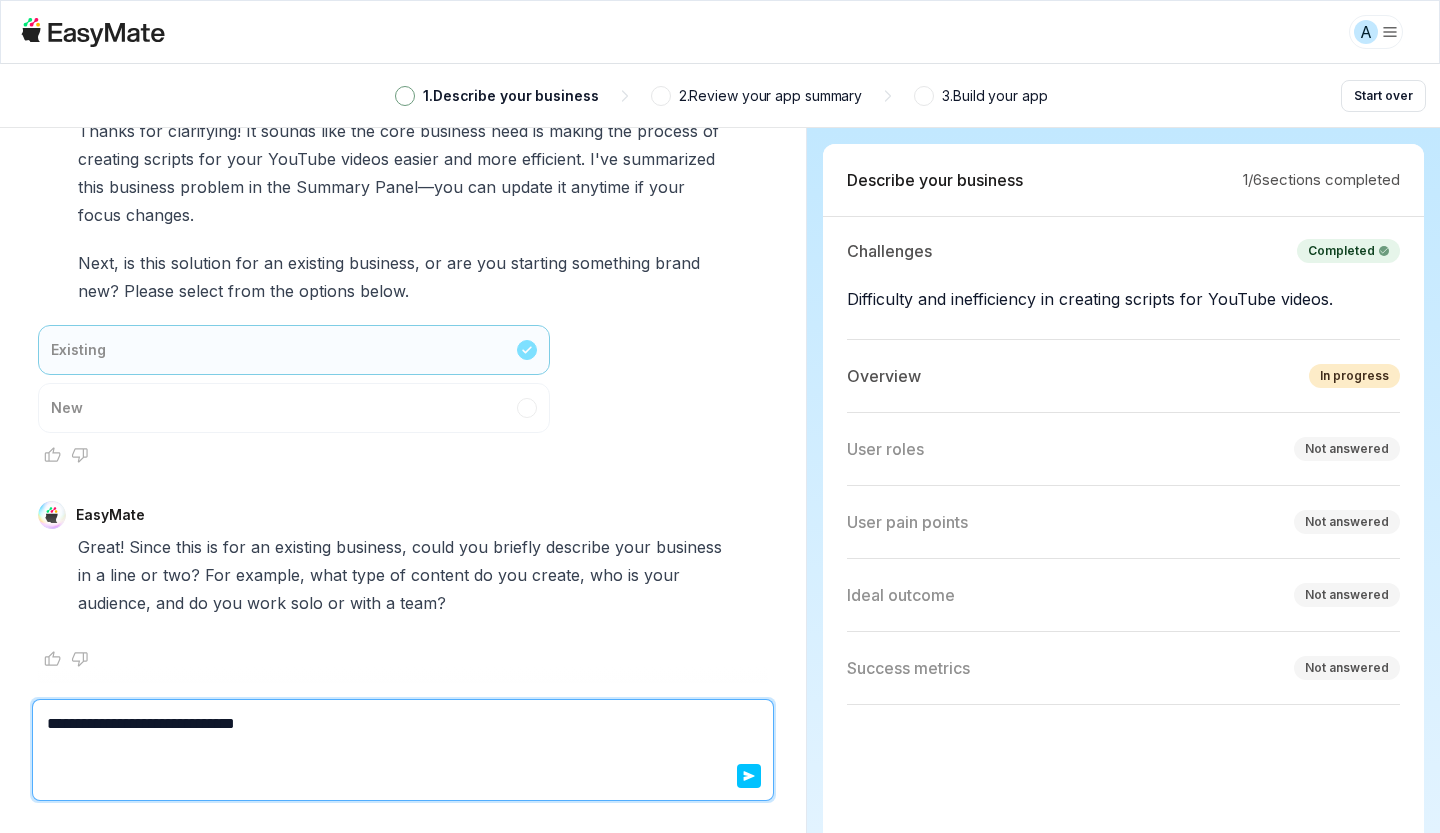 type on "*" 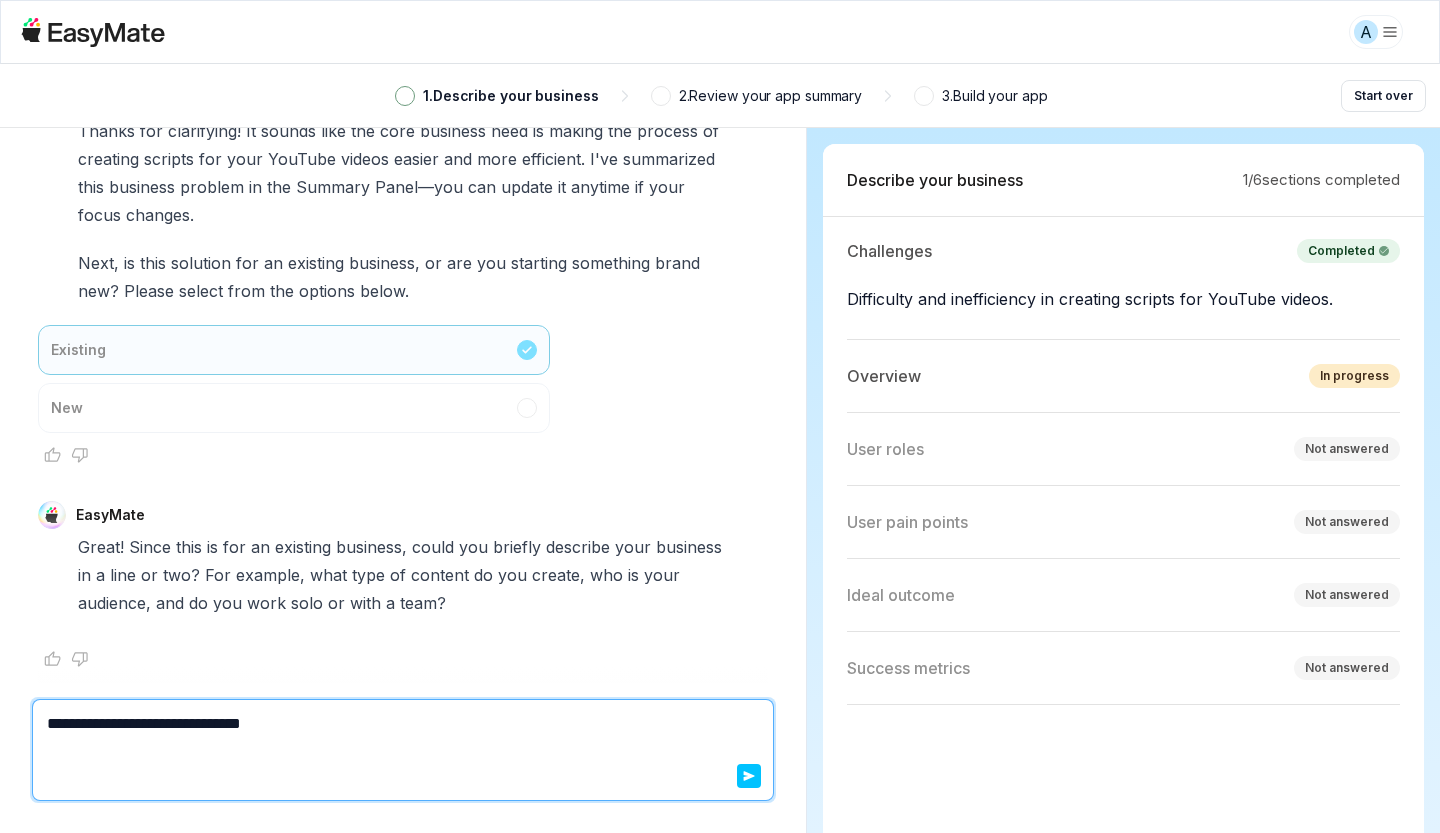 type 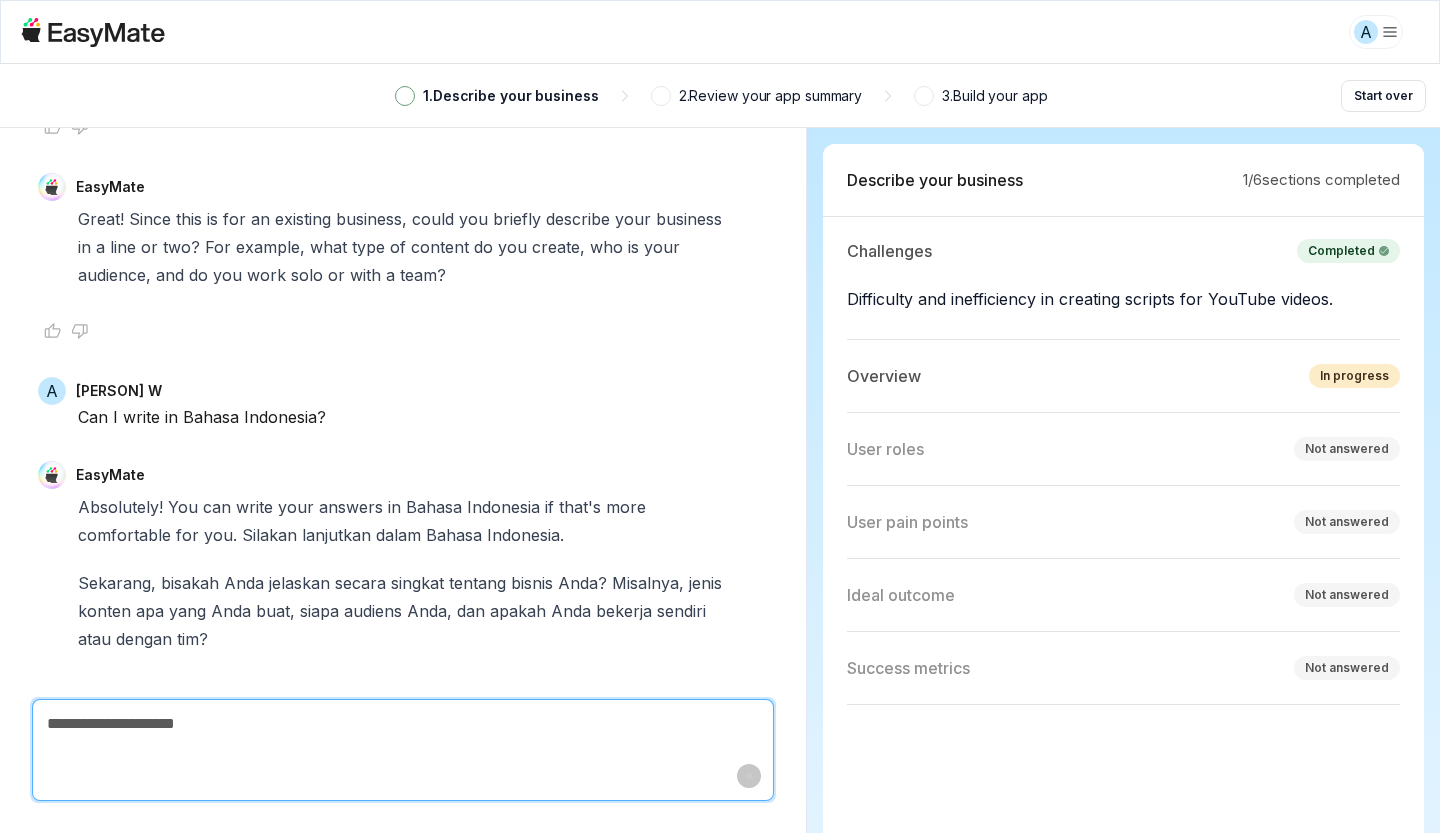 scroll, scrollTop: 1427, scrollLeft: 0, axis: vertical 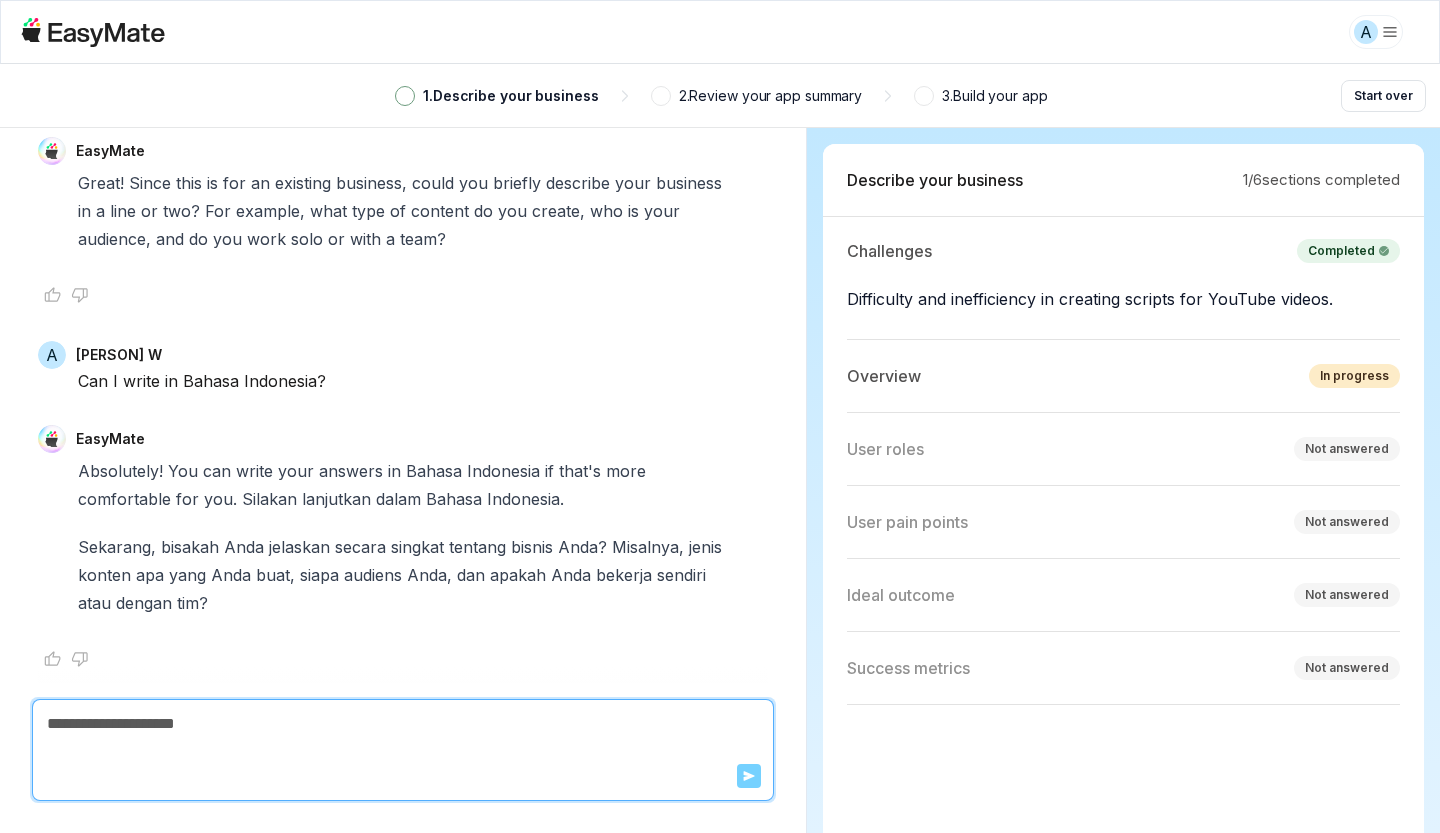 type on "*" 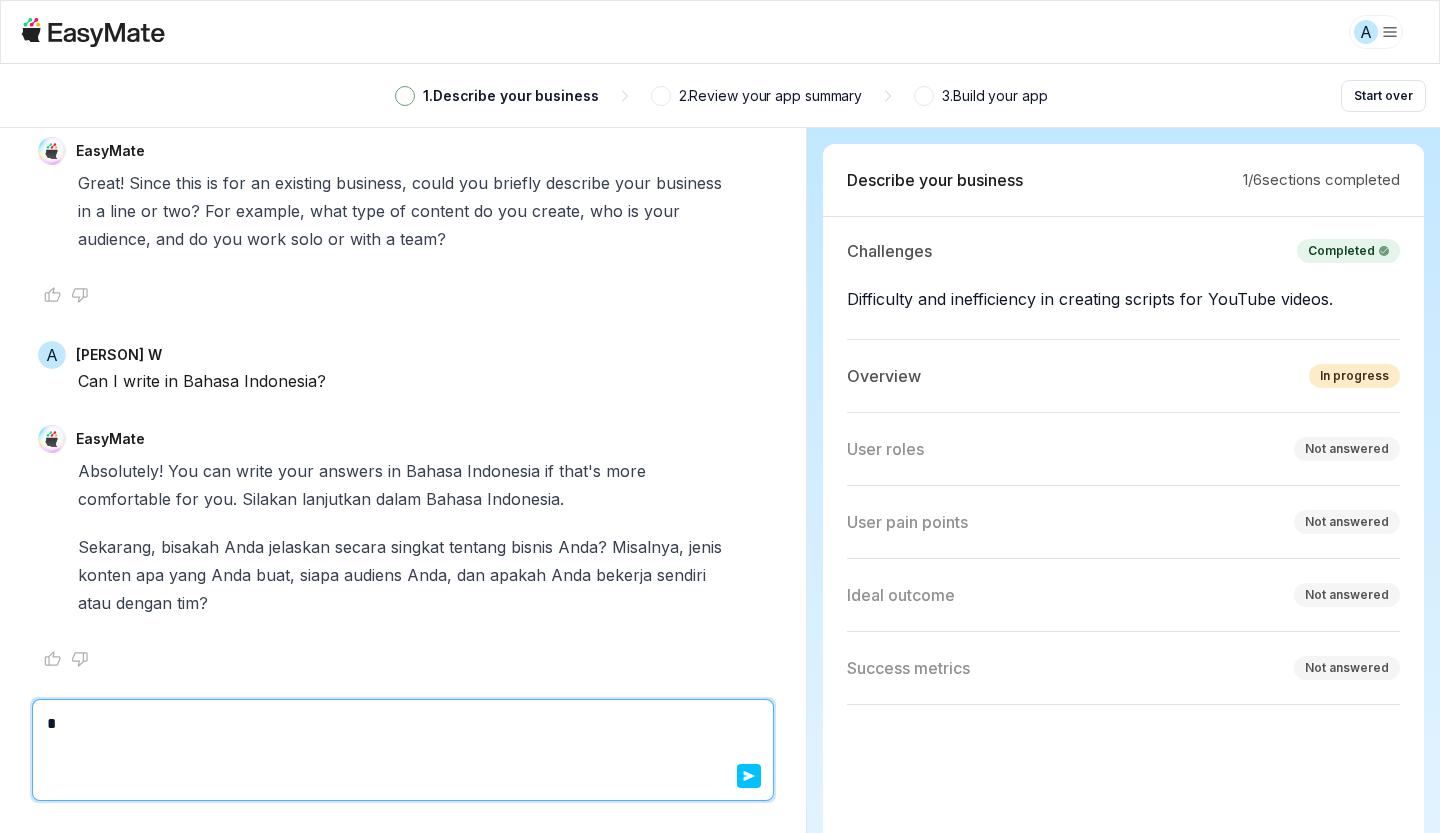 type on "*" 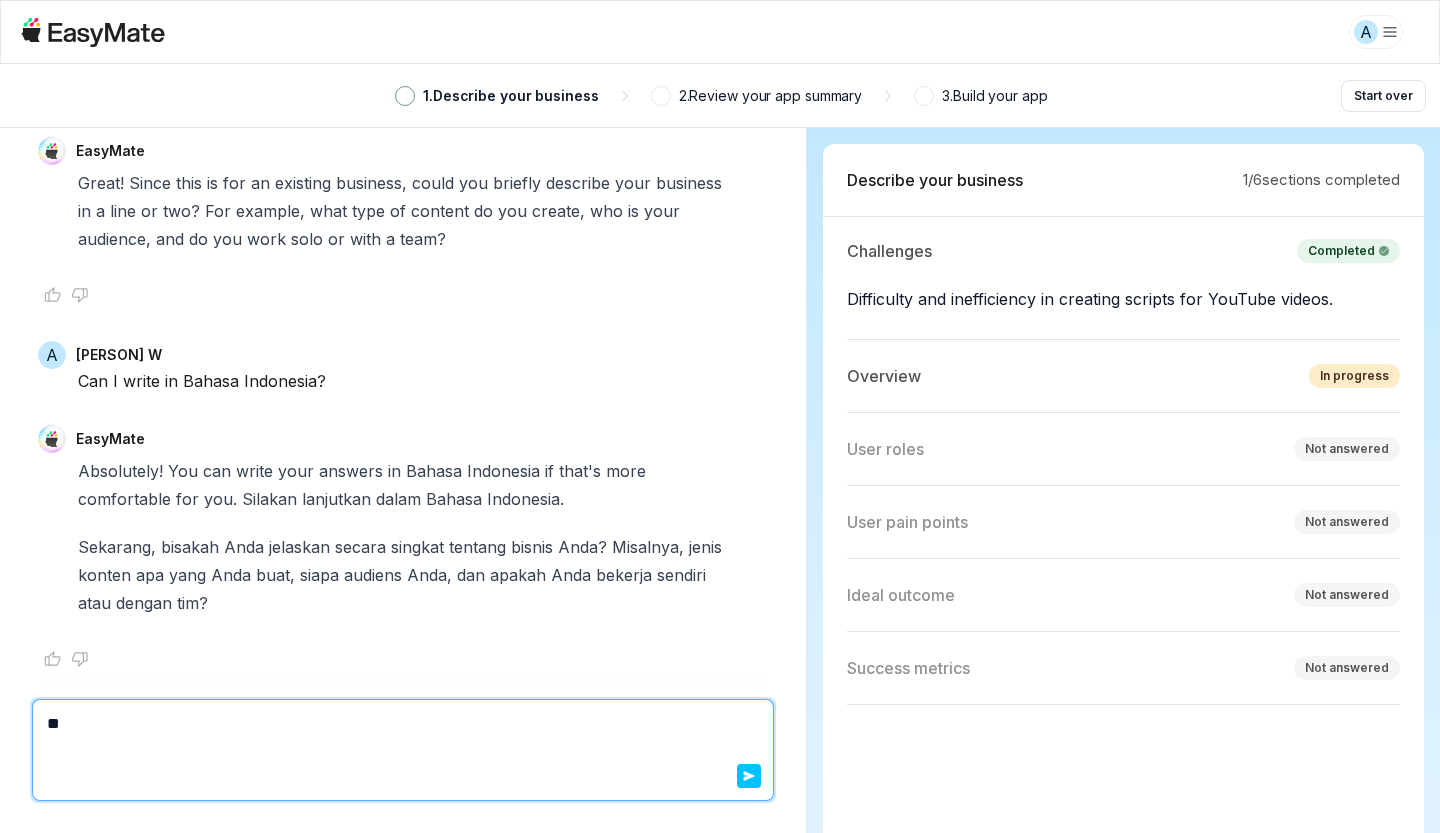 type on "*" 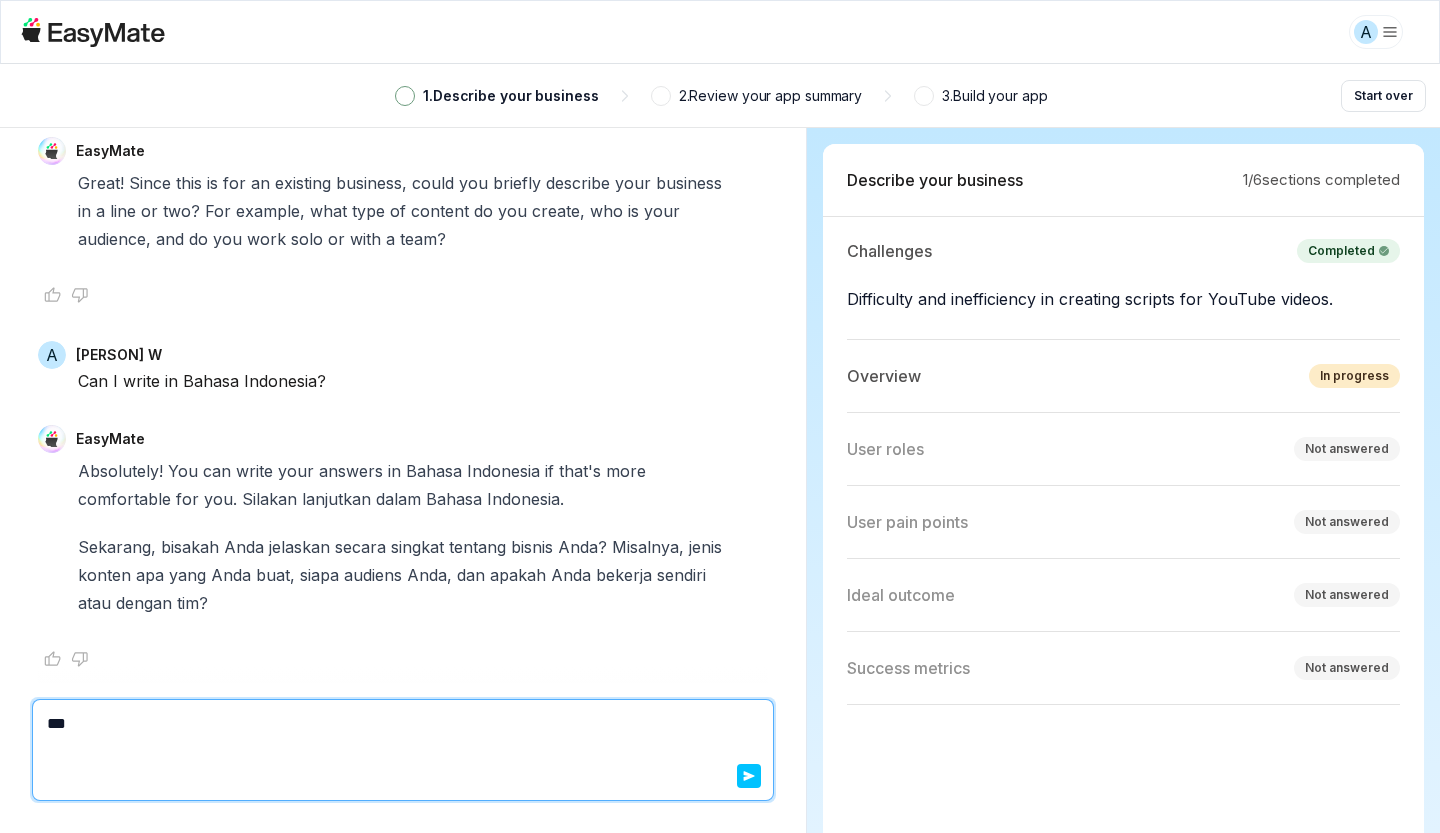 type on "*" 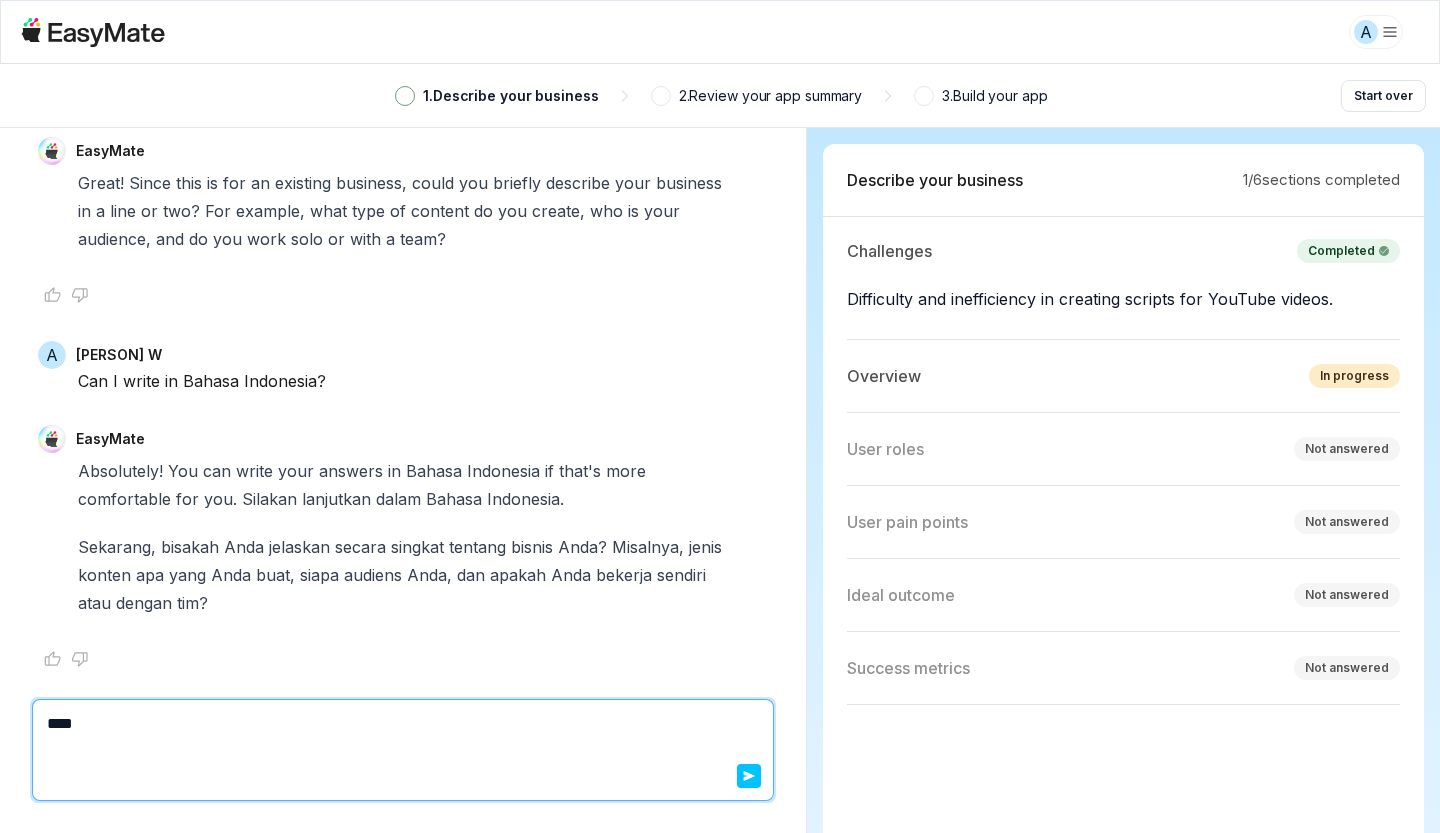 type on "*" 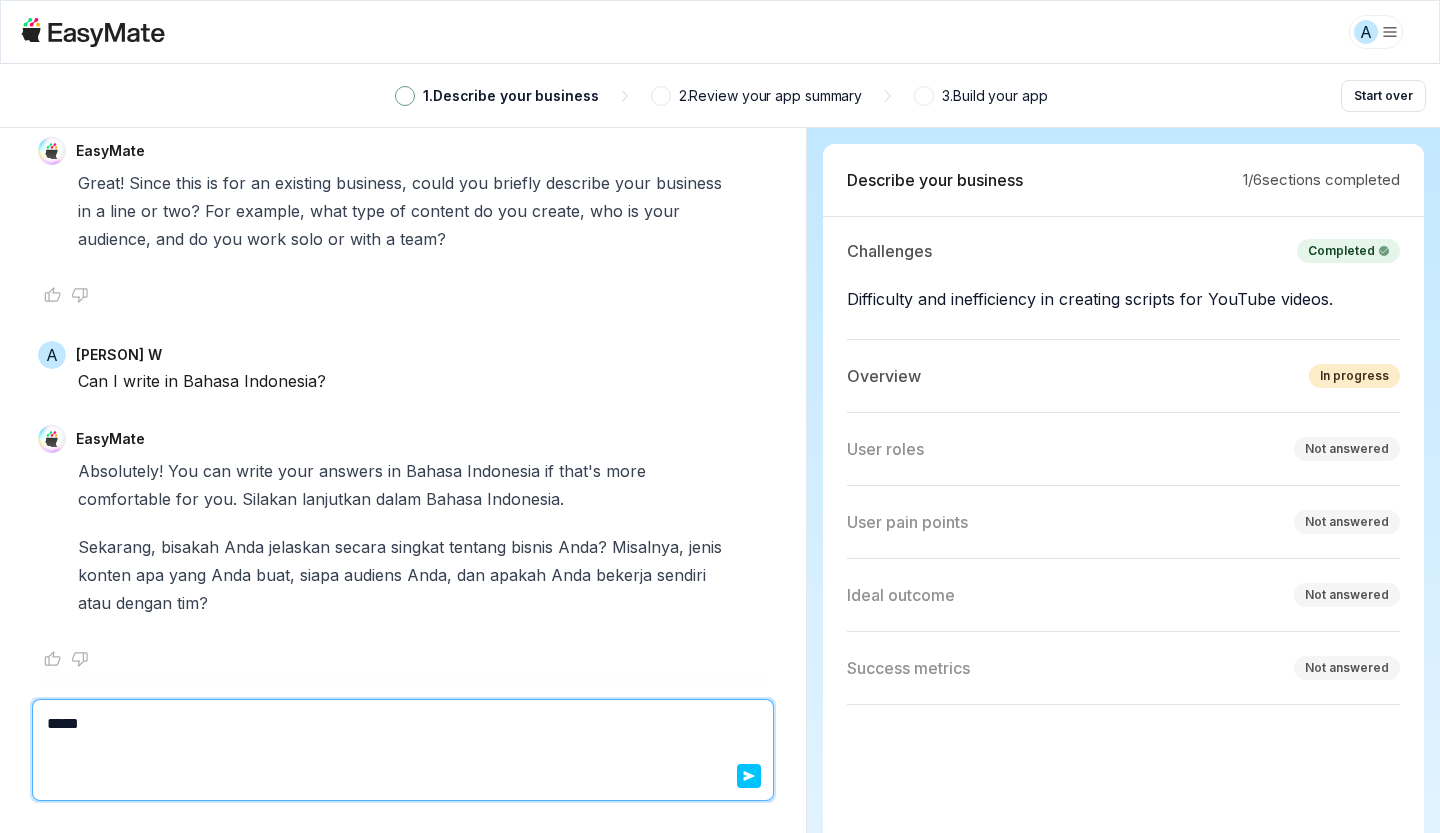 type on "*" 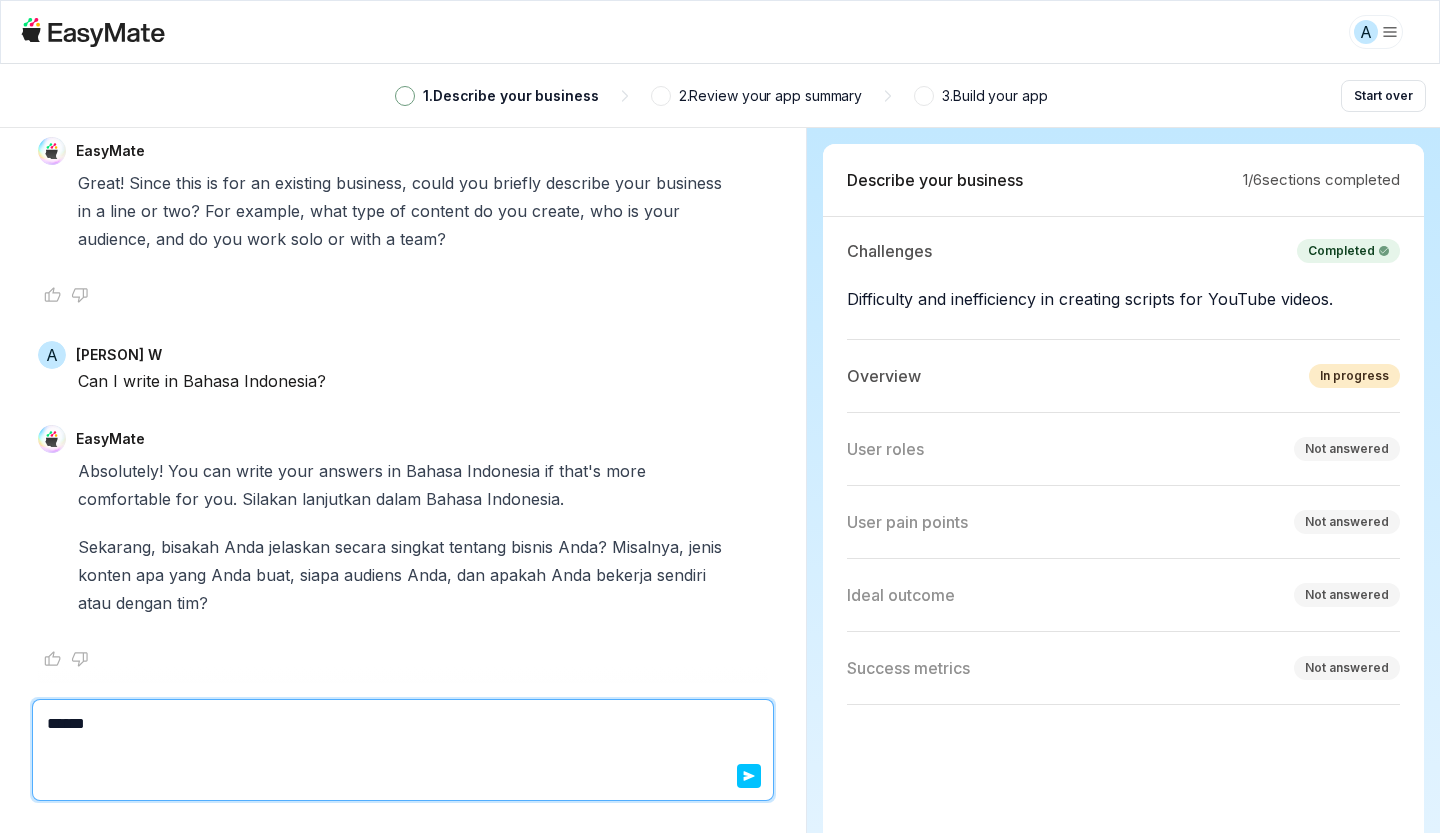 type on "*" 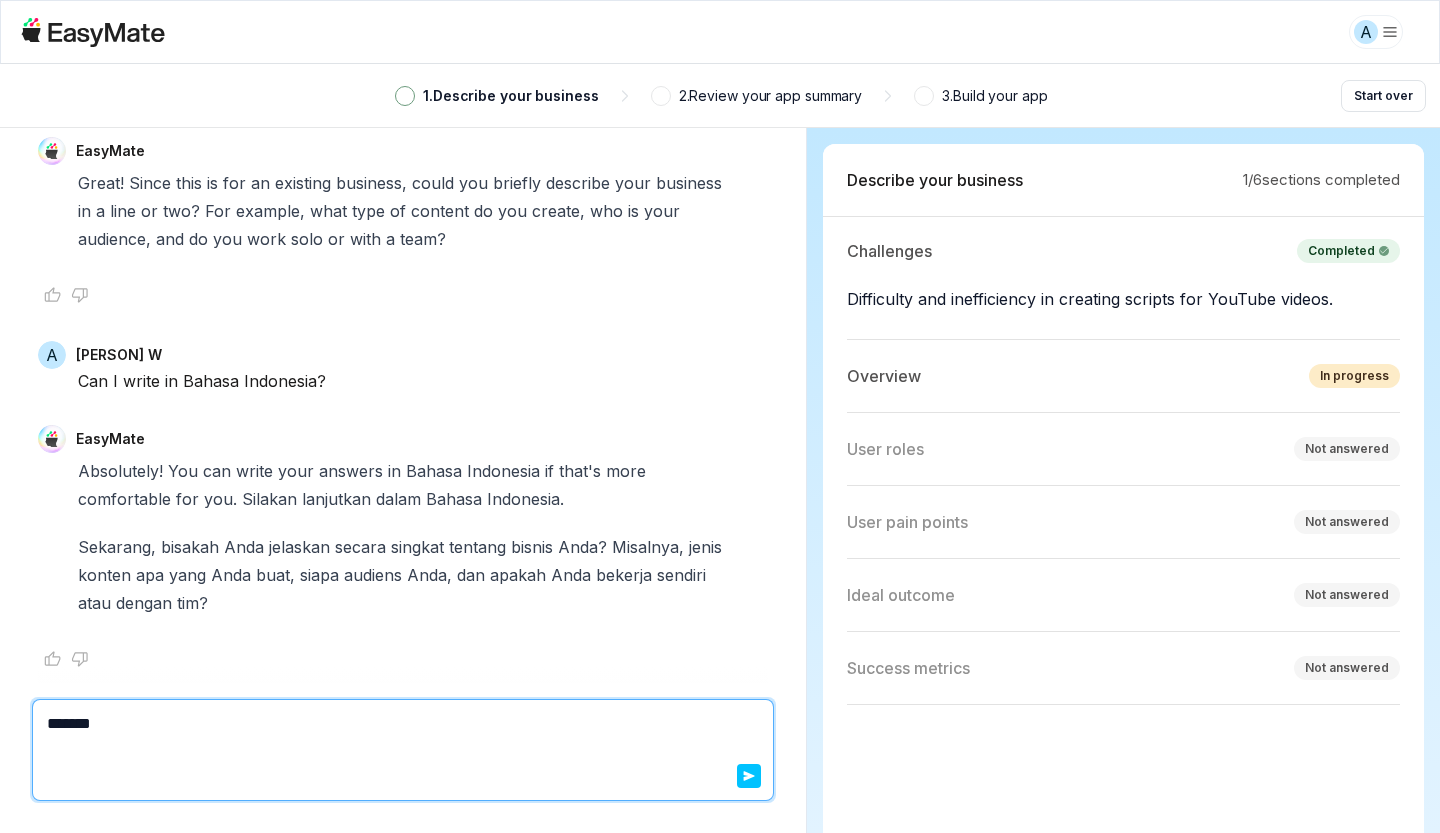 type on "*" 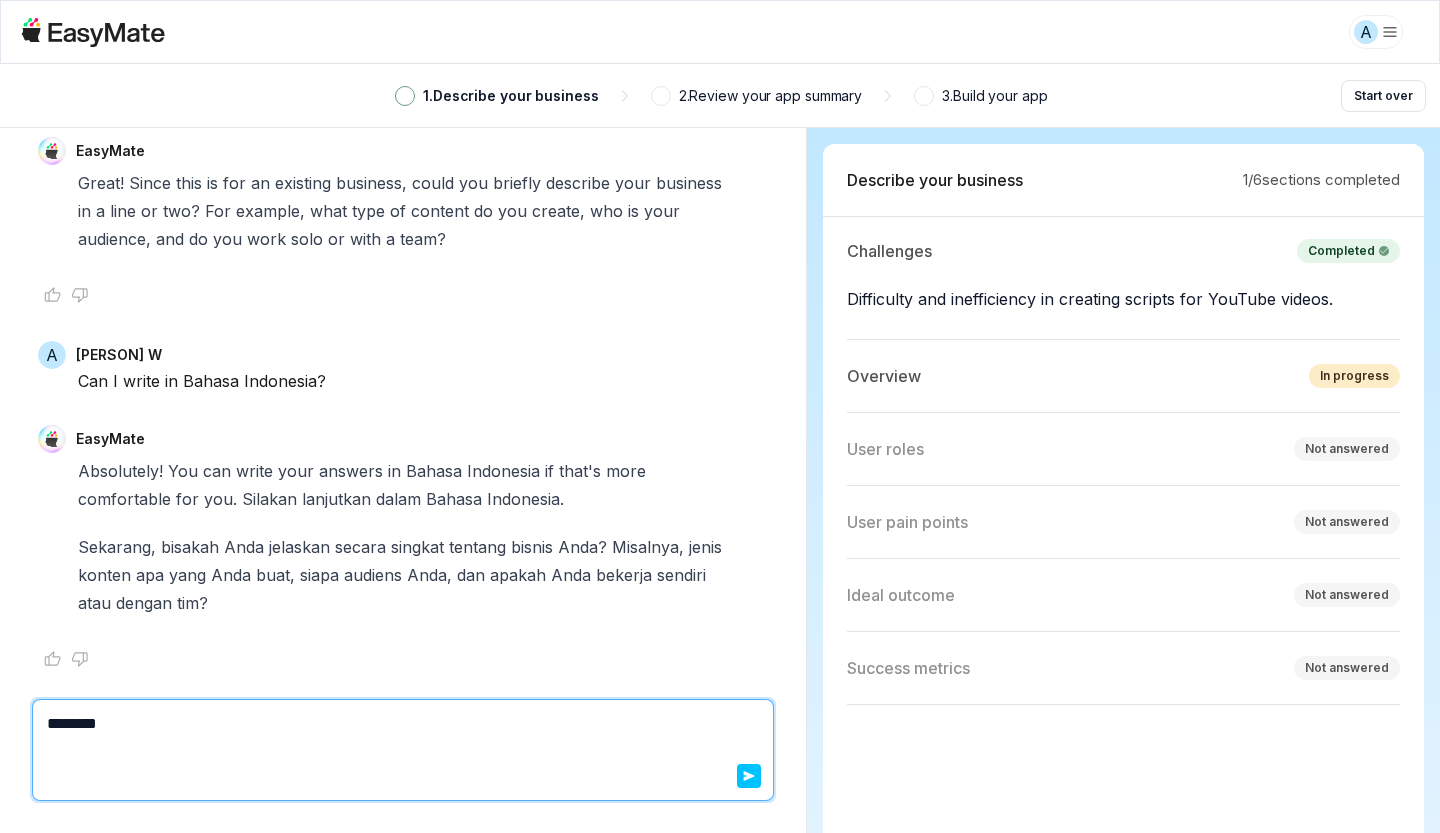type on "*" 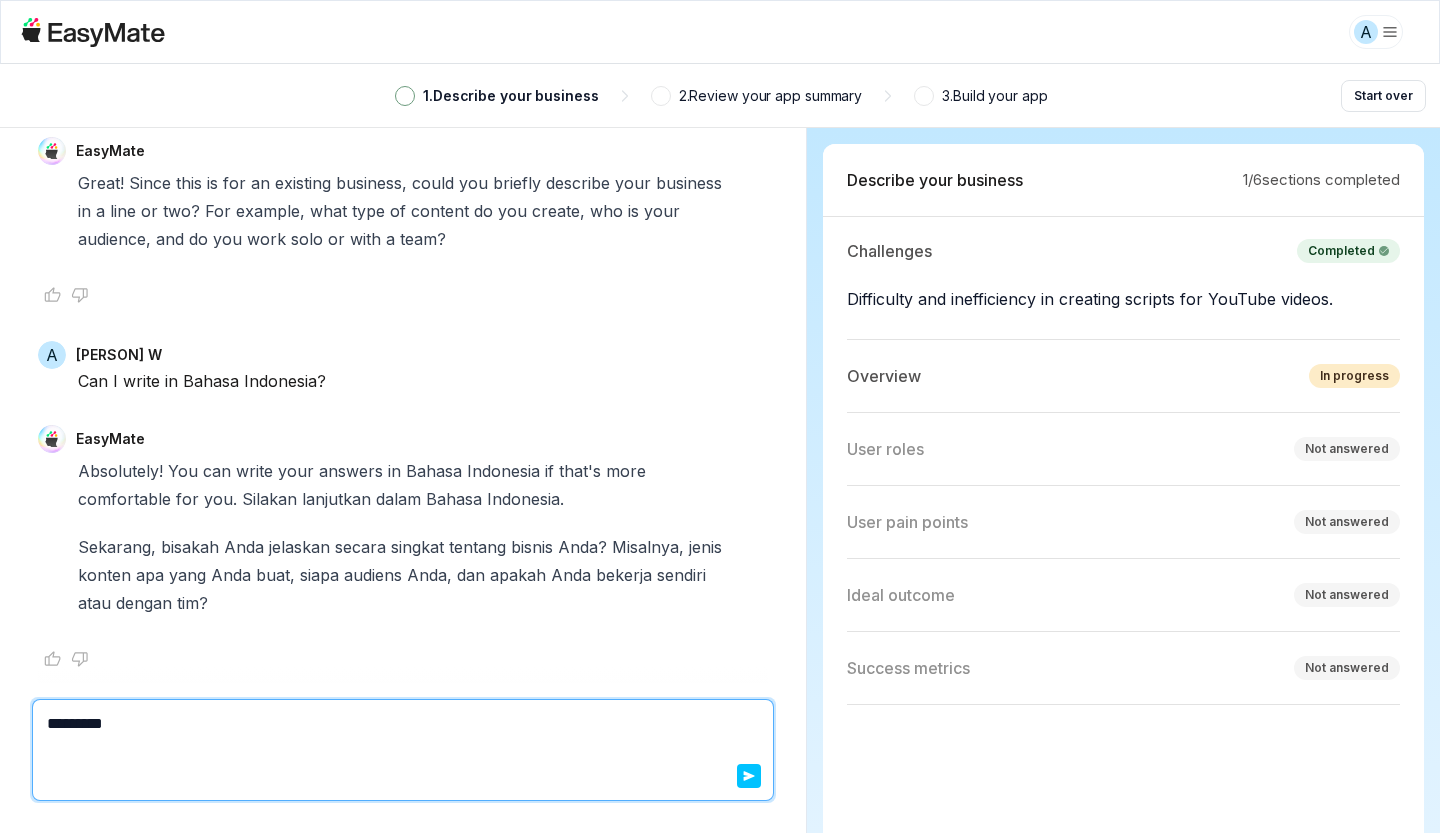 type on "*" 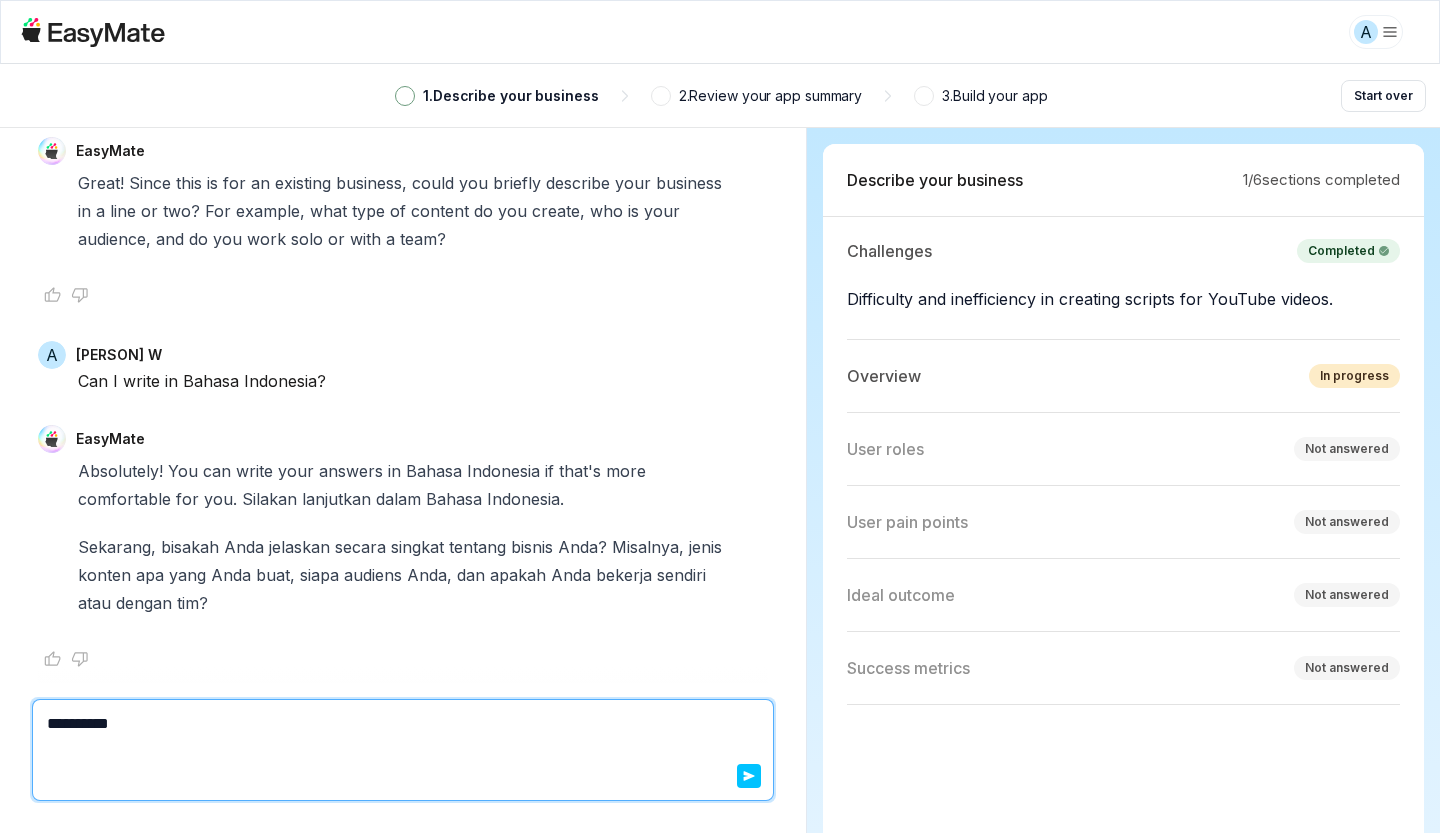 type on "*" 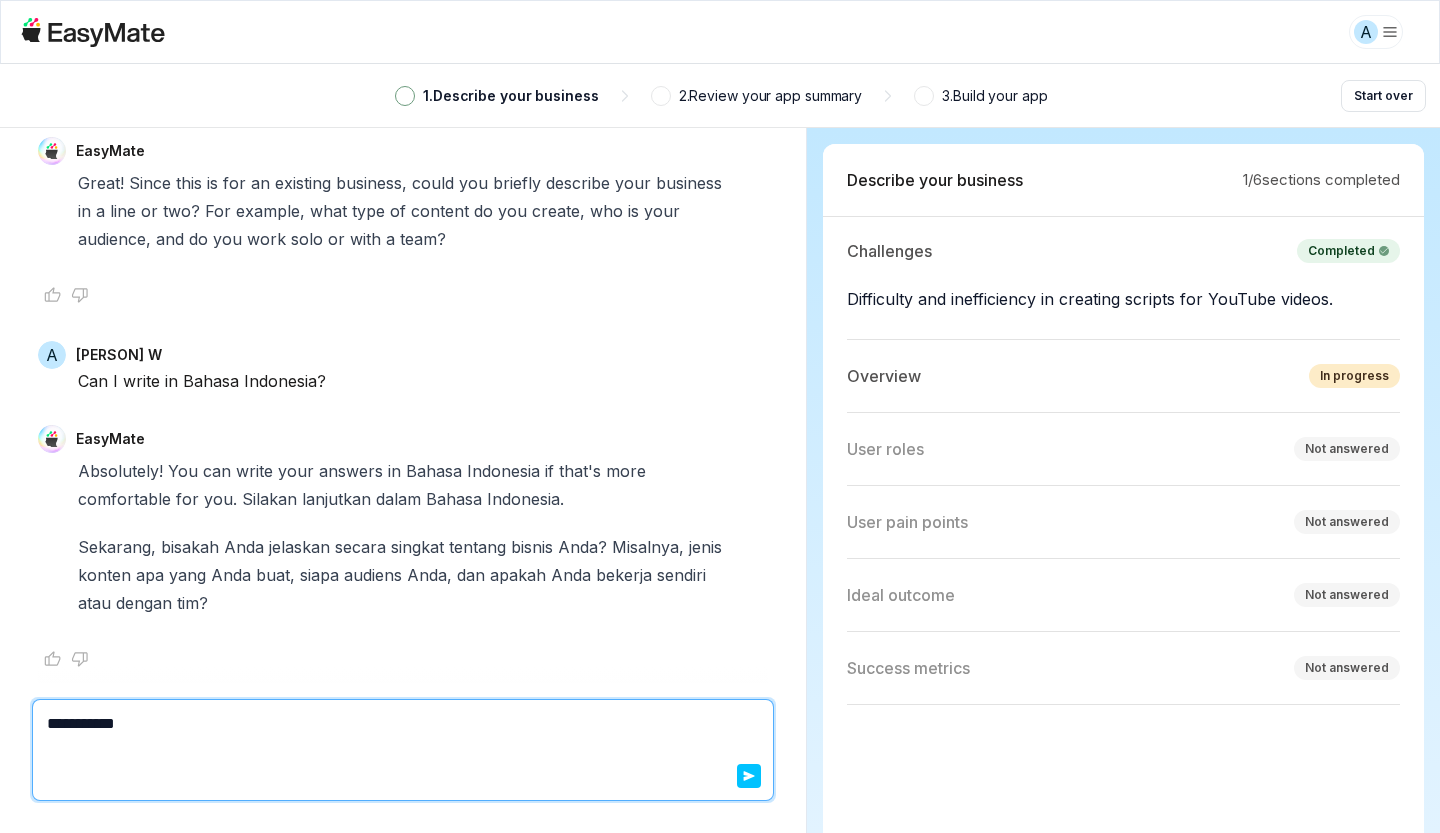 type on "*" 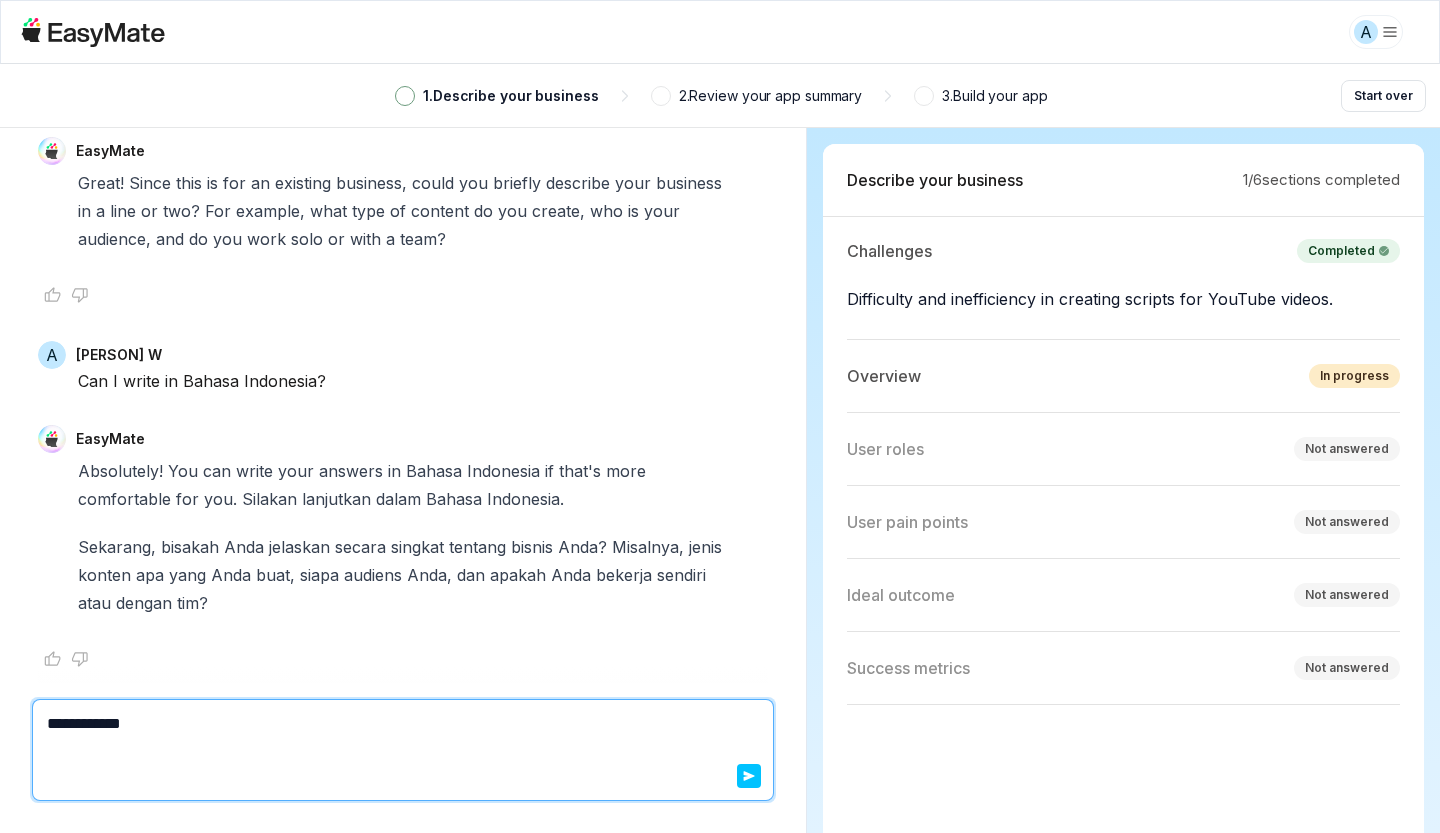 type on "*" 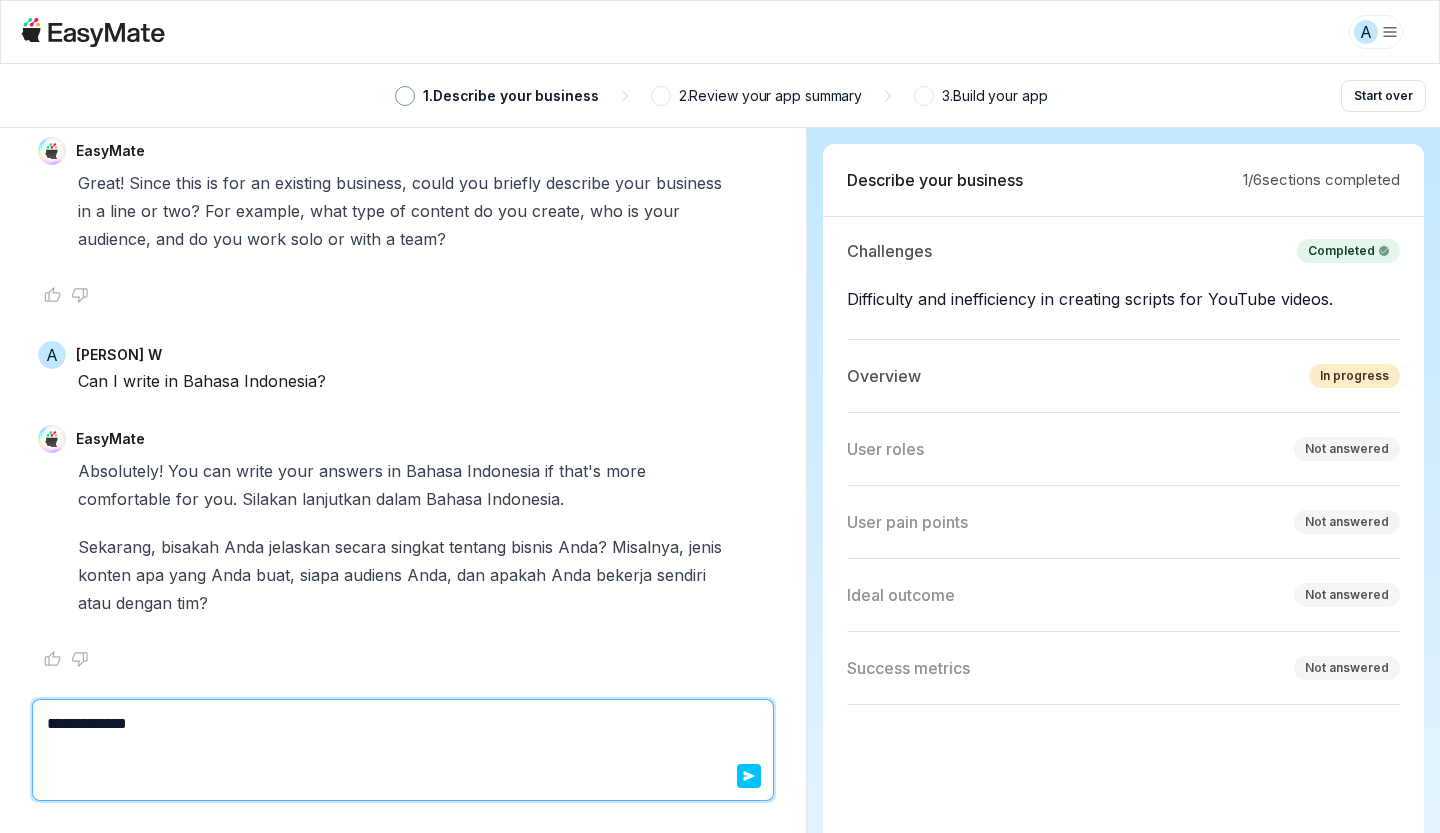 type on "*" 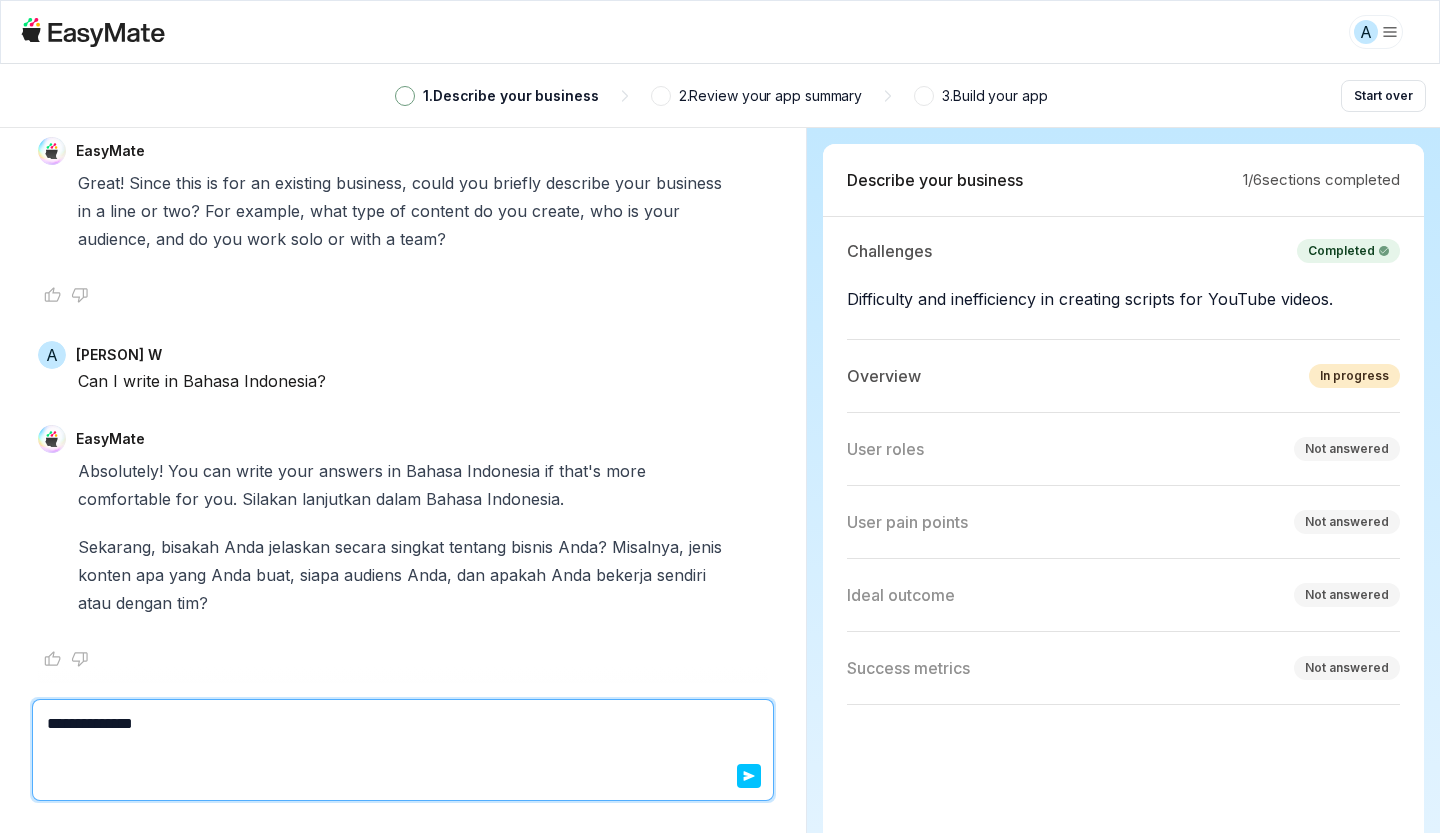 type on "*" 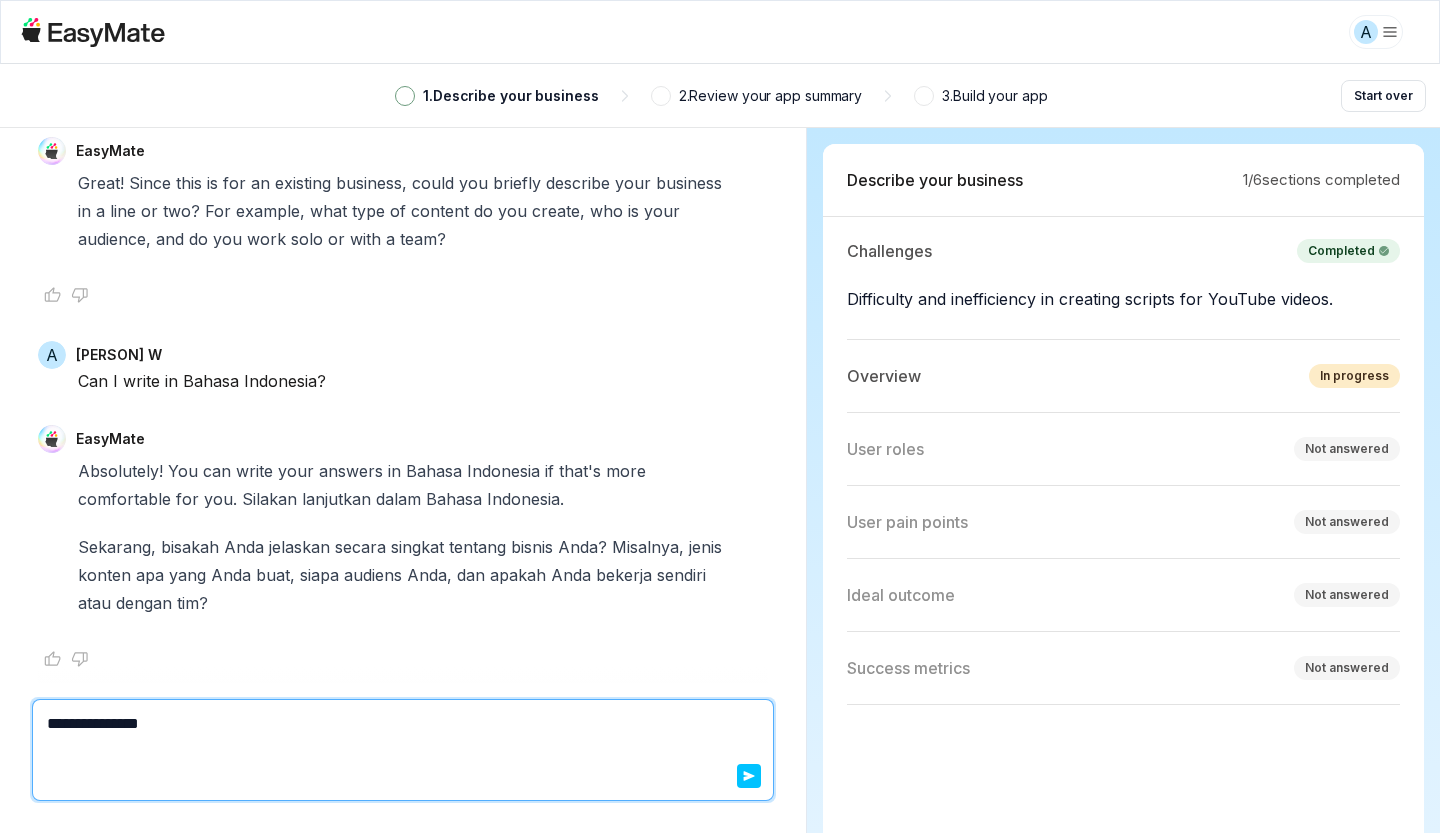 type on "*" 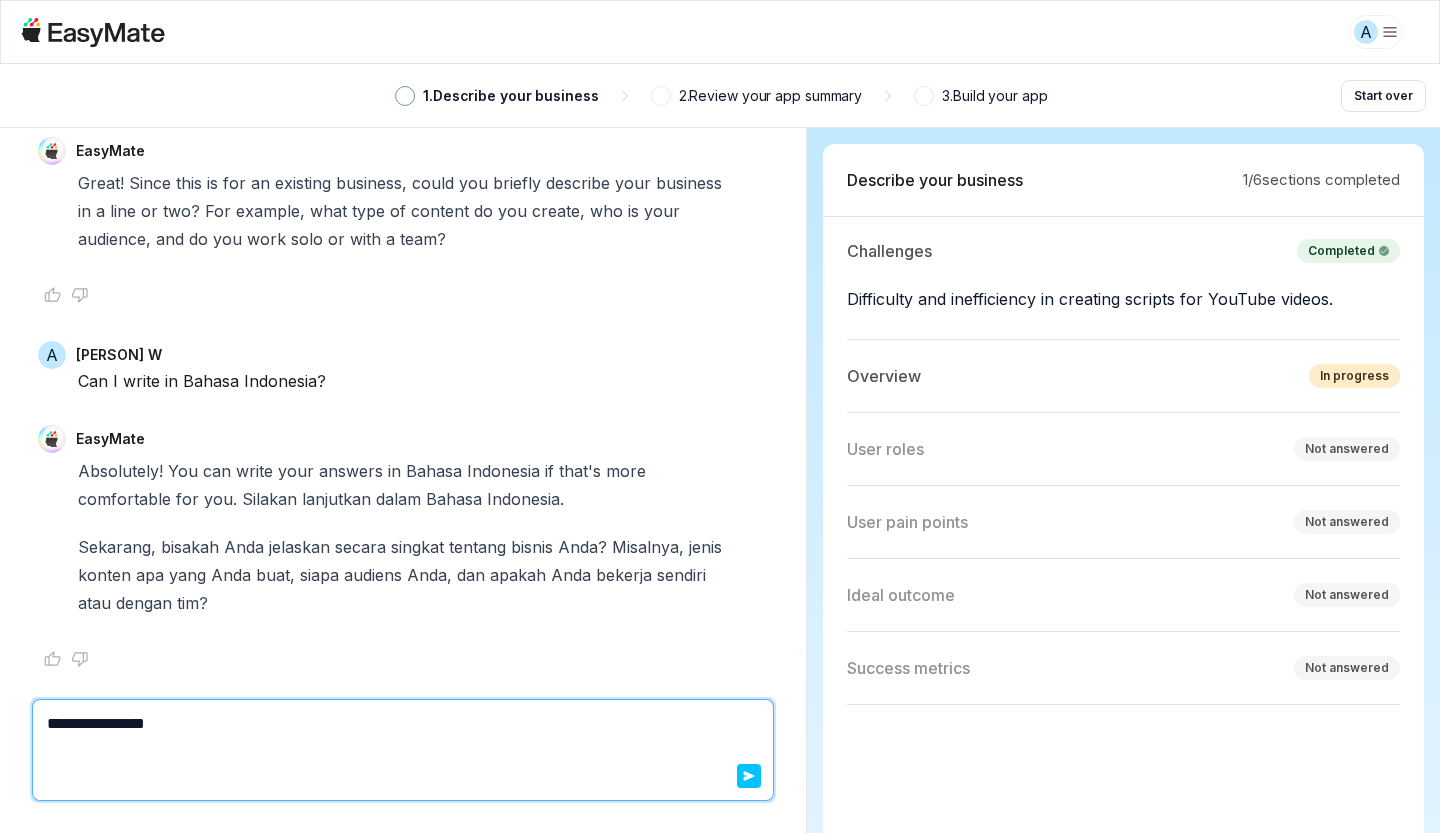 type on "*" 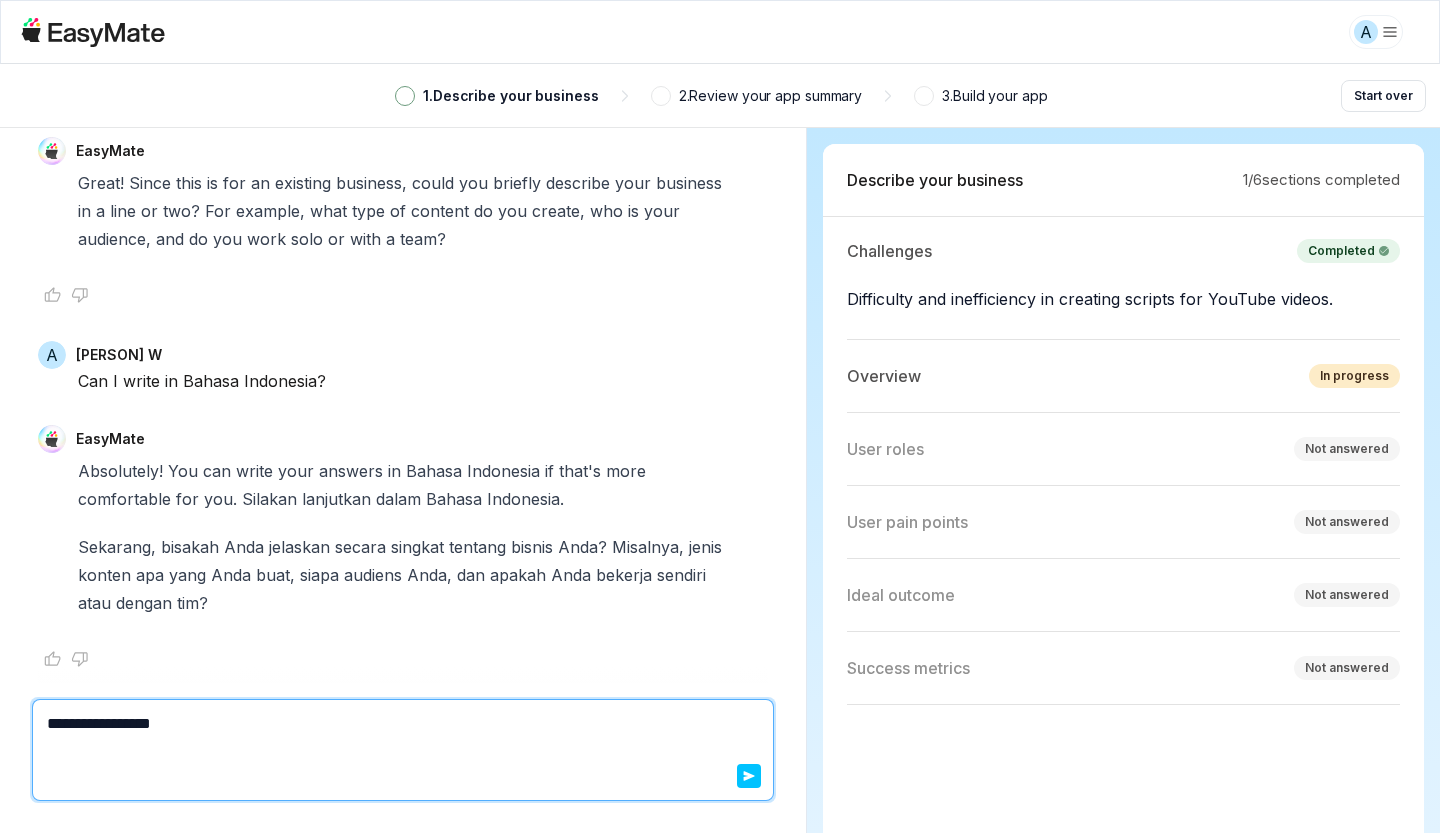 type on "*" 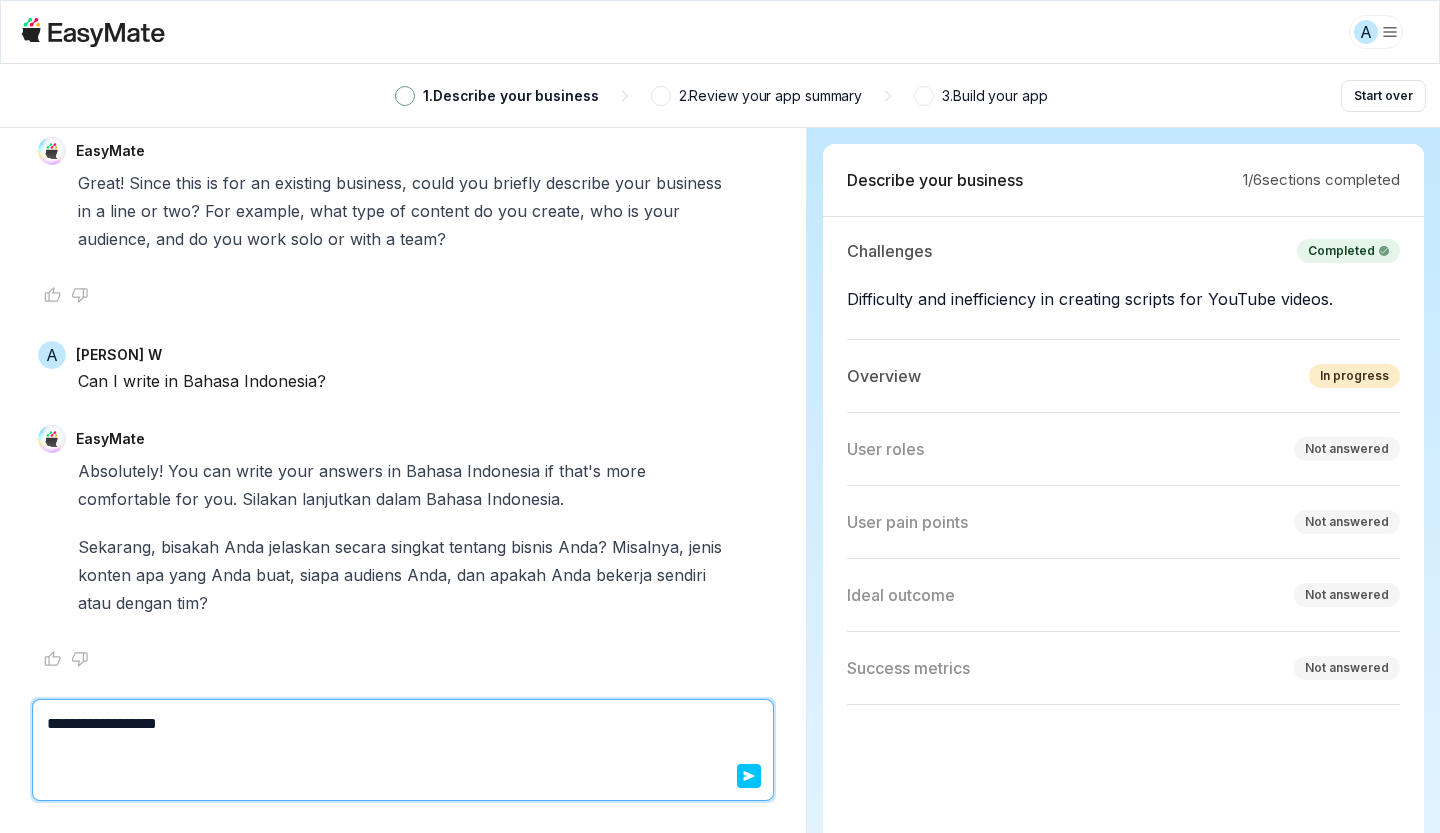 type on "*" 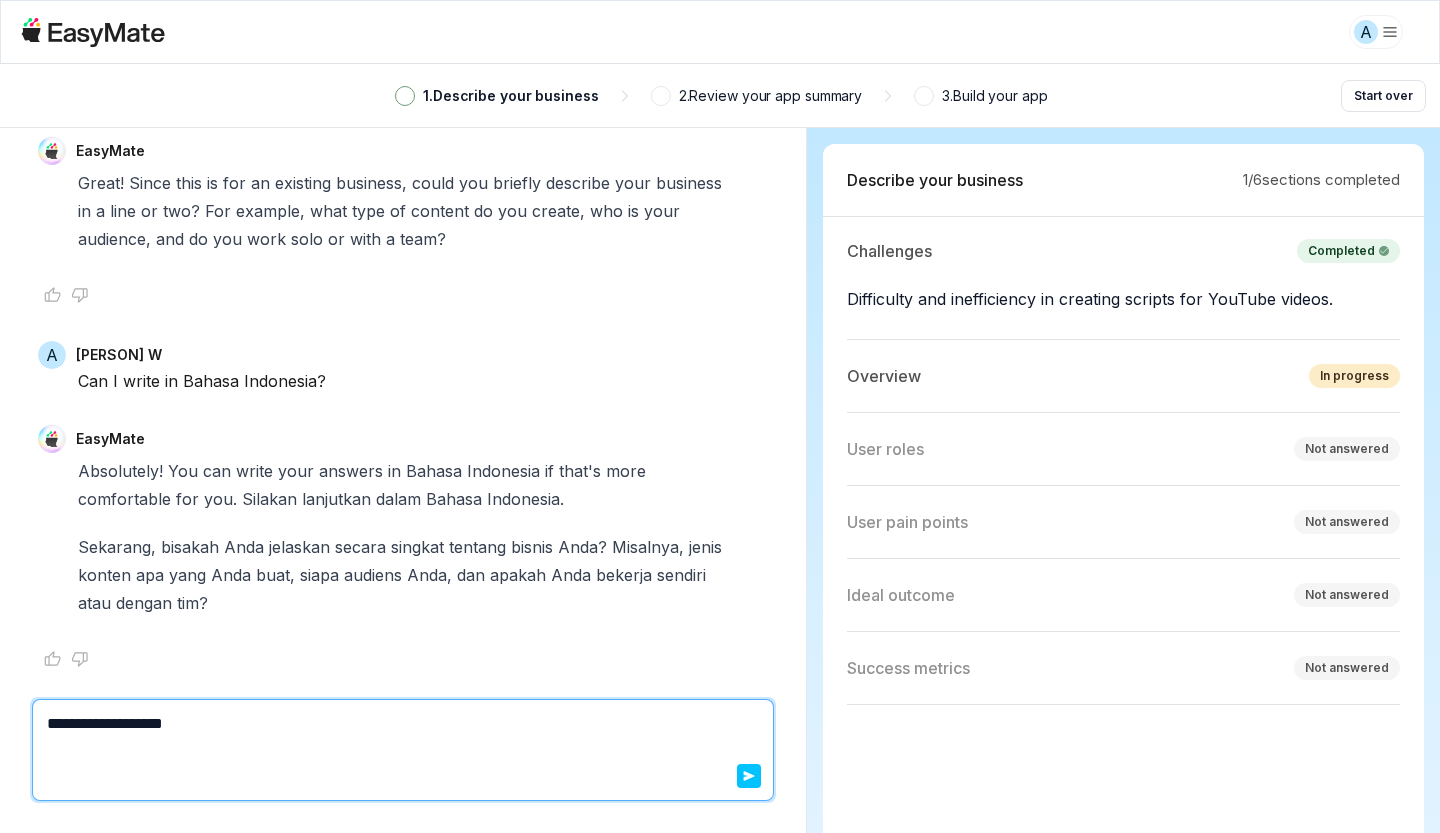 type on "**********" 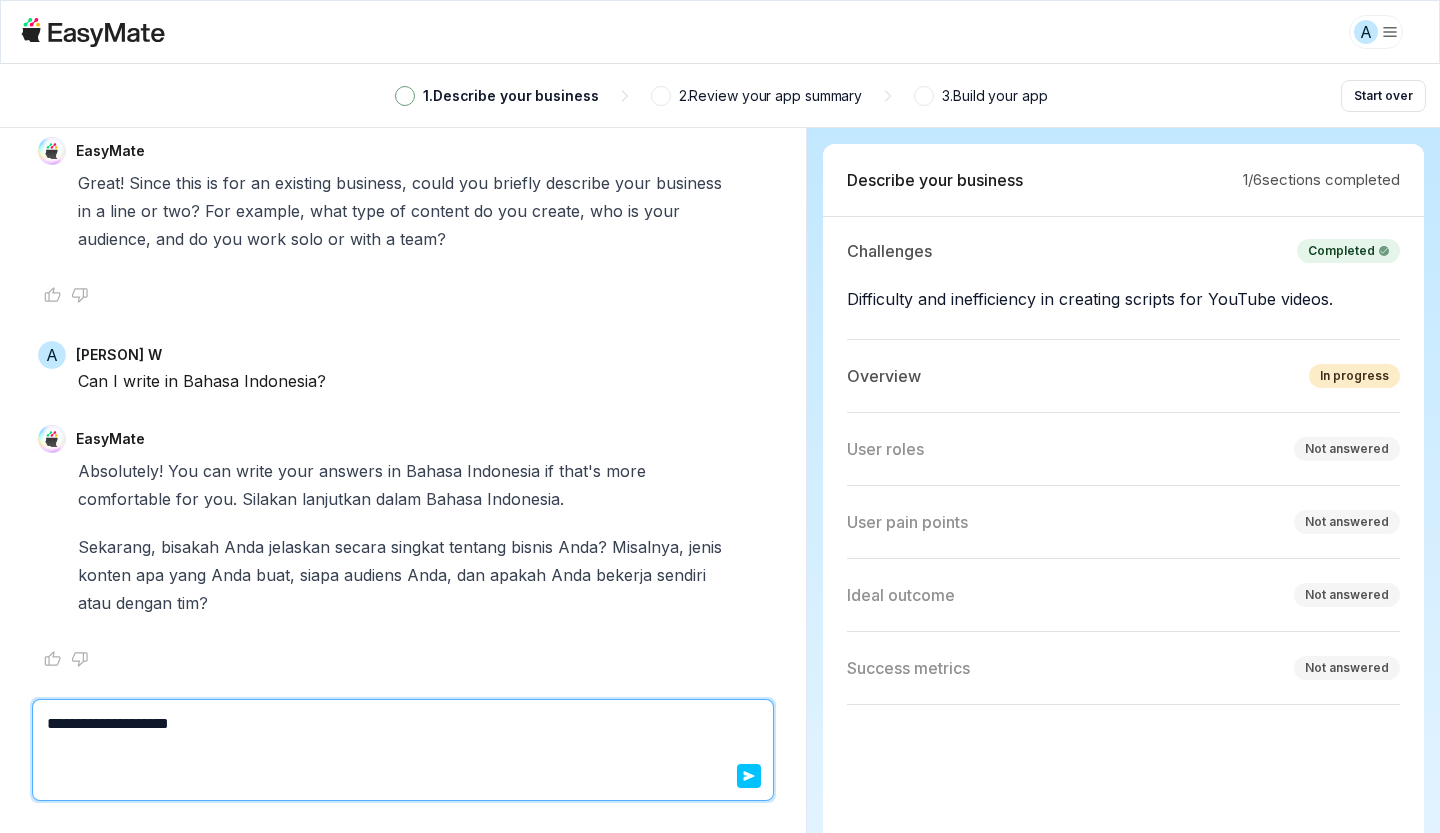 type on "*" 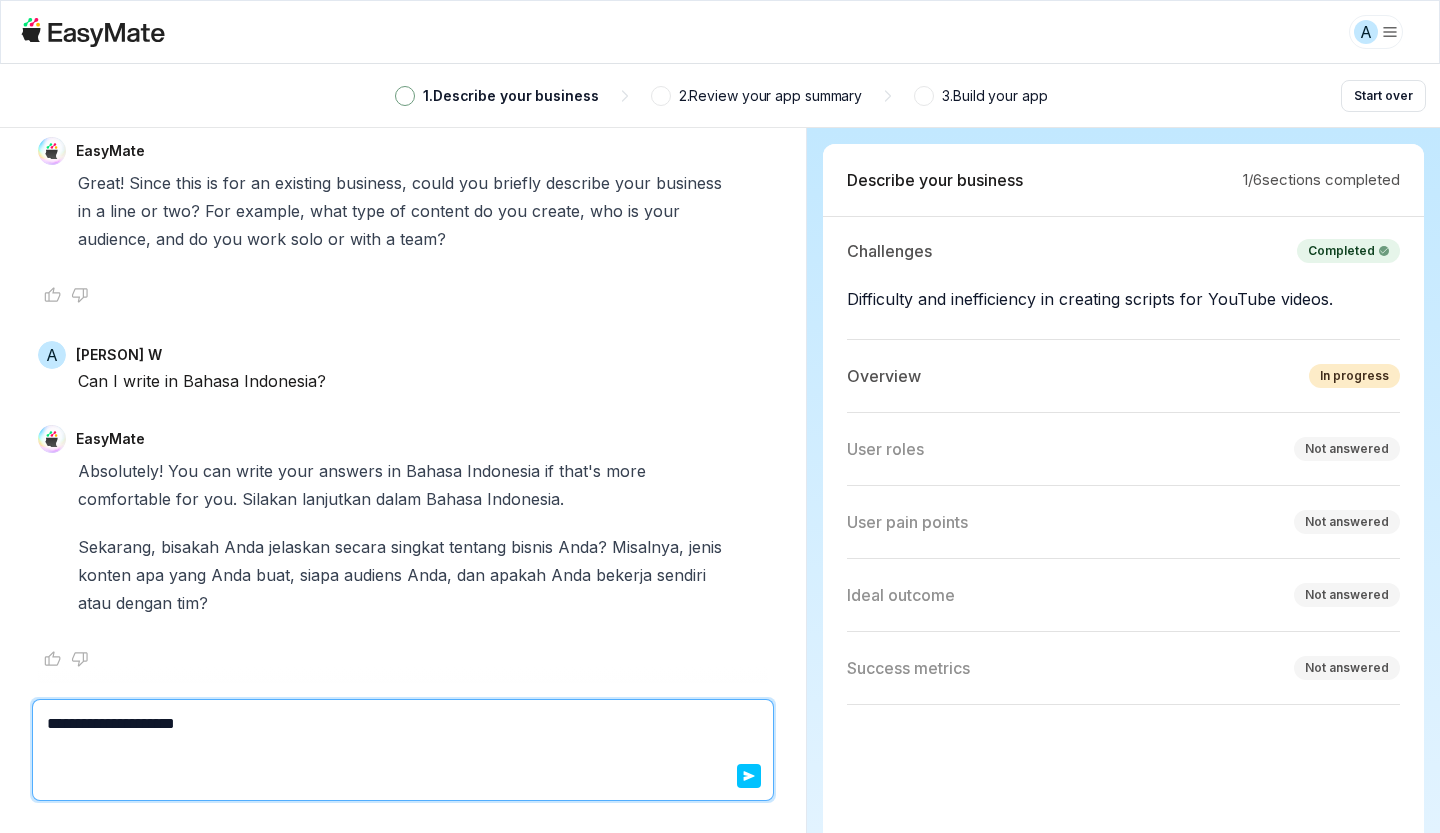 type on "*" 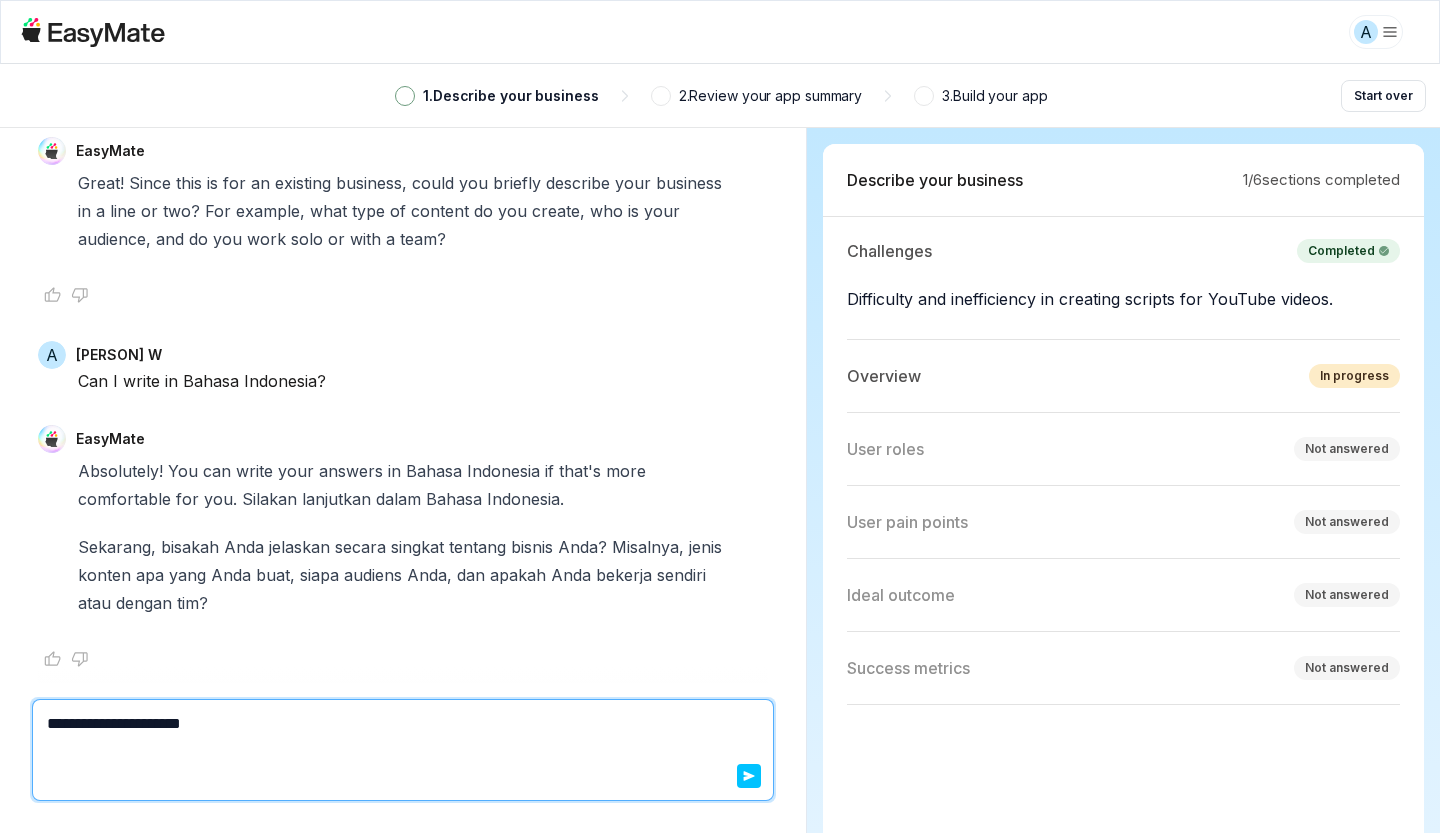 type 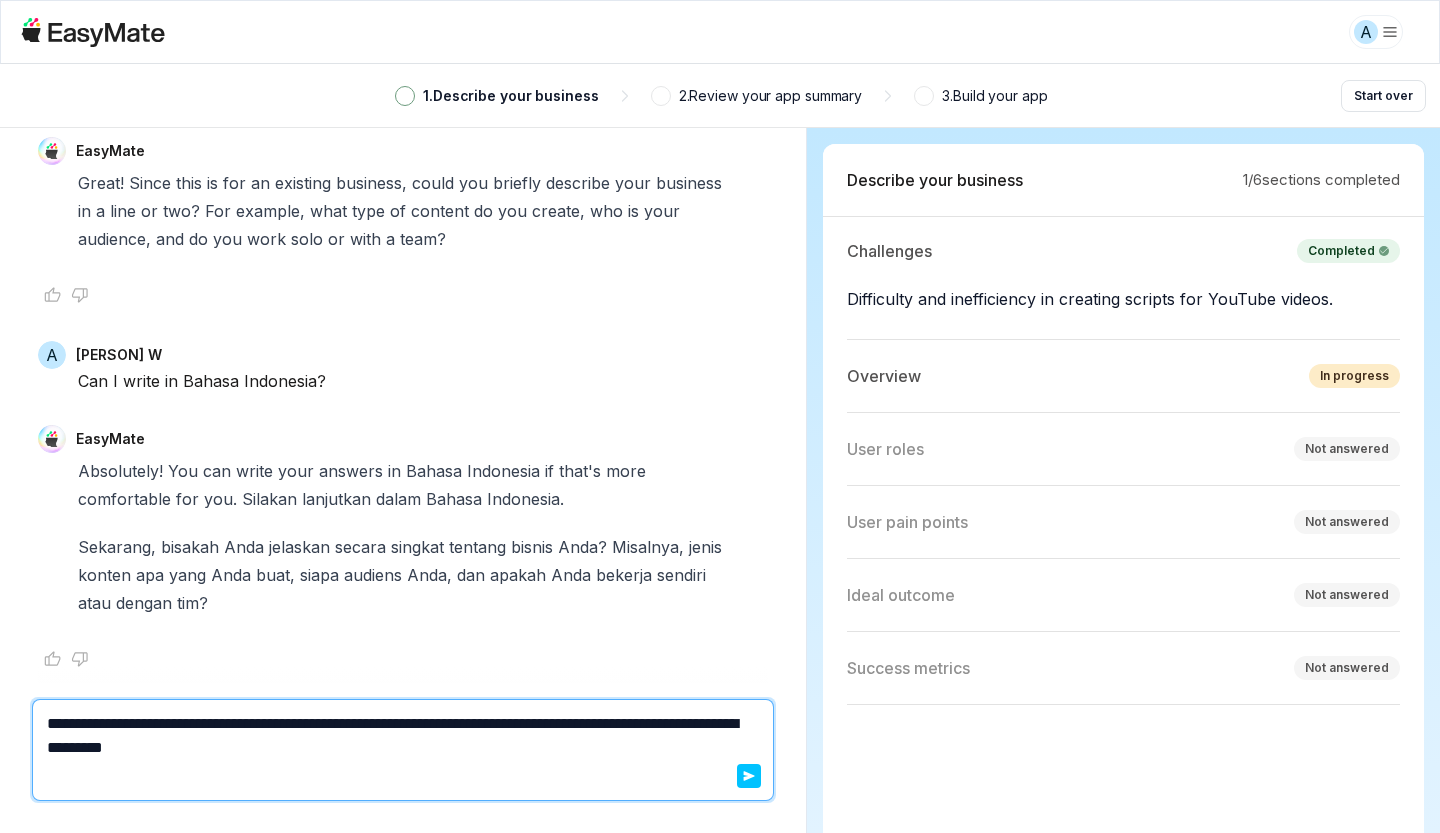 drag, startPoint x: 209, startPoint y: 753, endPoint x: 306, endPoint y: 756, distance: 97.04638 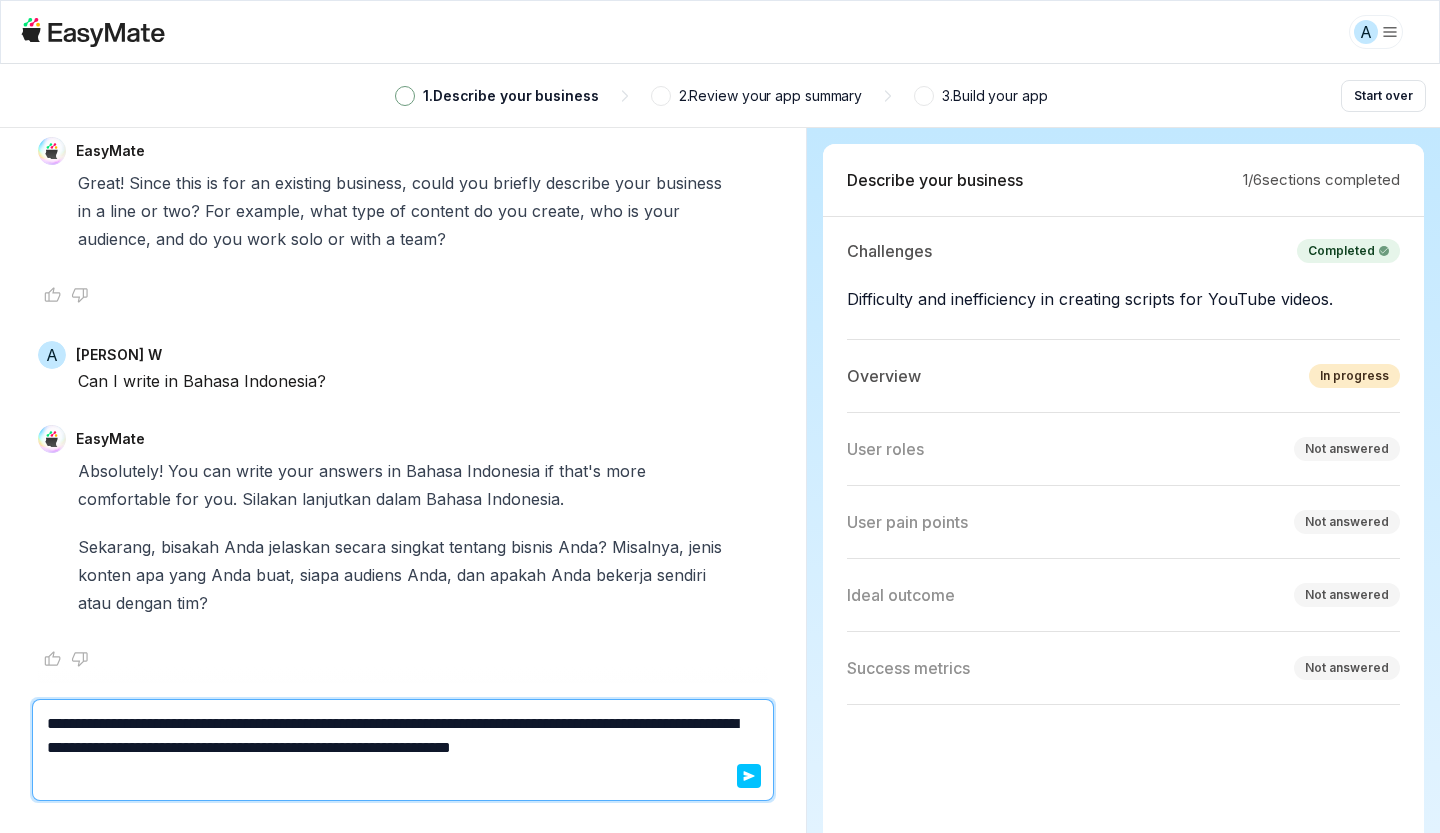 click 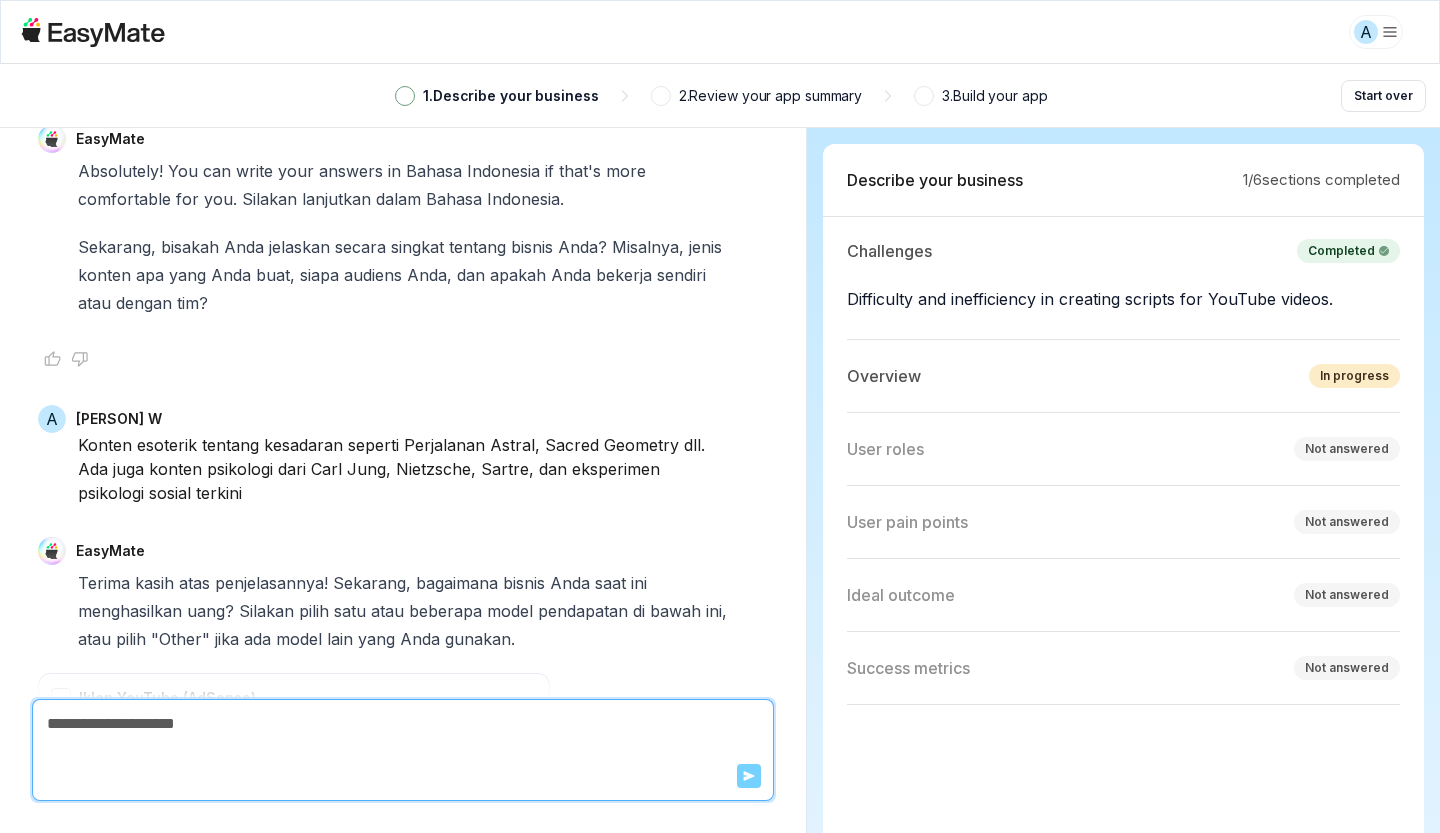 scroll, scrollTop: 2179, scrollLeft: 0, axis: vertical 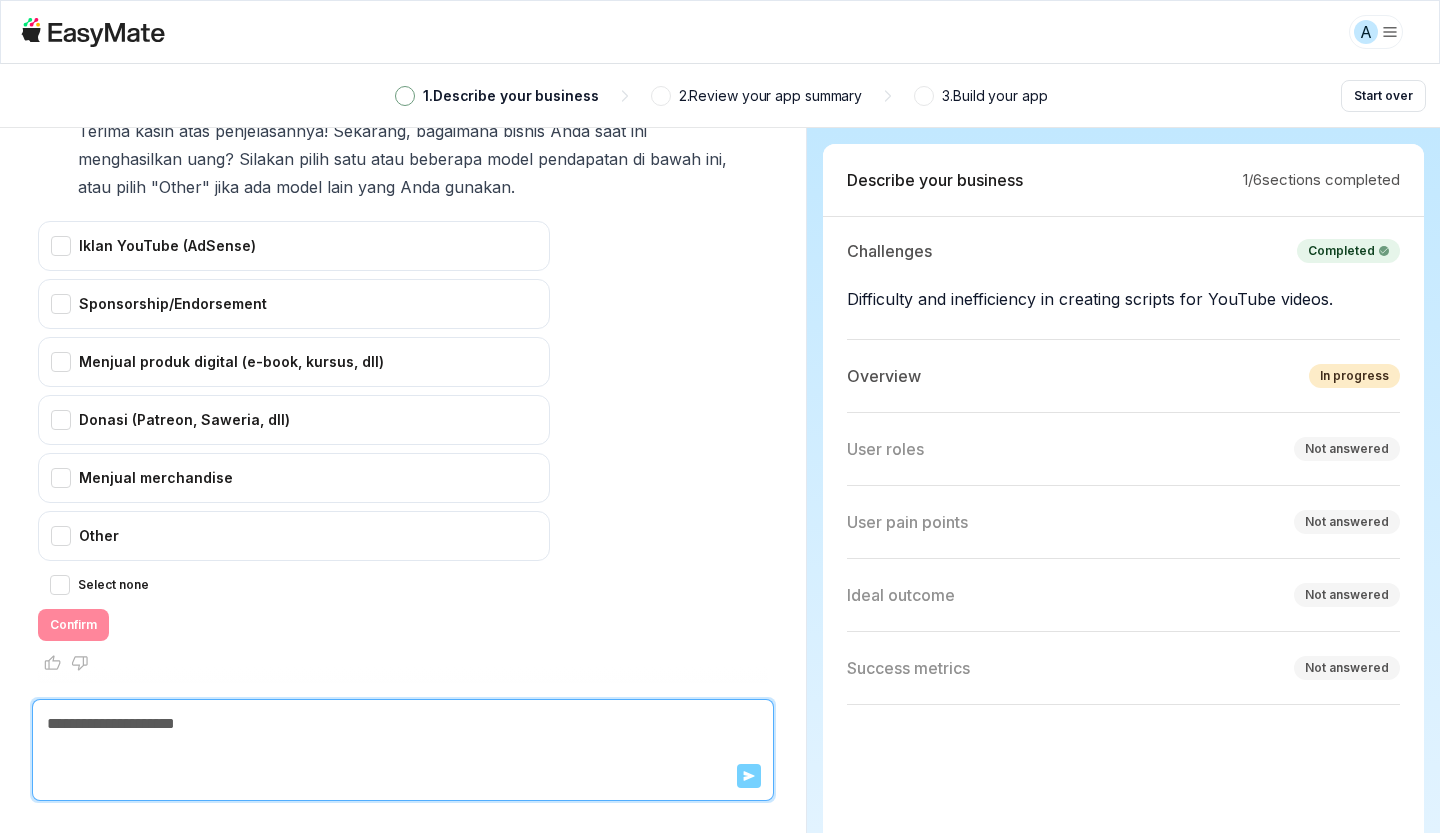 click on "Iklan YouTube (AdSense)" at bounding box center (294, 246) 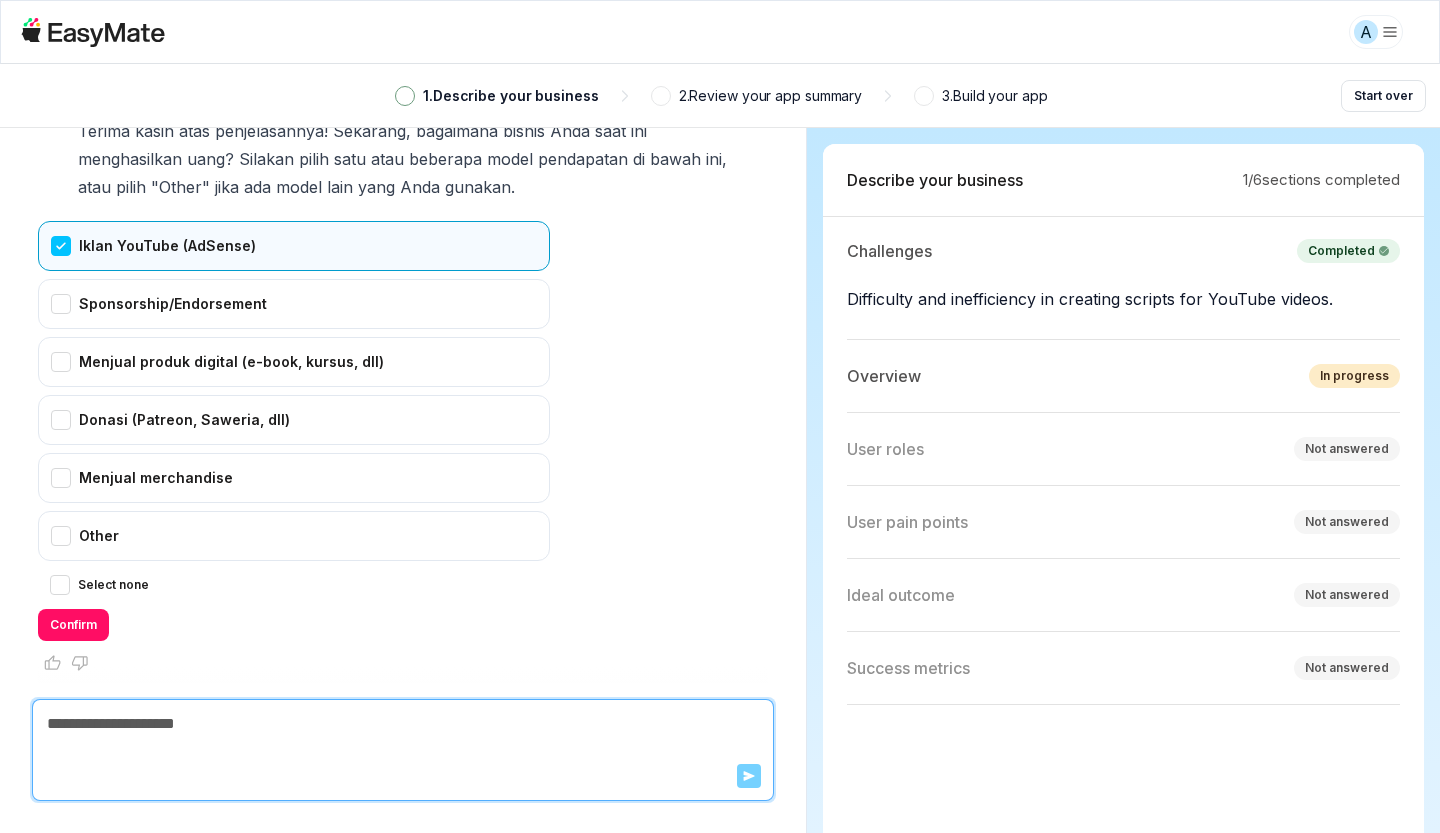 click on "Confirm" at bounding box center (73, 625) 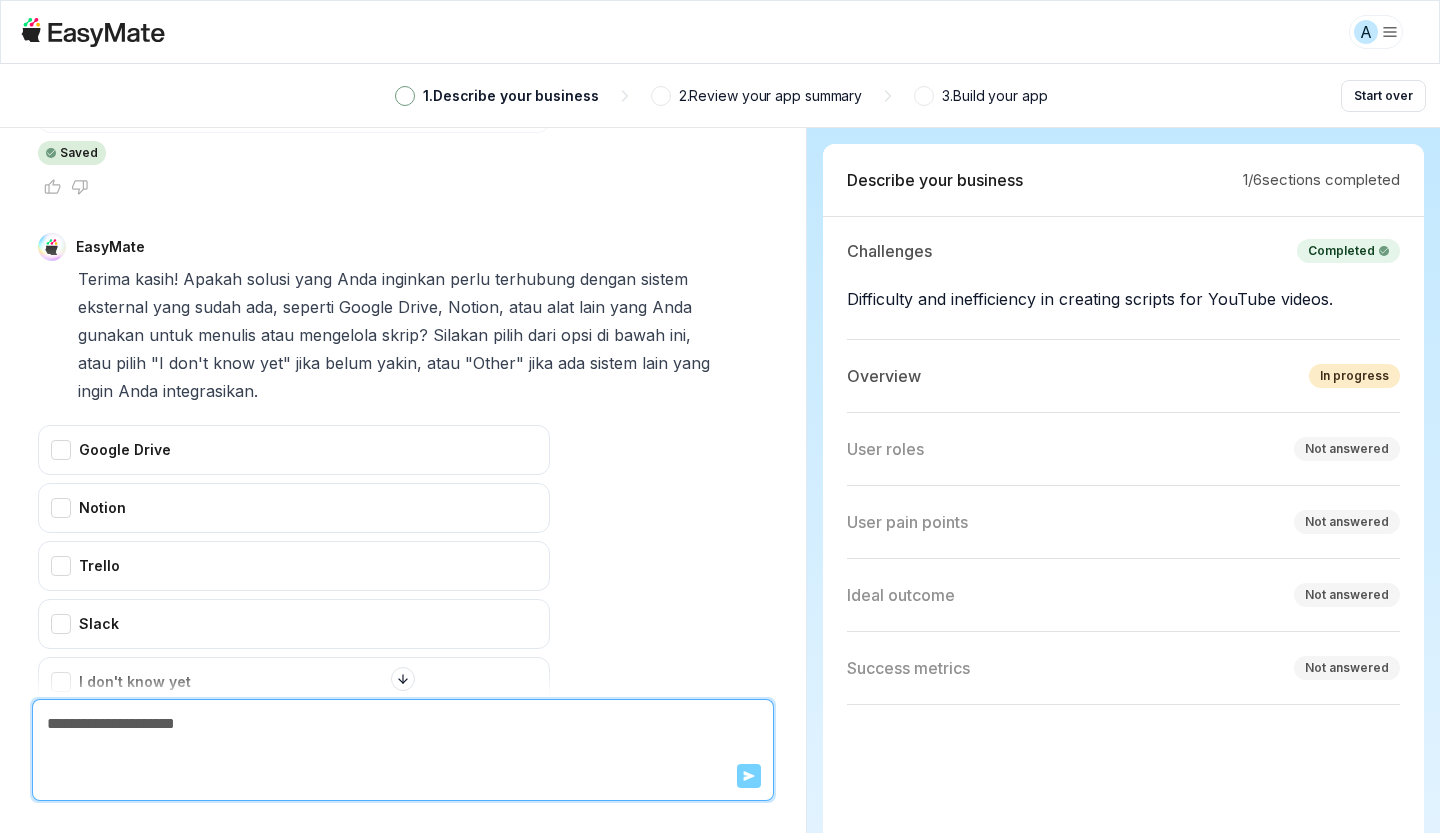 scroll, scrollTop: 2807, scrollLeft: 0, axis: vertical 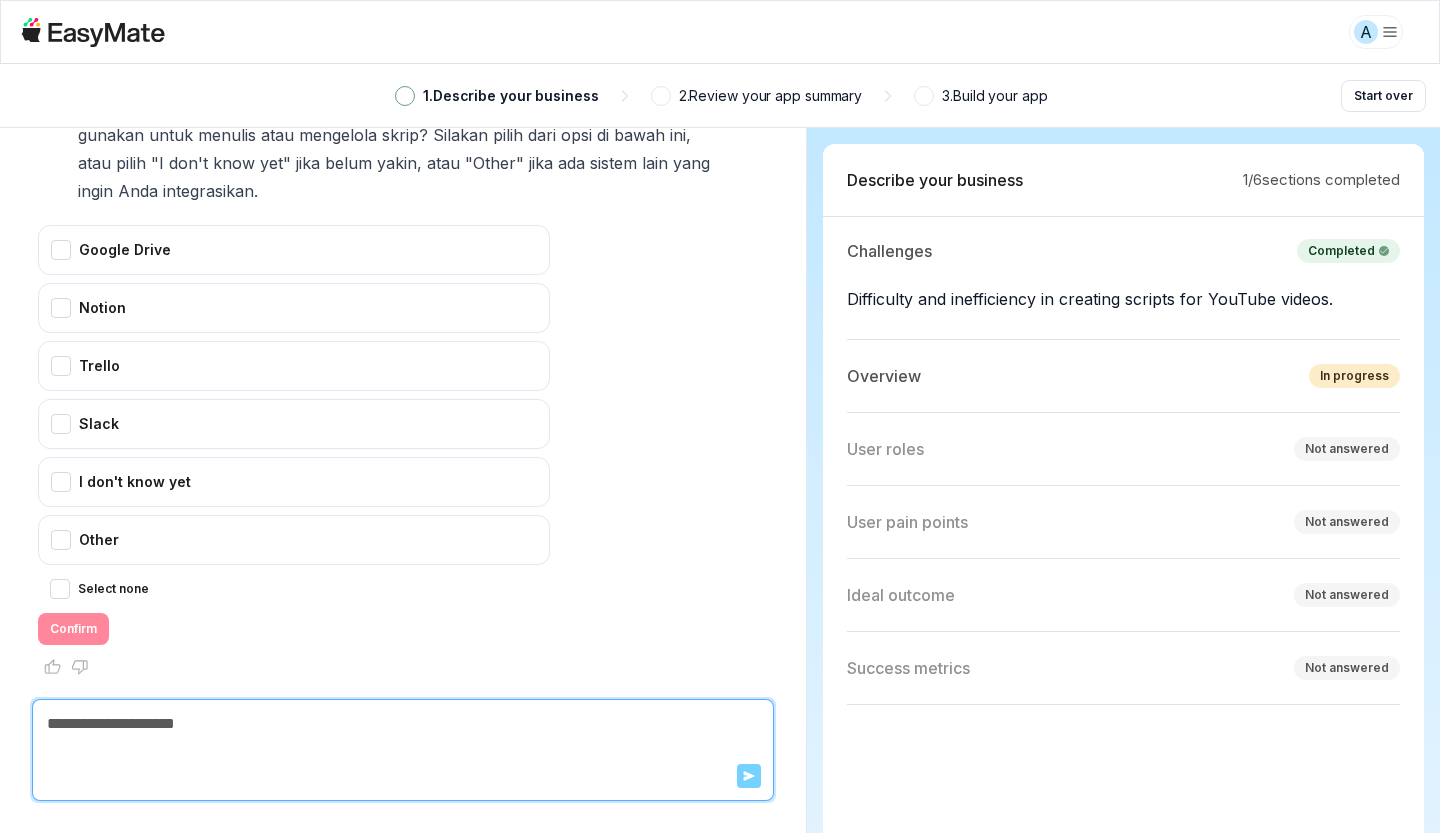 click on "I don't know yet" at bounding box center [294, 482] 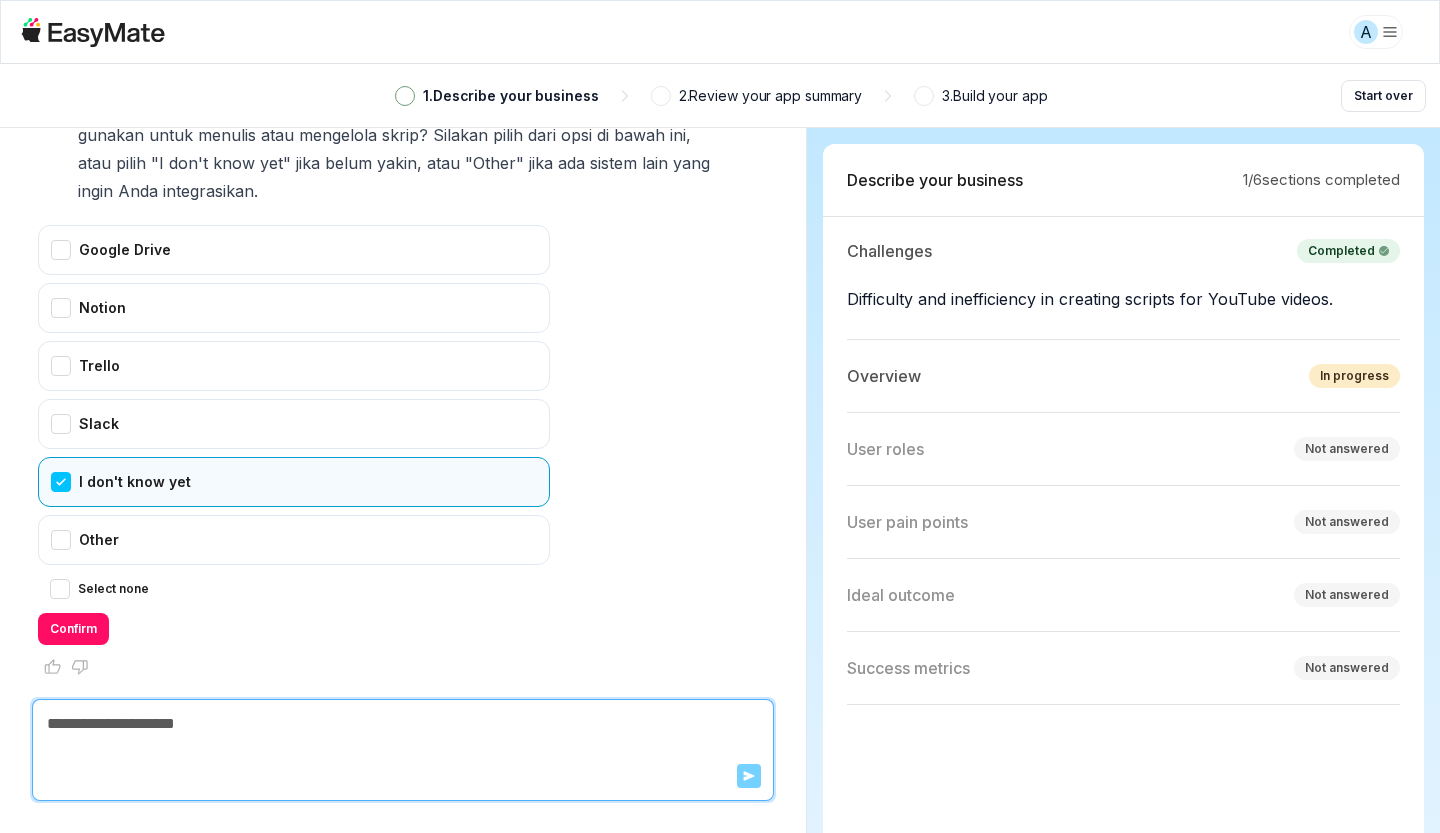 click on "Confirm" at bounding box center [73, 629] 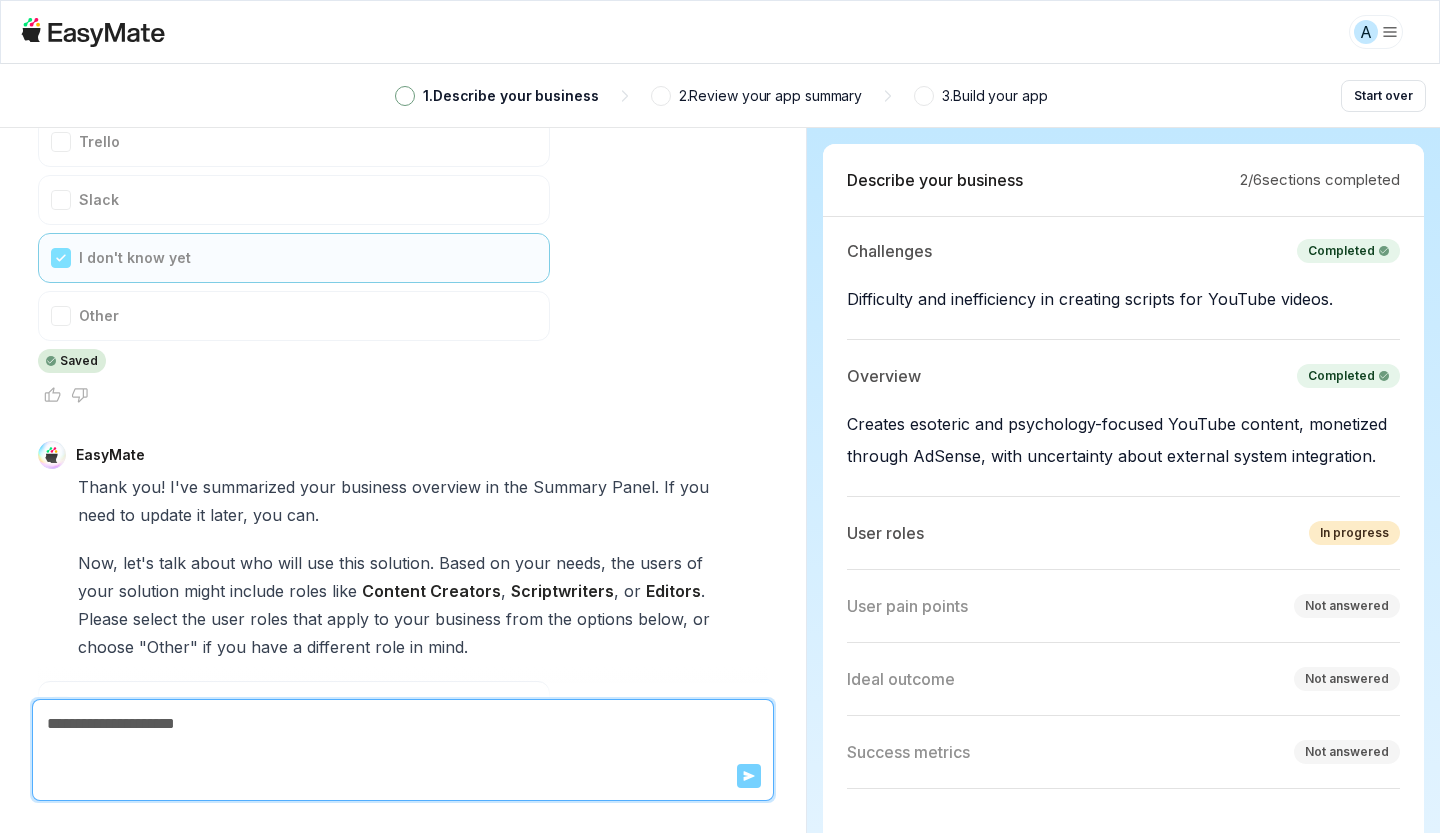 scroll, scrollTop: 3368, scrollLeft: 0, axis: vertical 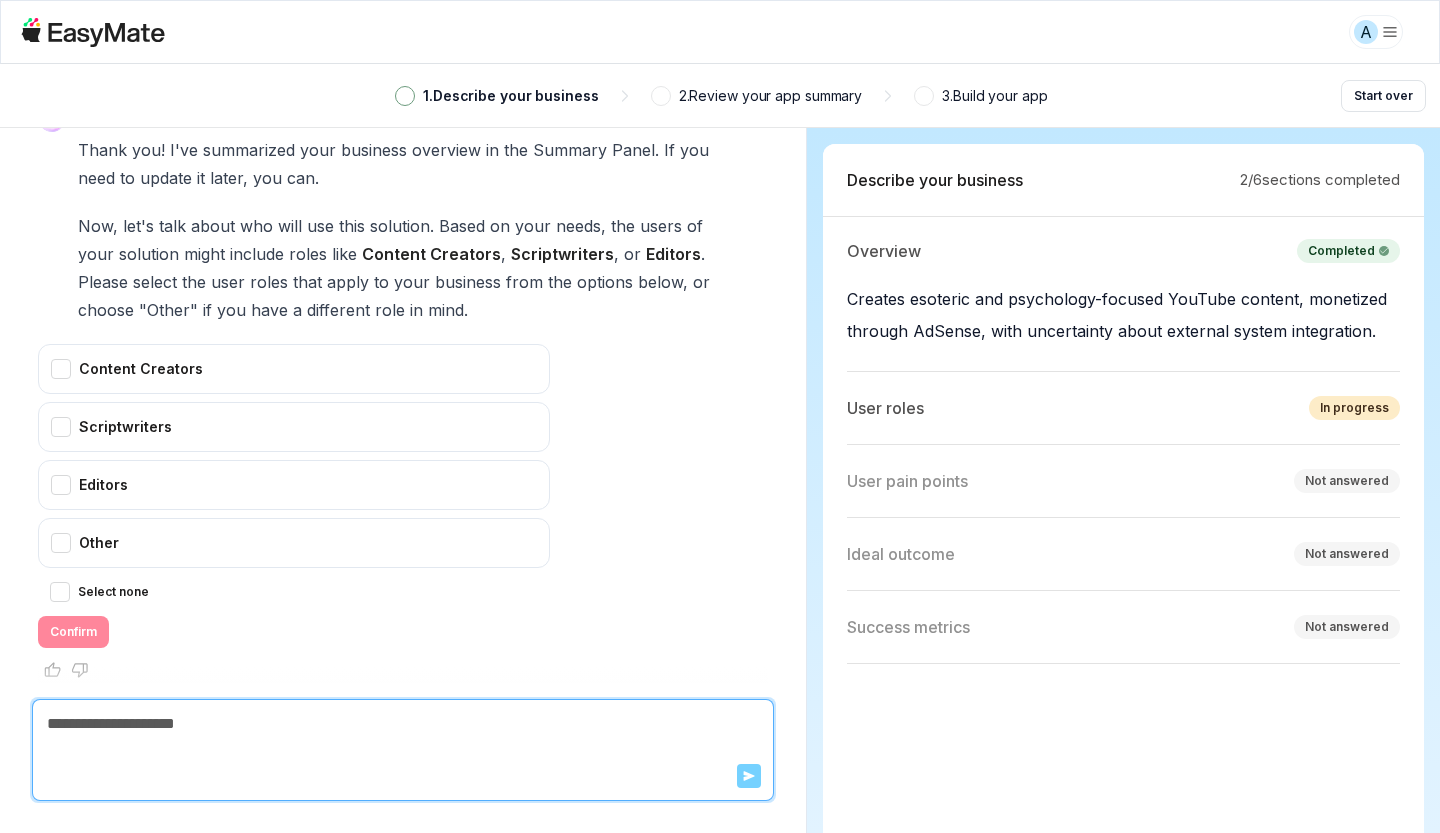 click on "Content Creators" at bounding box center [294, 369] 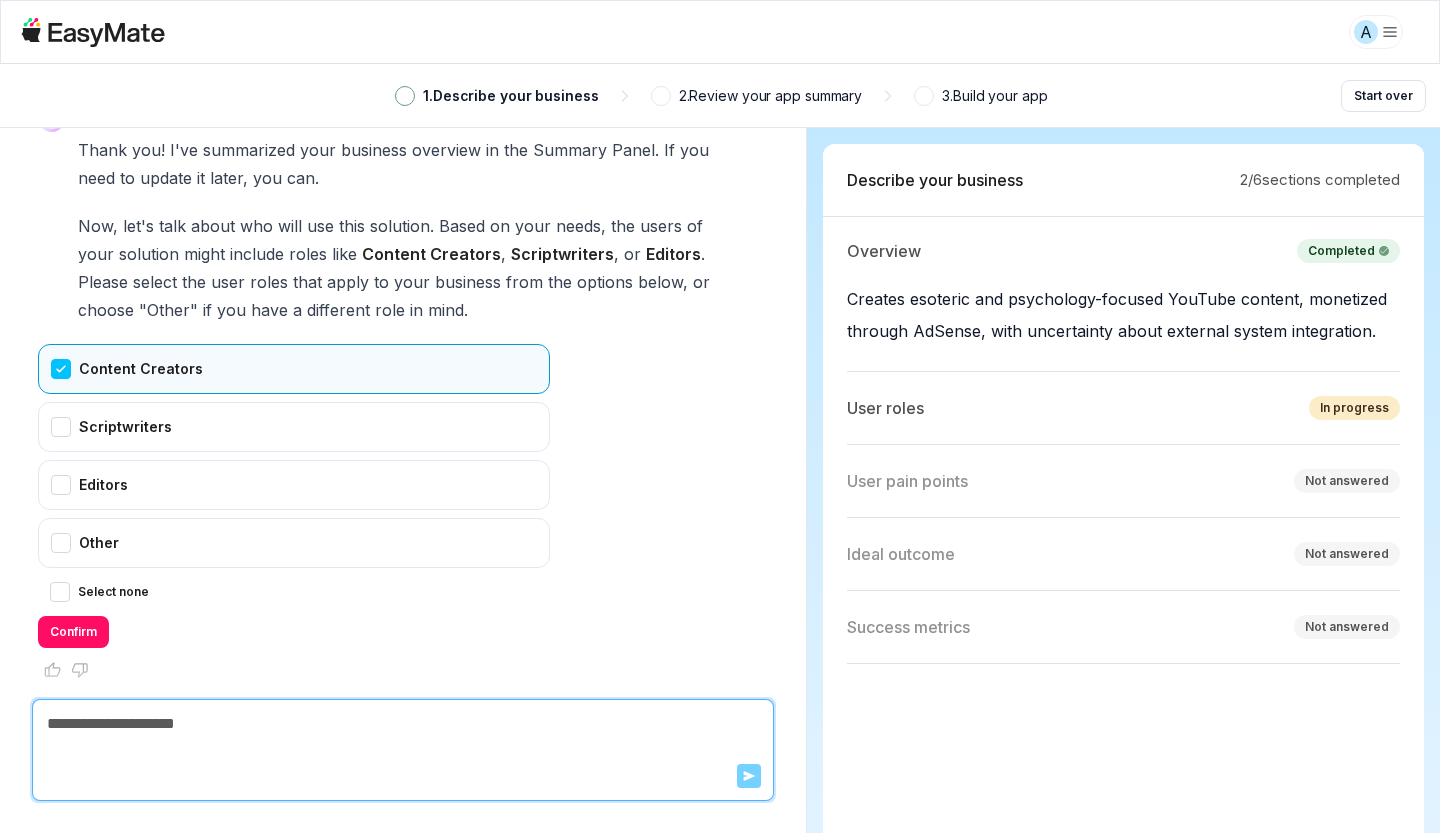 click on "Scriptwriters" at bounding box center [294, 427] 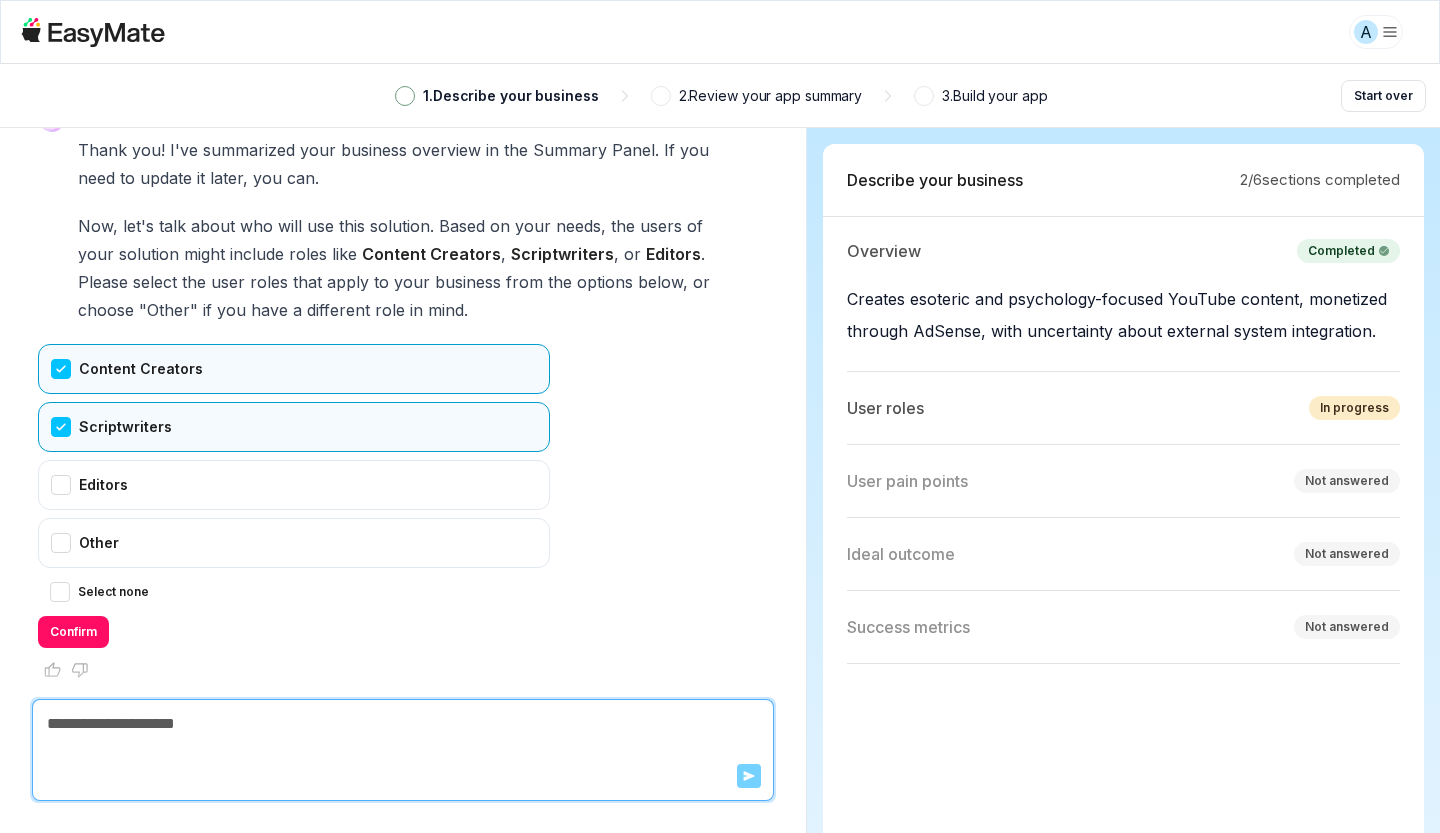 click on "Editors" at bounding box center (294, 485) 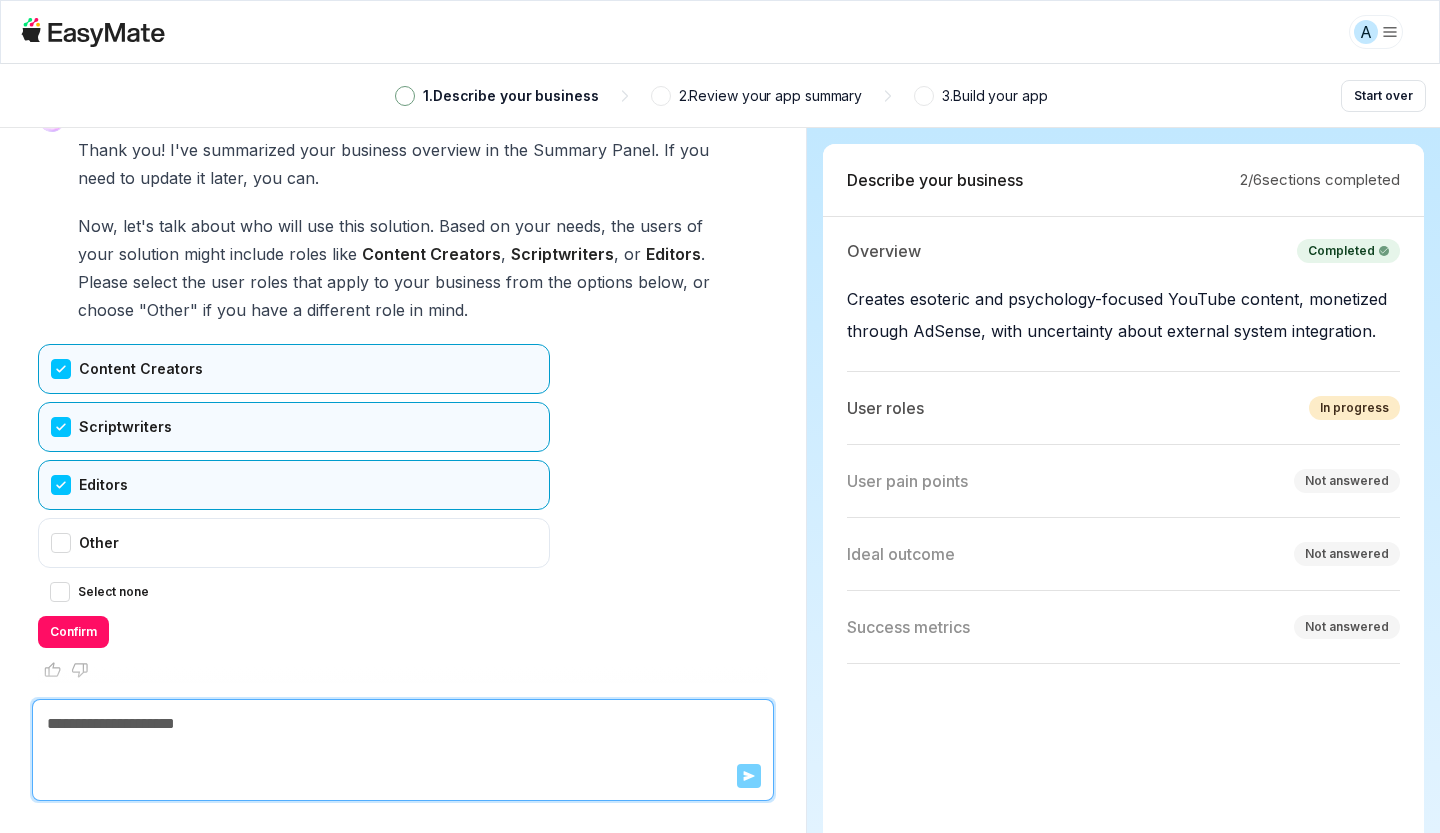 click on "Confirm" at bounding box center (73, 632) 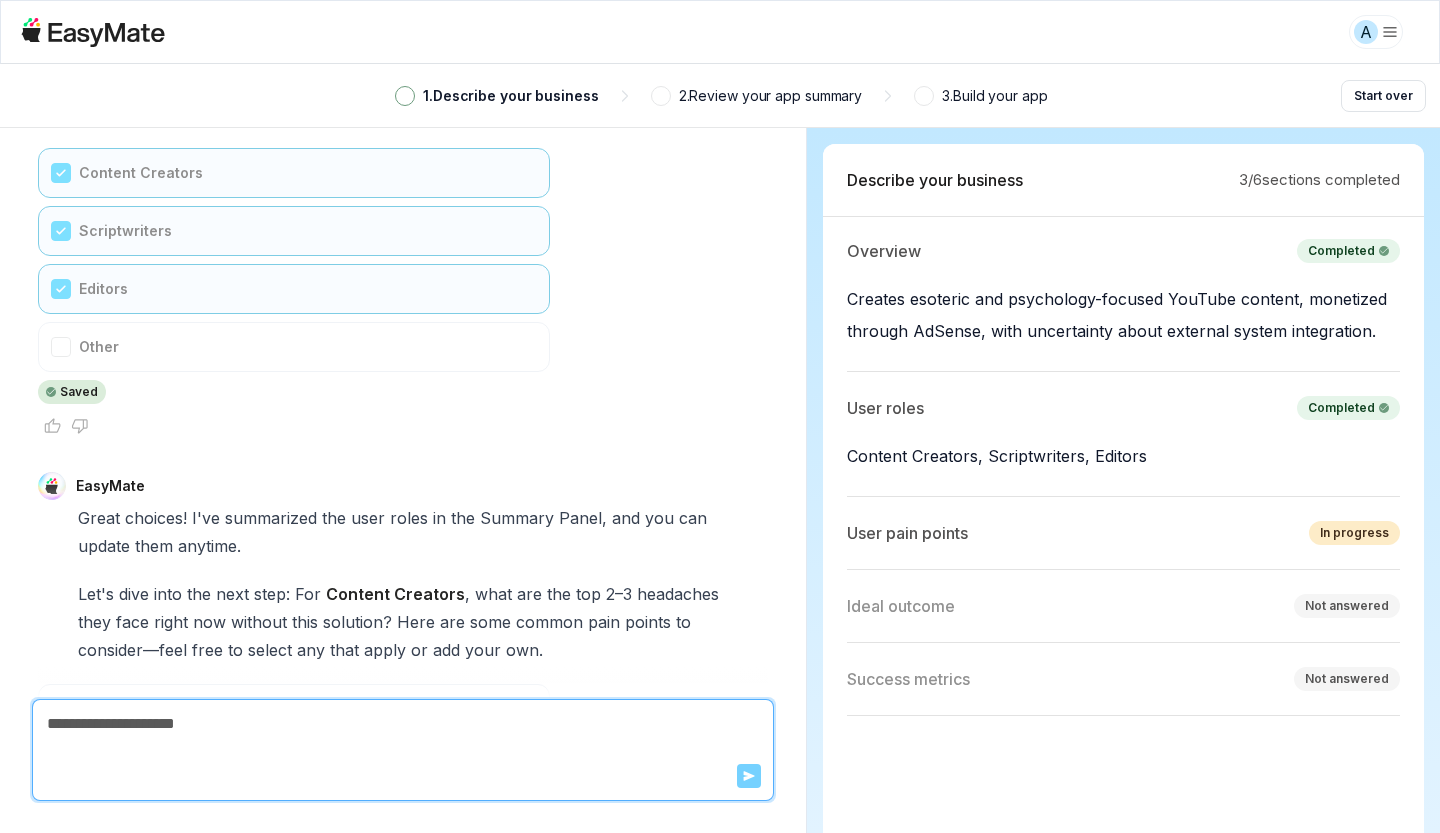scroll, scrollTop: 4016, scrollLeft: 0, axis: vertical 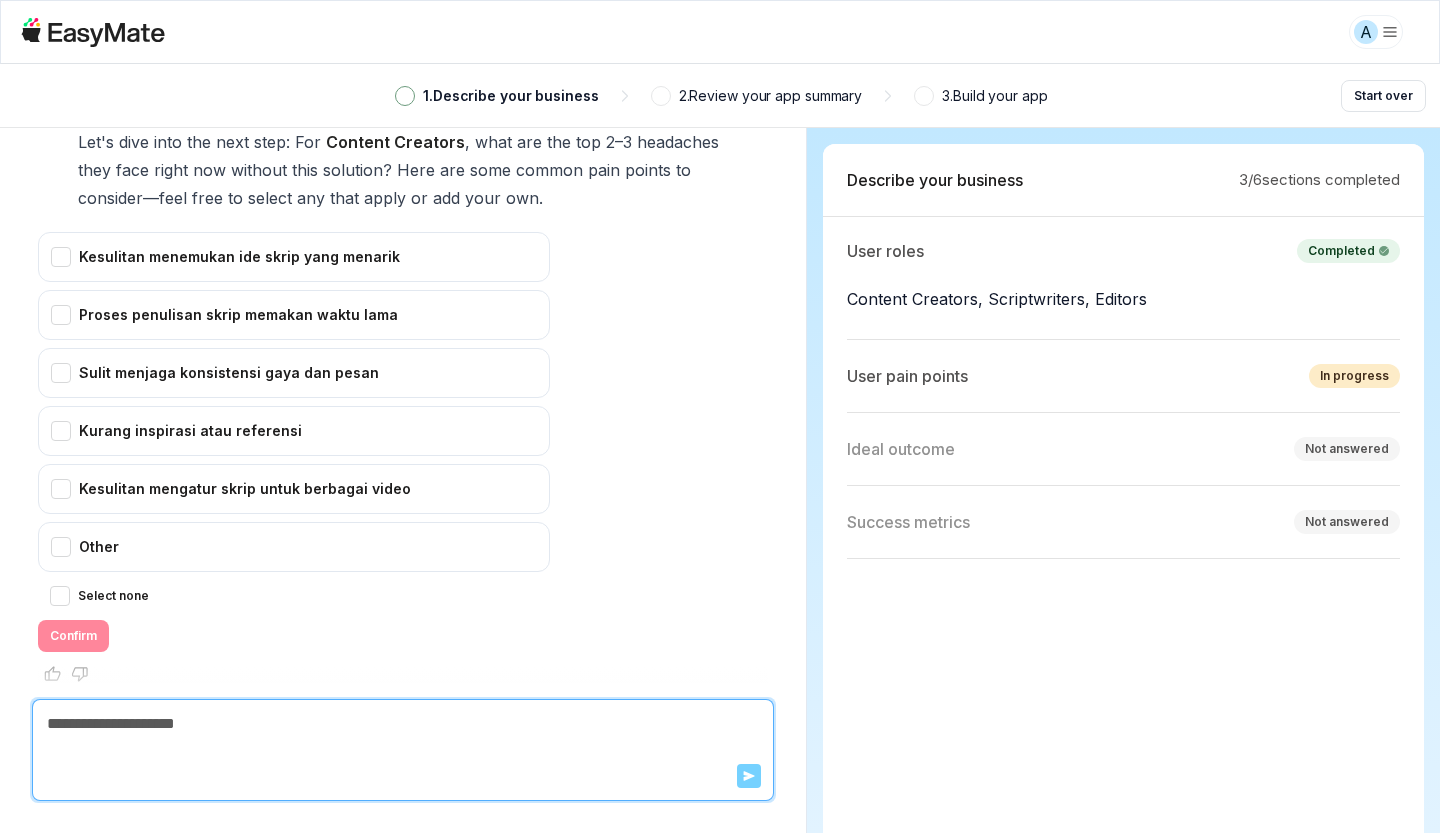 click on "Kurang inspirasi atau referensi" at bounding box center (294, 431) 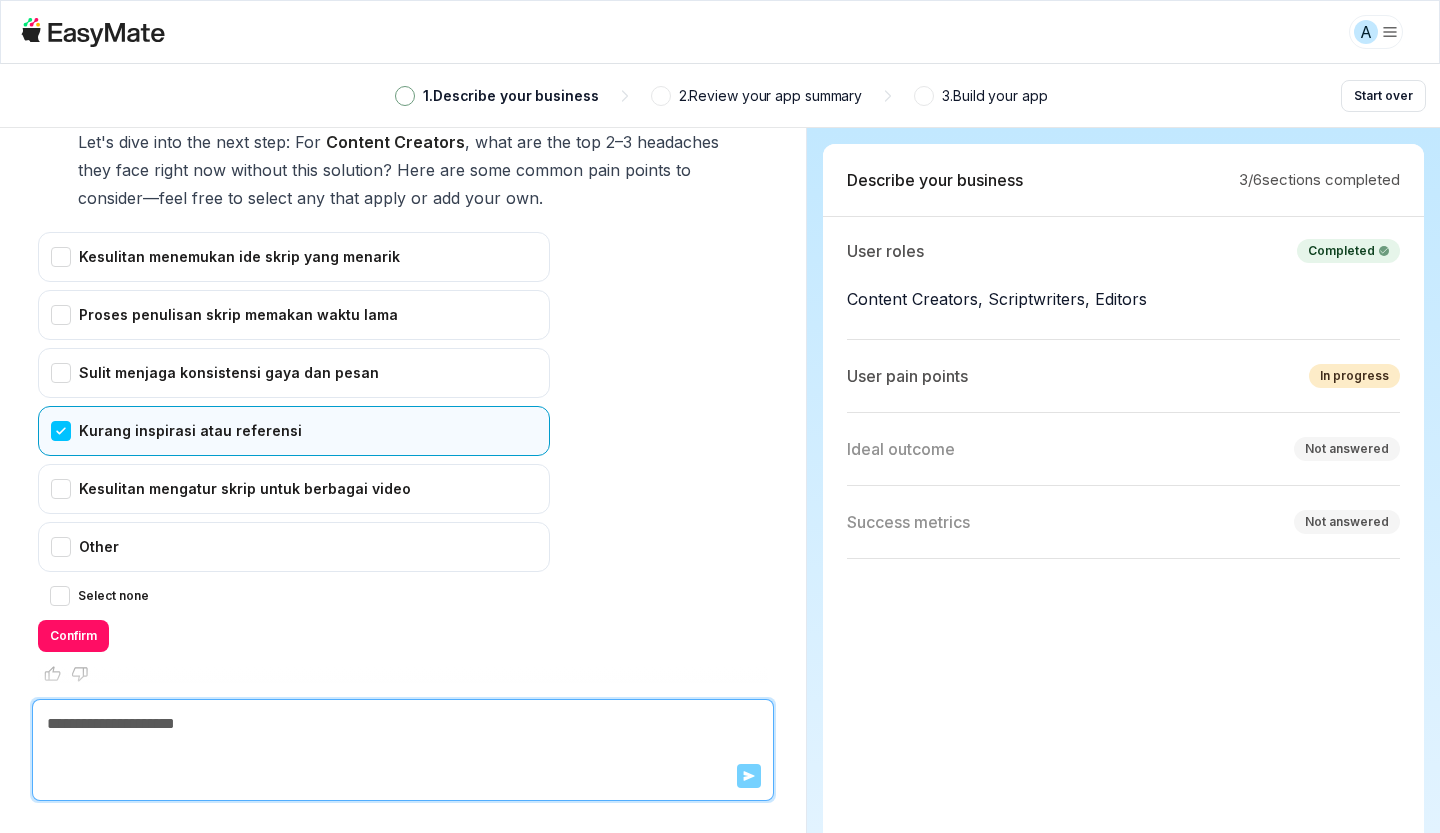 click on "Kesulitan menemukan ide skrip yang menarik" at bounding box center (294, 257) 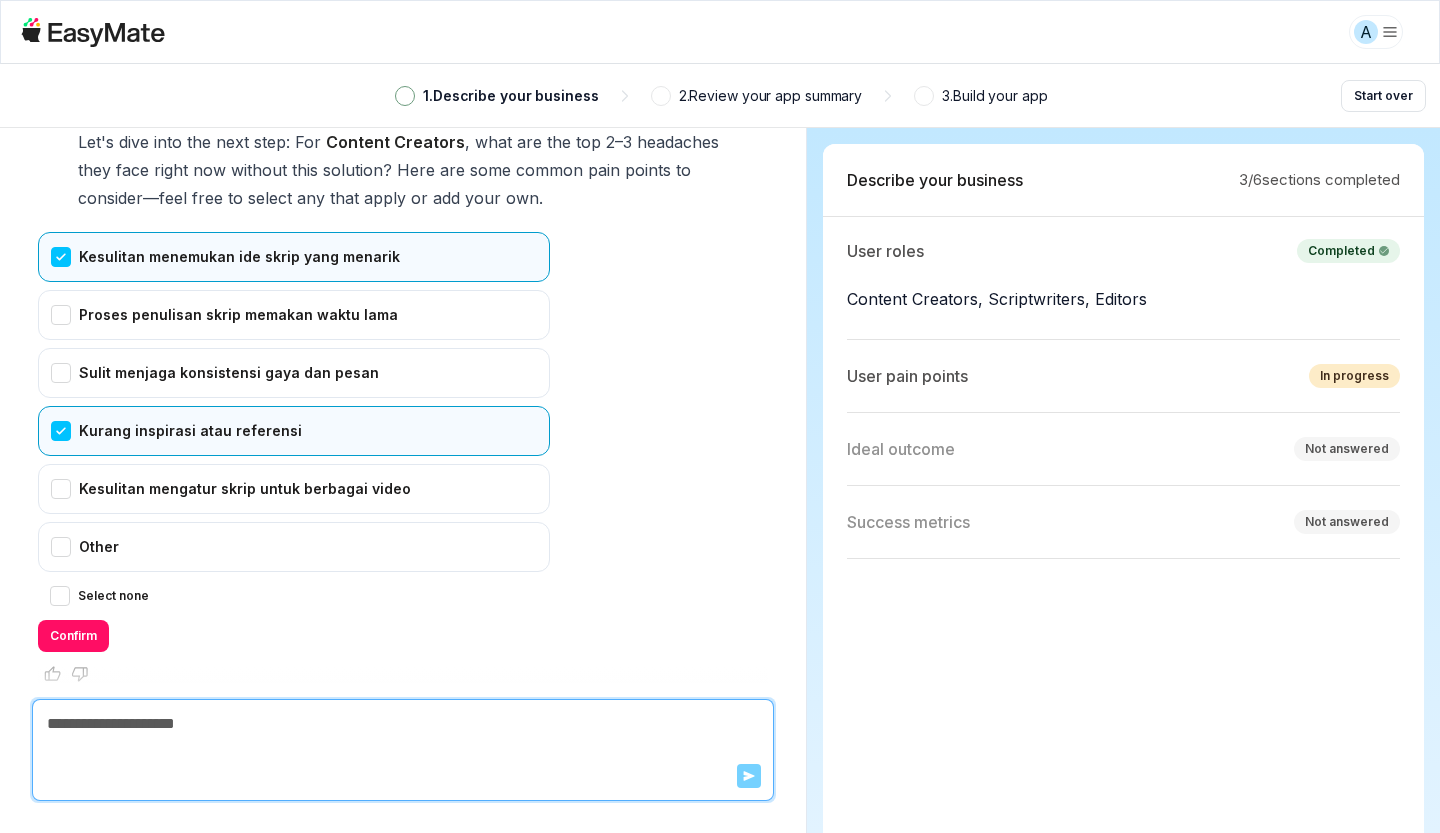click on "Confirm" at bounding box center [73, 636] 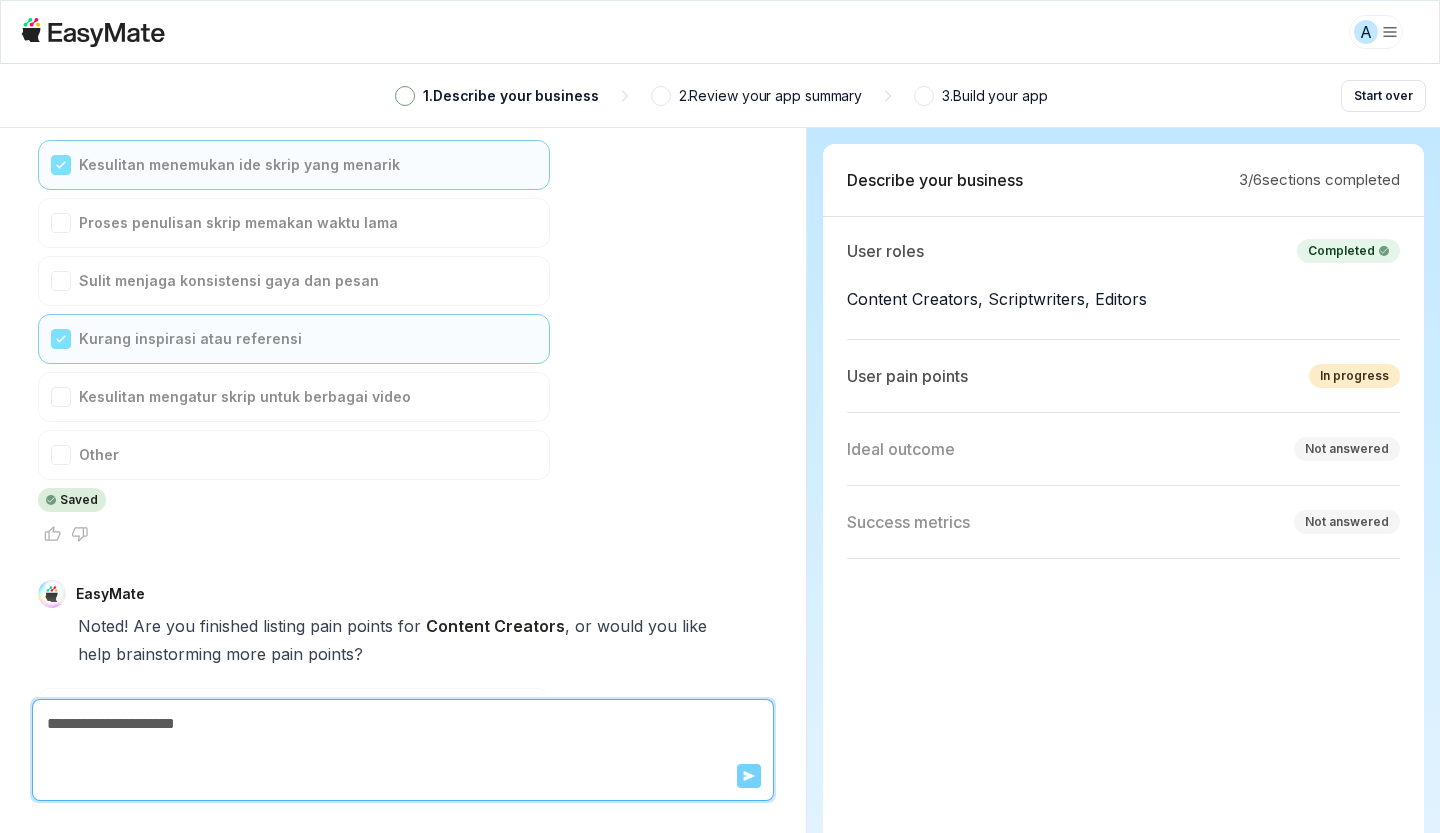 scroll, scrollTop: 4251, scrollLeft: 0, axis: vertical 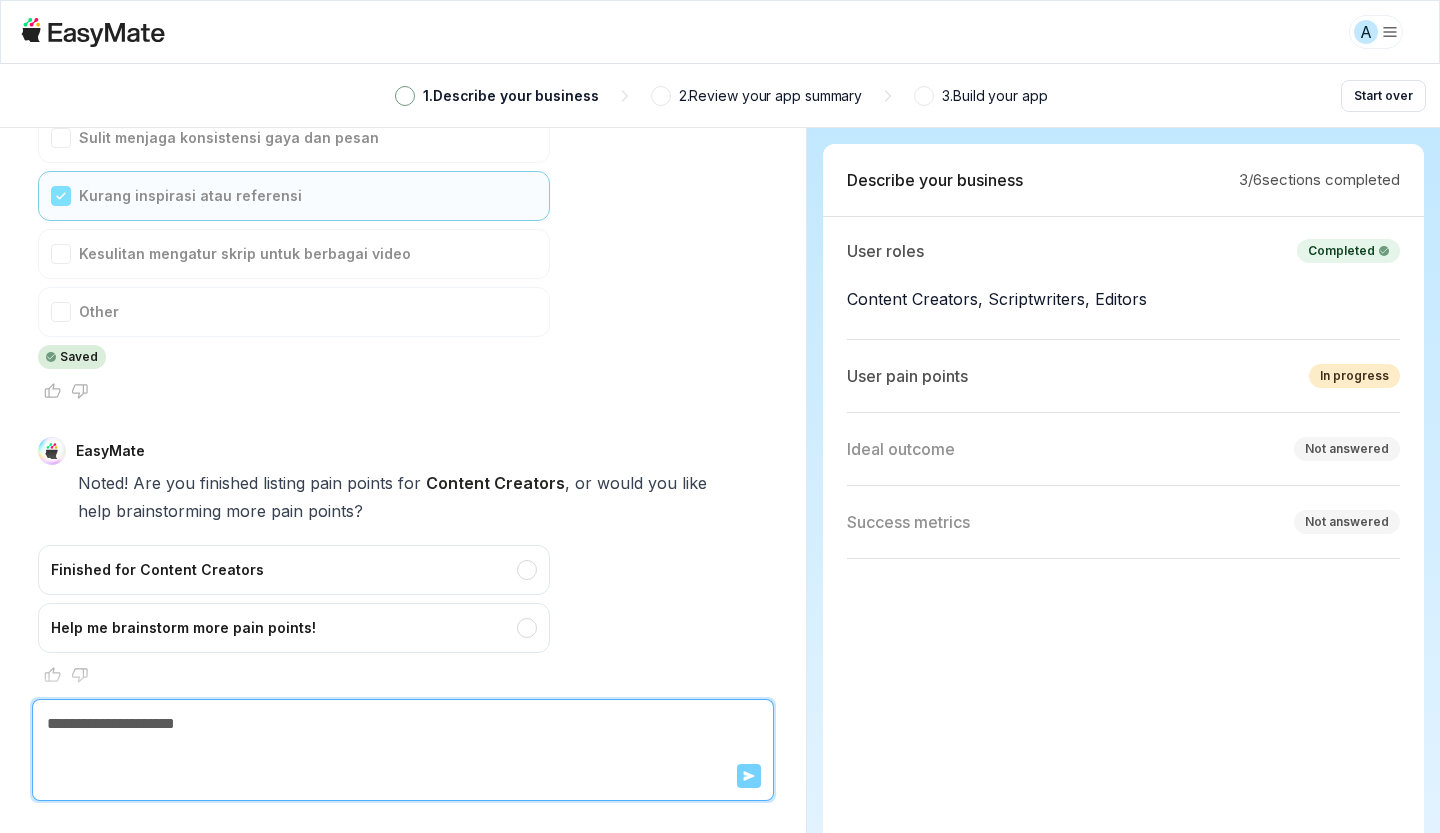 click on "Help me brainstorm more pain points!" at bounding box center [294, 628] 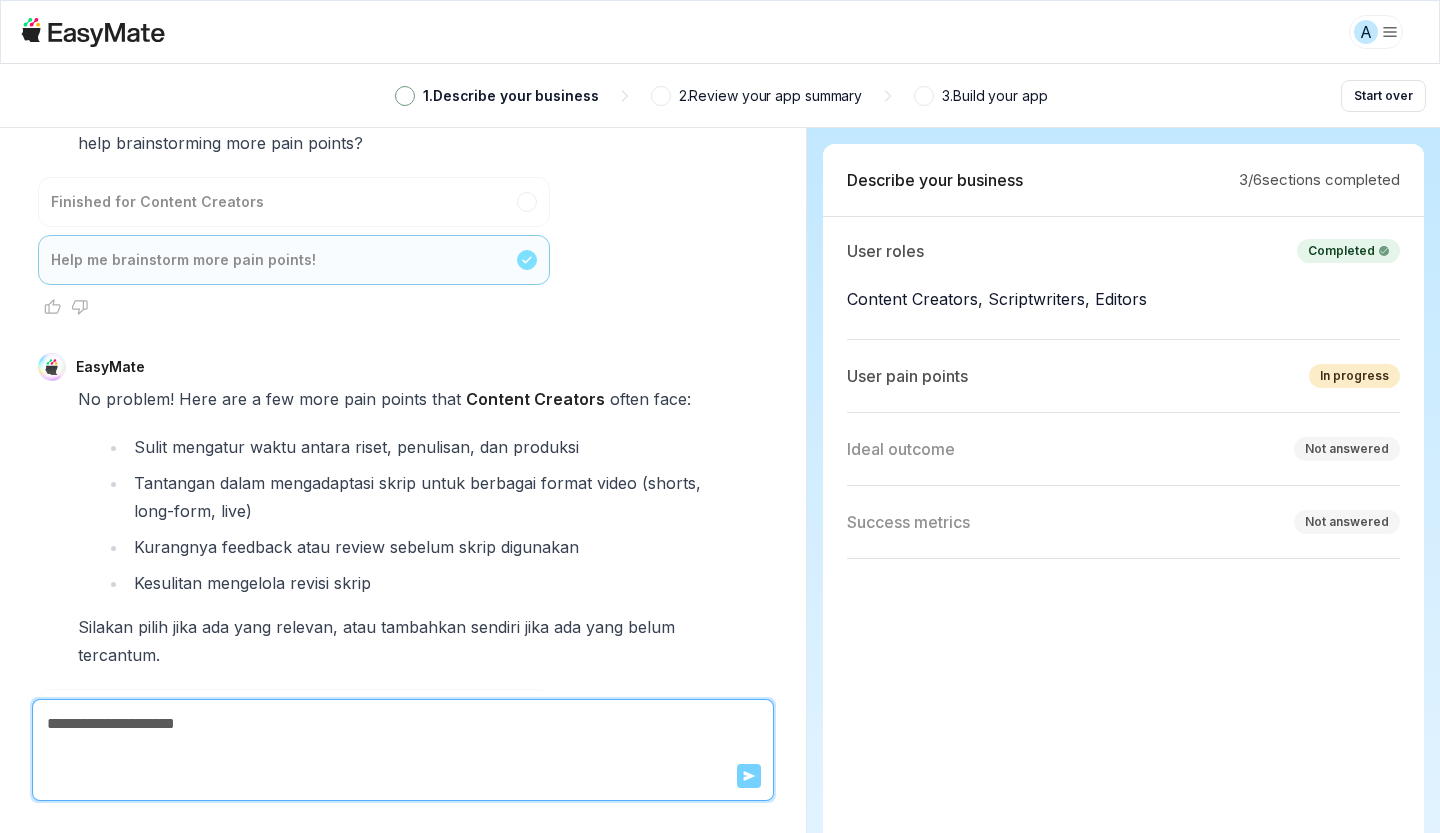 scroll, scrollTop: 5014, scrollLeft: 0, axis: vertical 